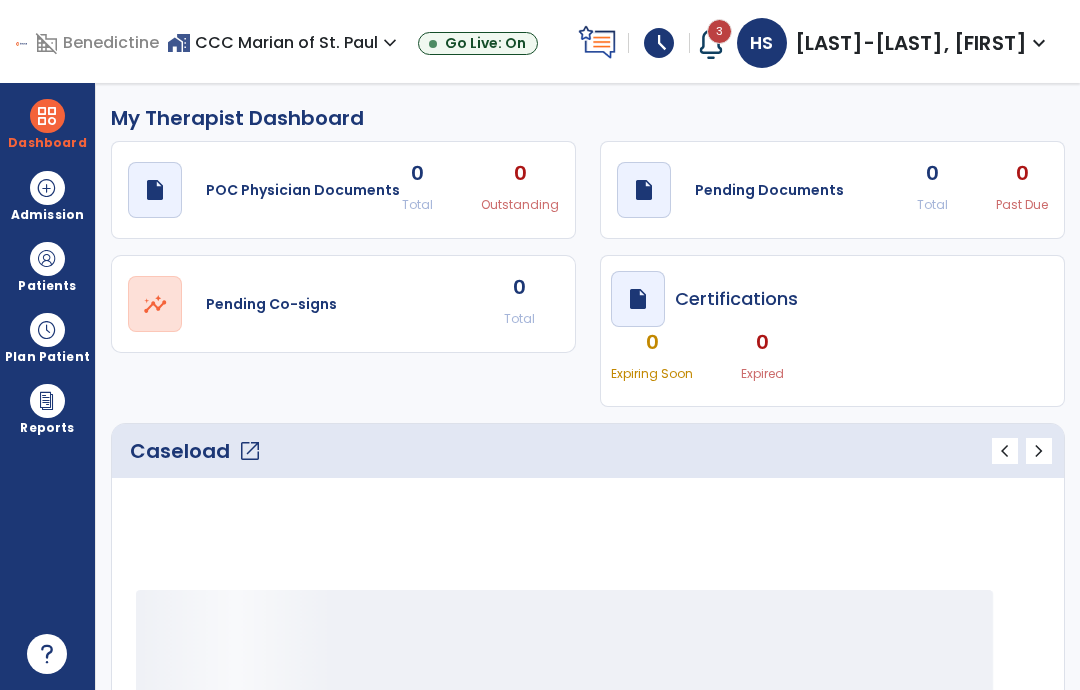 select on "****" 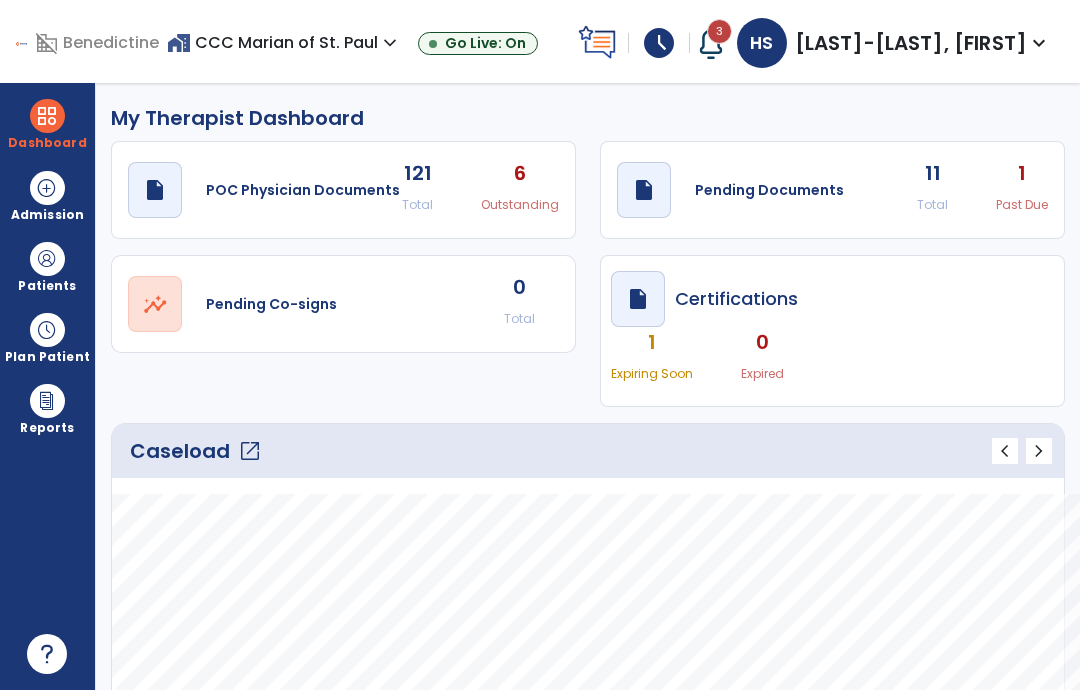 click on "11 Total 1 Past Due" 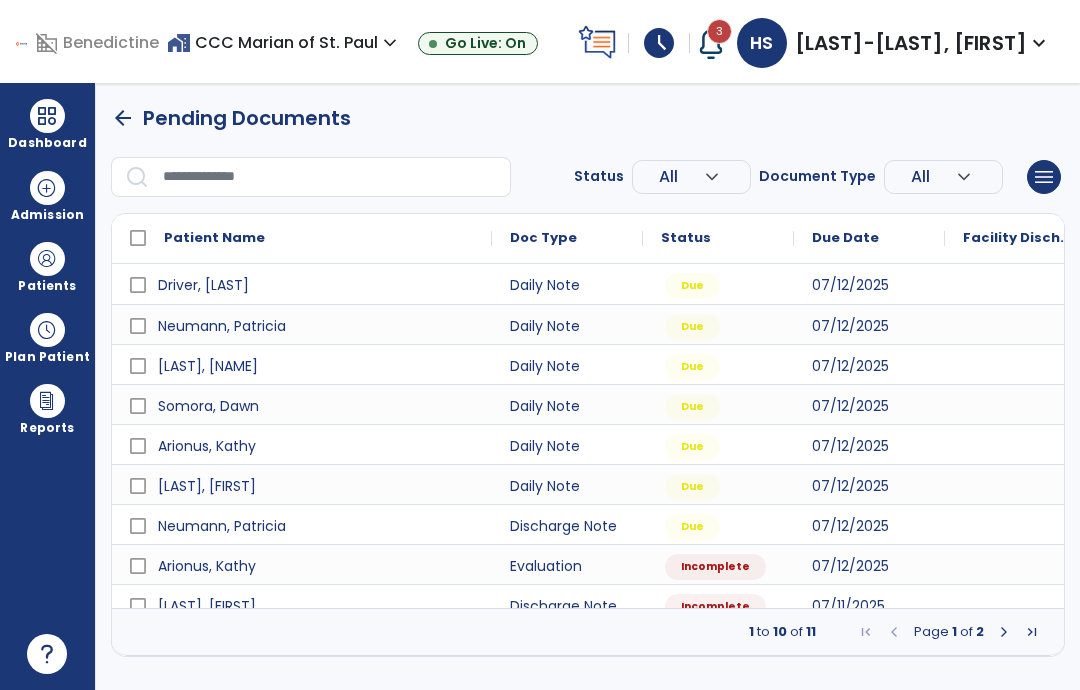 click at bounding box center (47, 259) 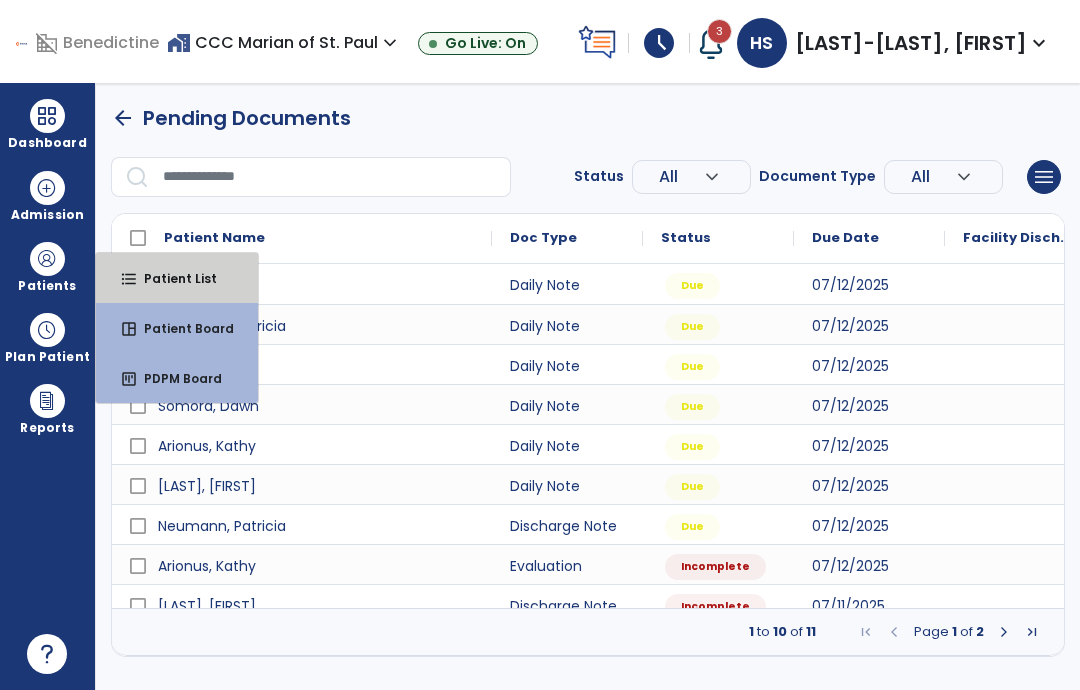 click on "Patient List" at bounding box center [172, 278] 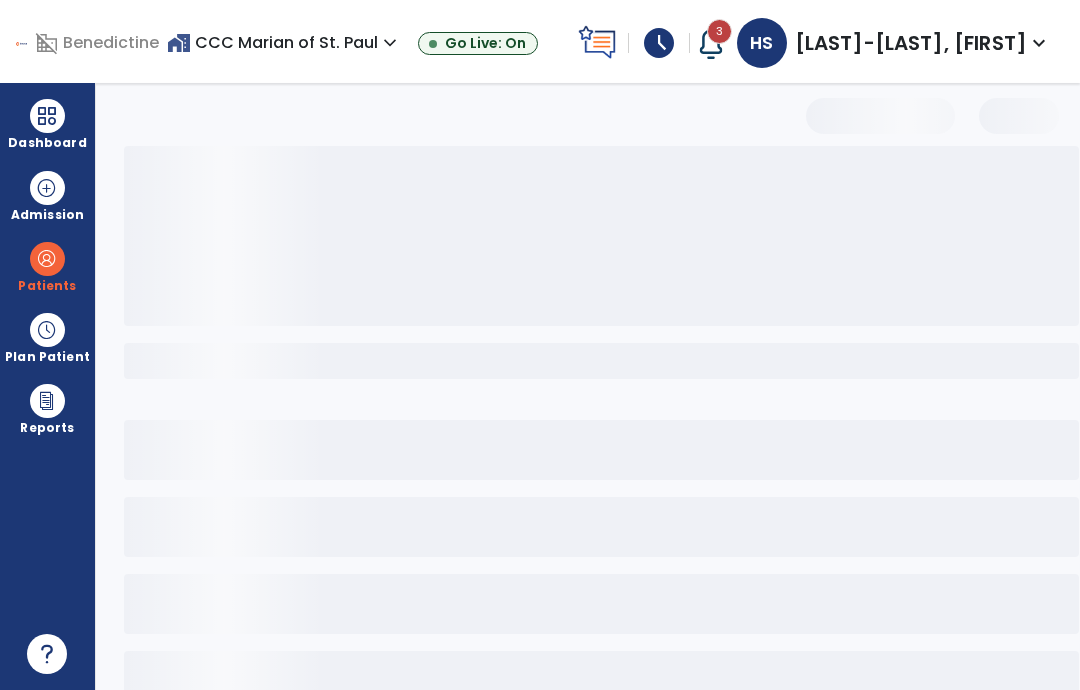 select on "***" 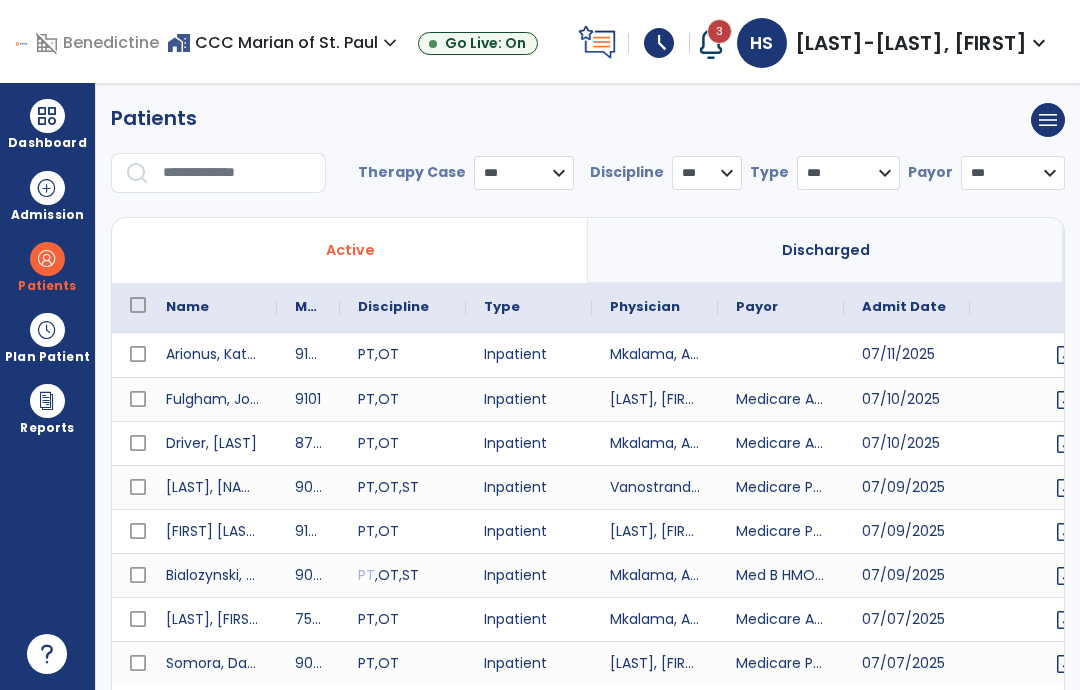 click at bounding box center (237, 173) 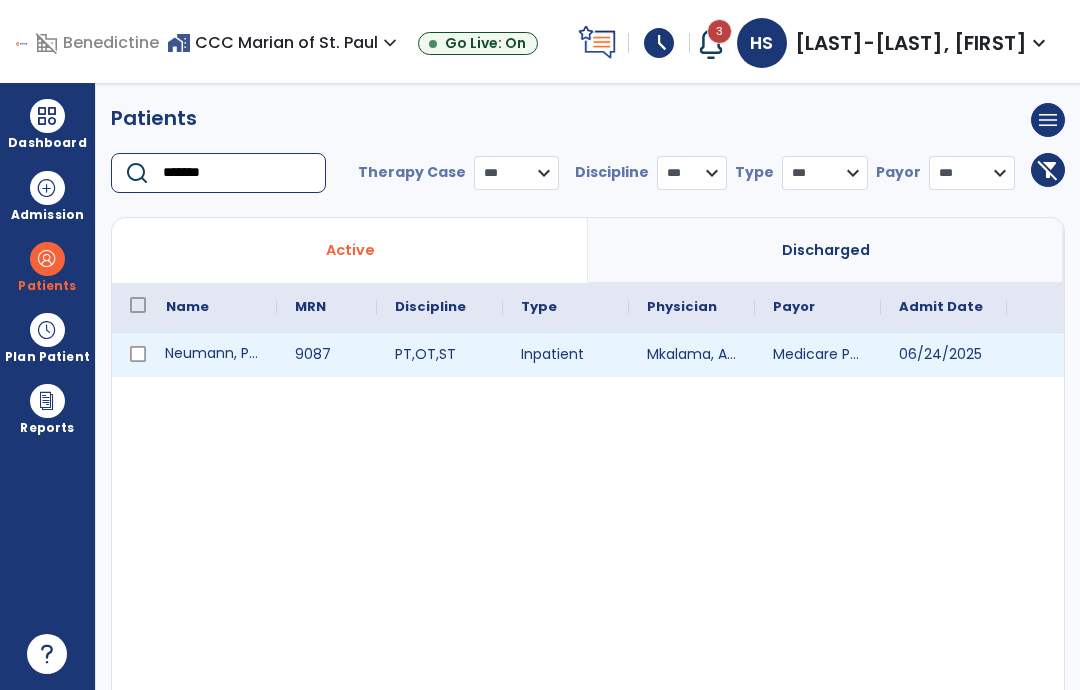 type on "*******" 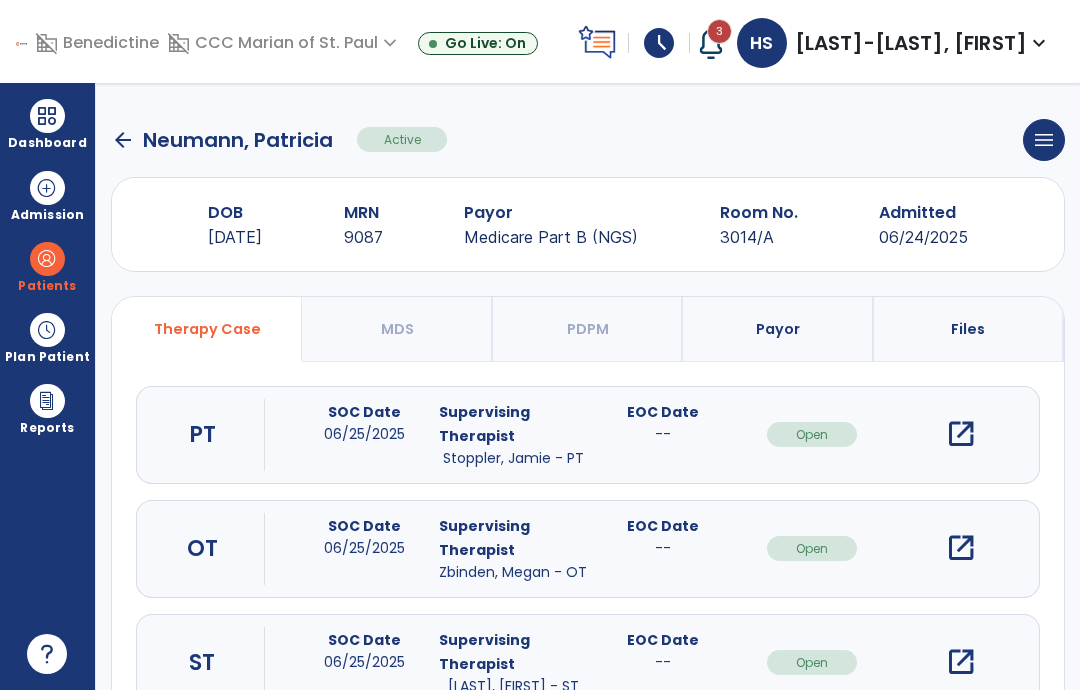 click on "open_in_new" at bounding box center (961, 548) 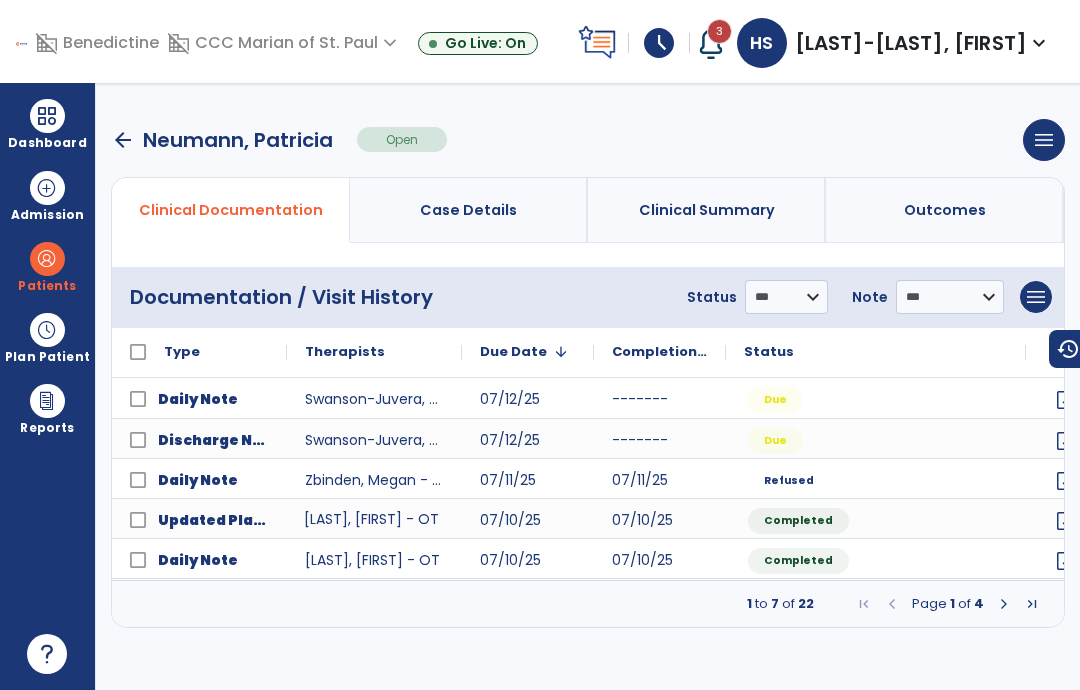 click on "[LAST], [FIRST] - OT" 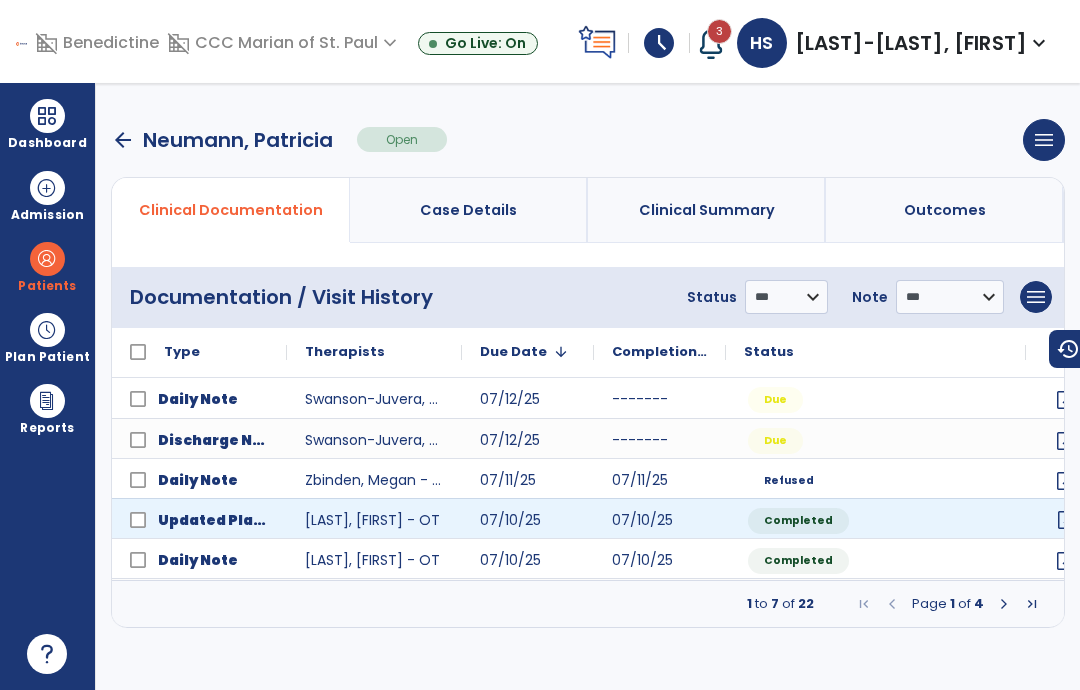 click on "open_in_new" 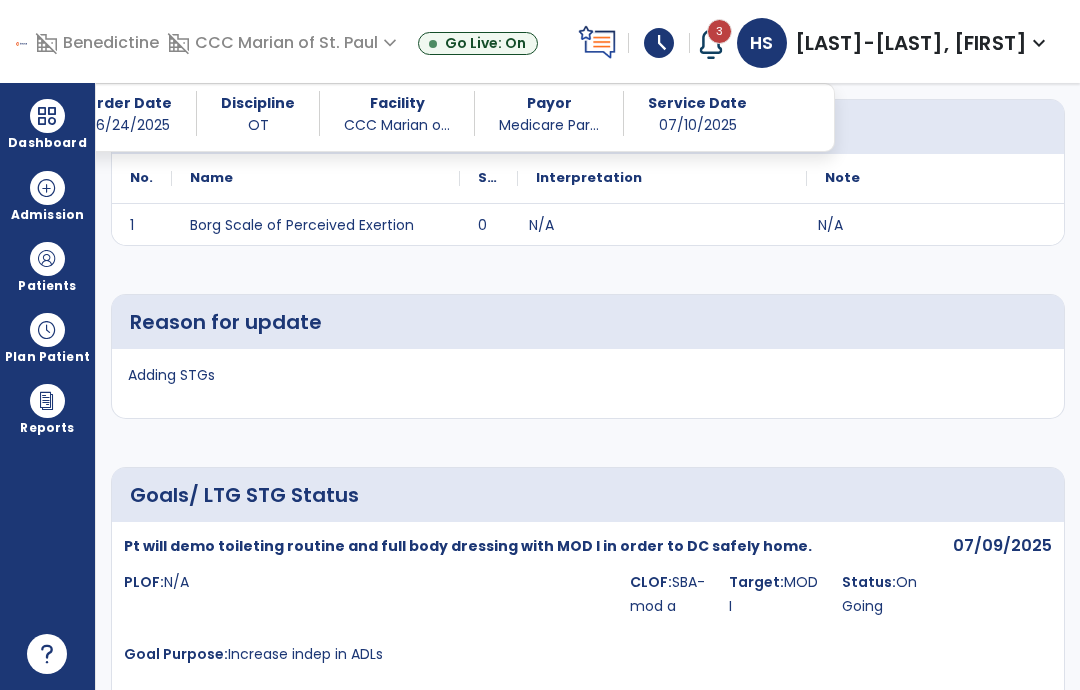scroll, scrollTop: 3357, scrollLeft: 0, axis: vertical 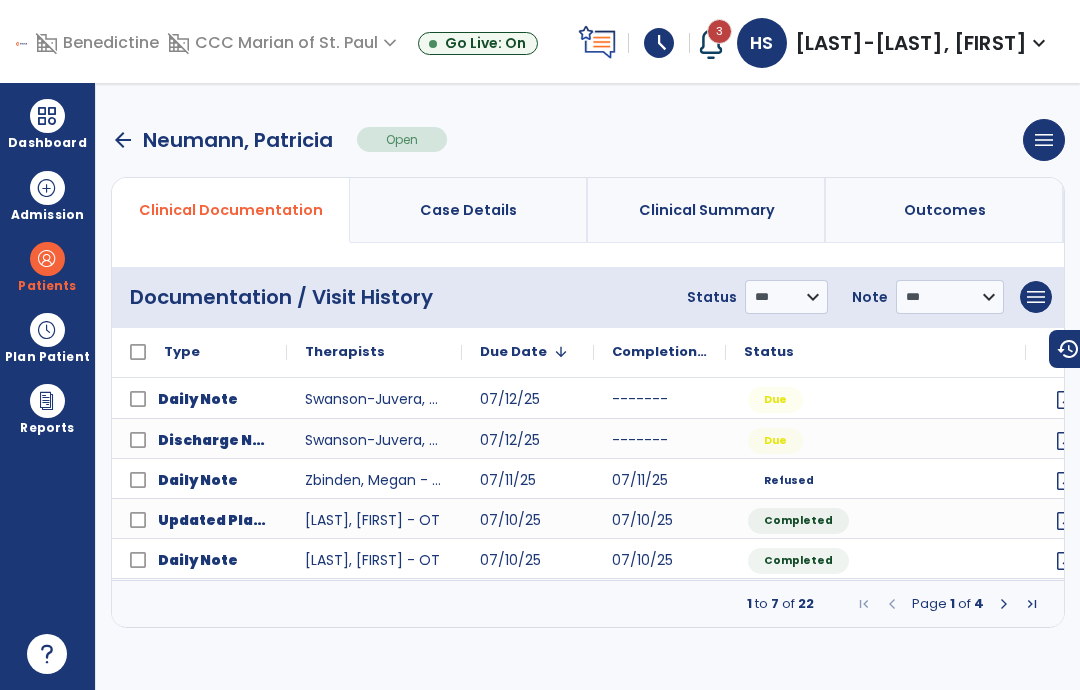 click at bounding box center (1004, 604) 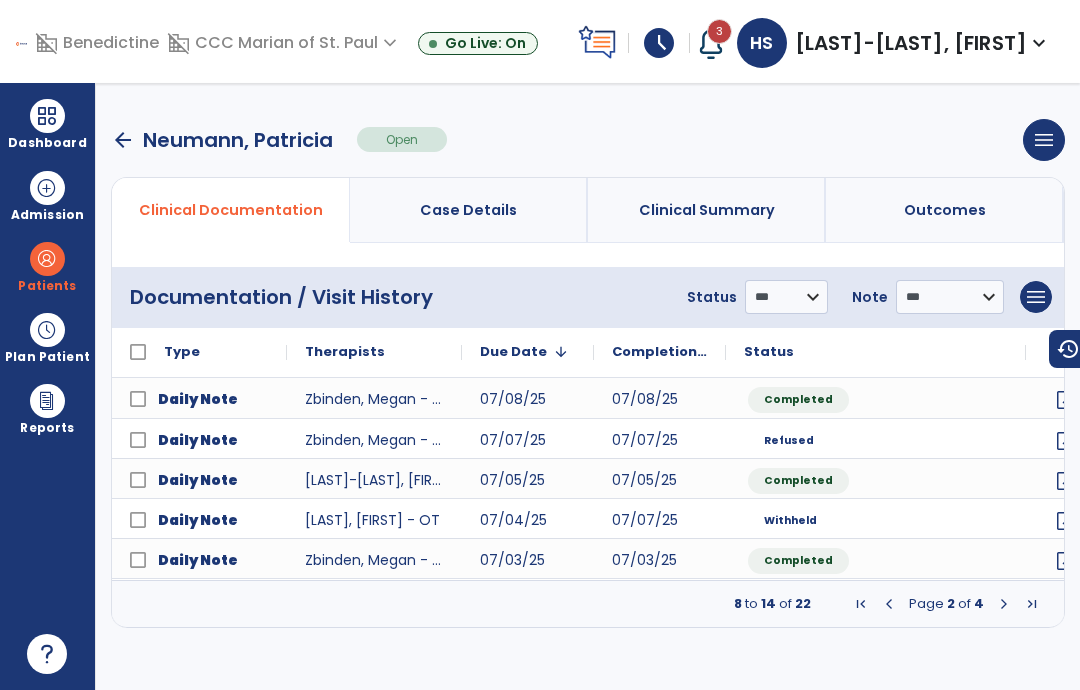 click at bounding box center (1004, 604) 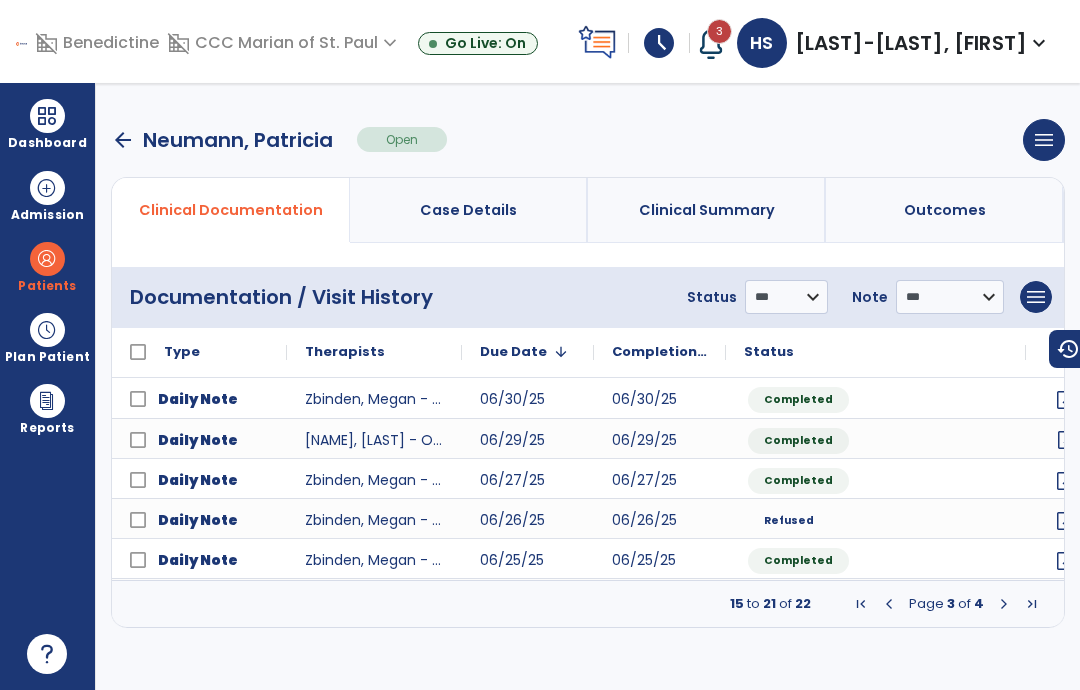click at bounding box center (889, 604) 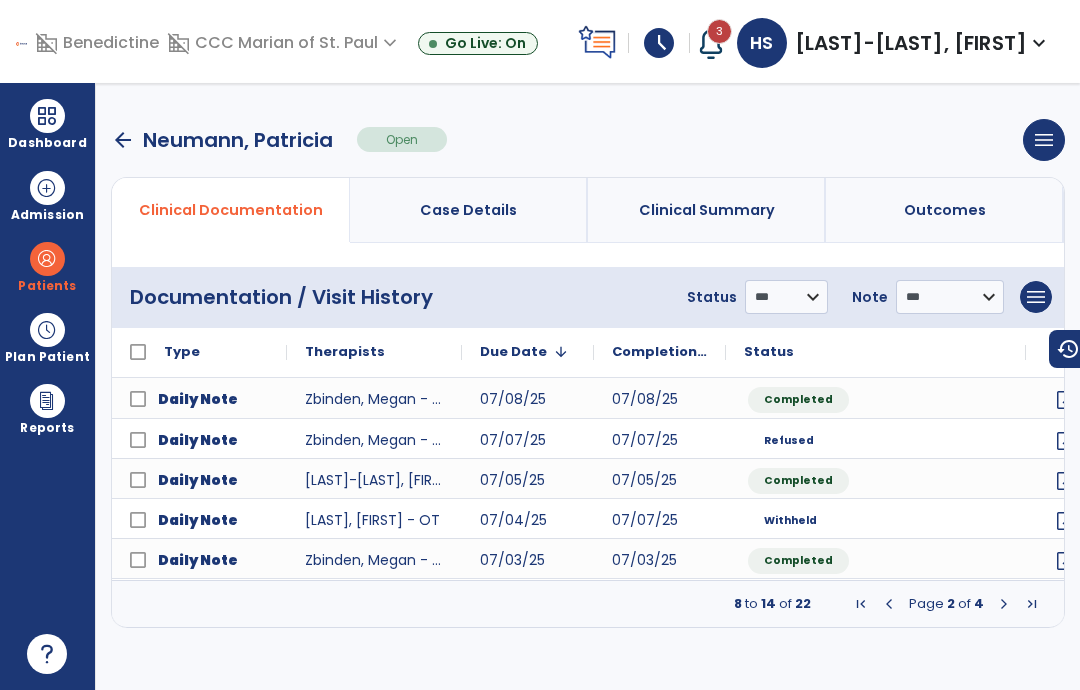 click at bounding box center (889, 604) 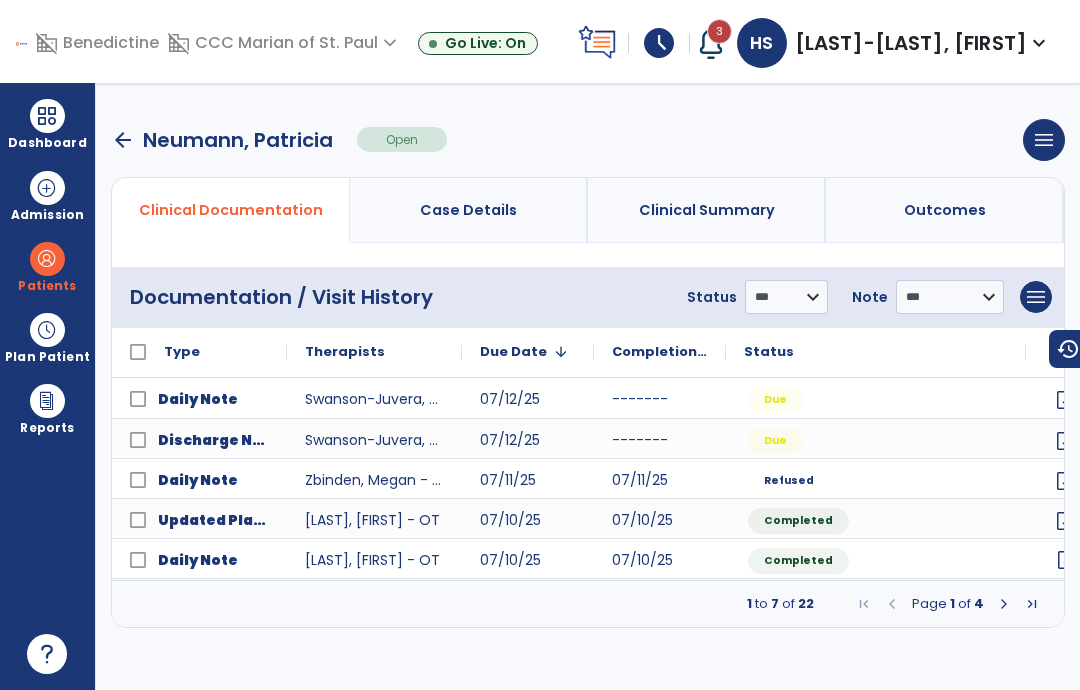click on "open_in_new" 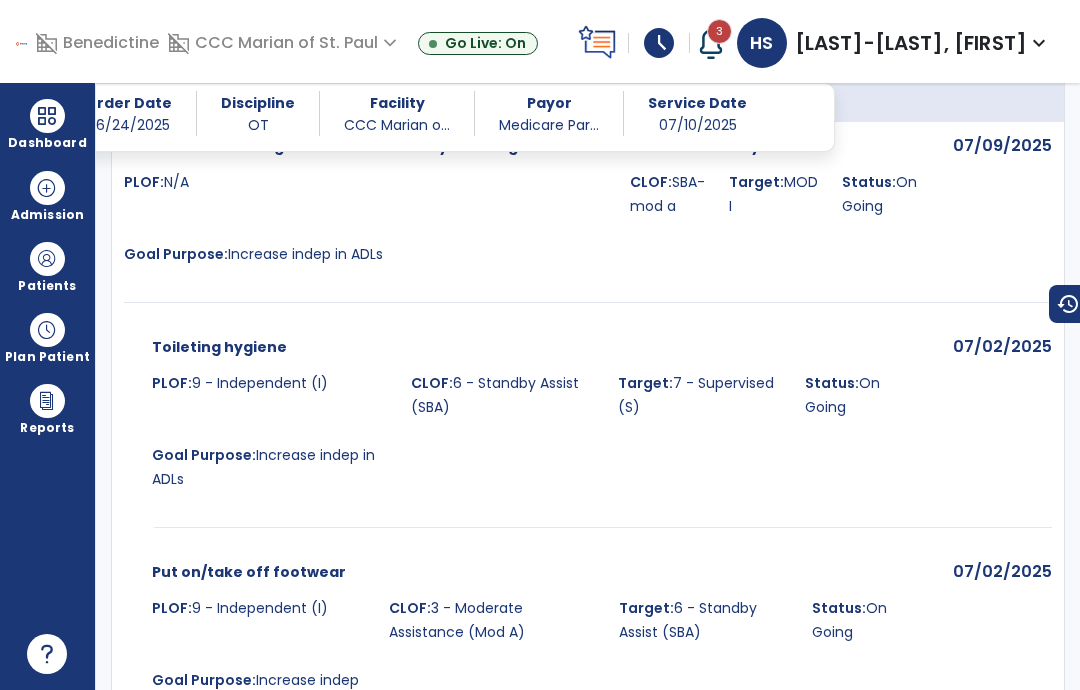 scroll, scrollTop: 2642, scrollLeft: 0, axis: vertical 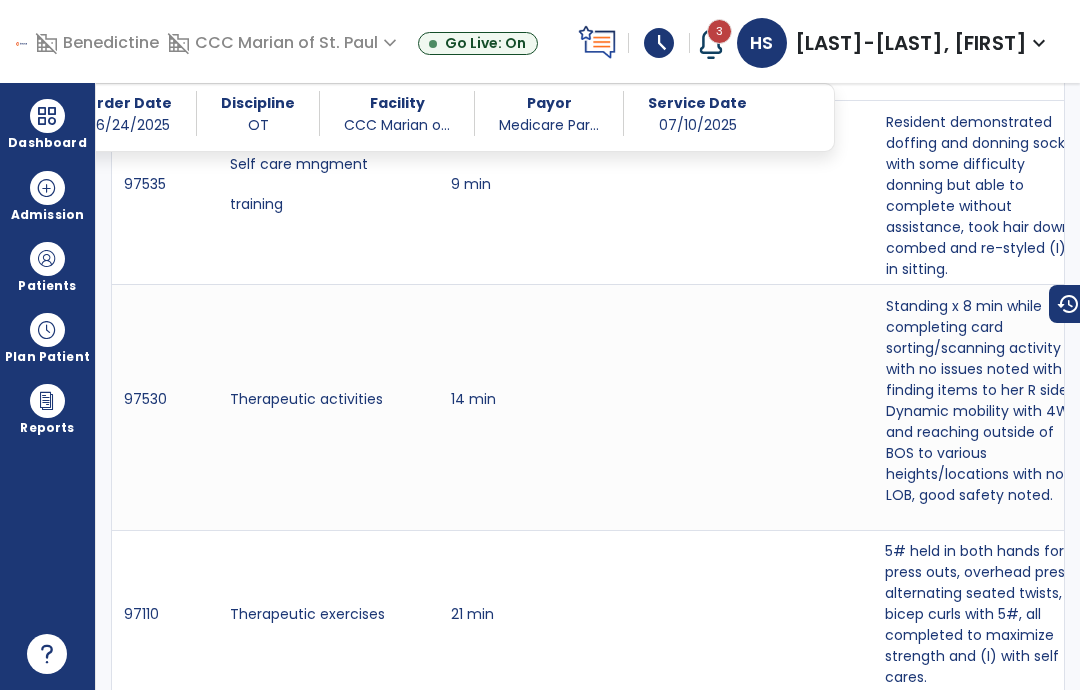 click on "Dashboard" at bounding box center (47, 143) 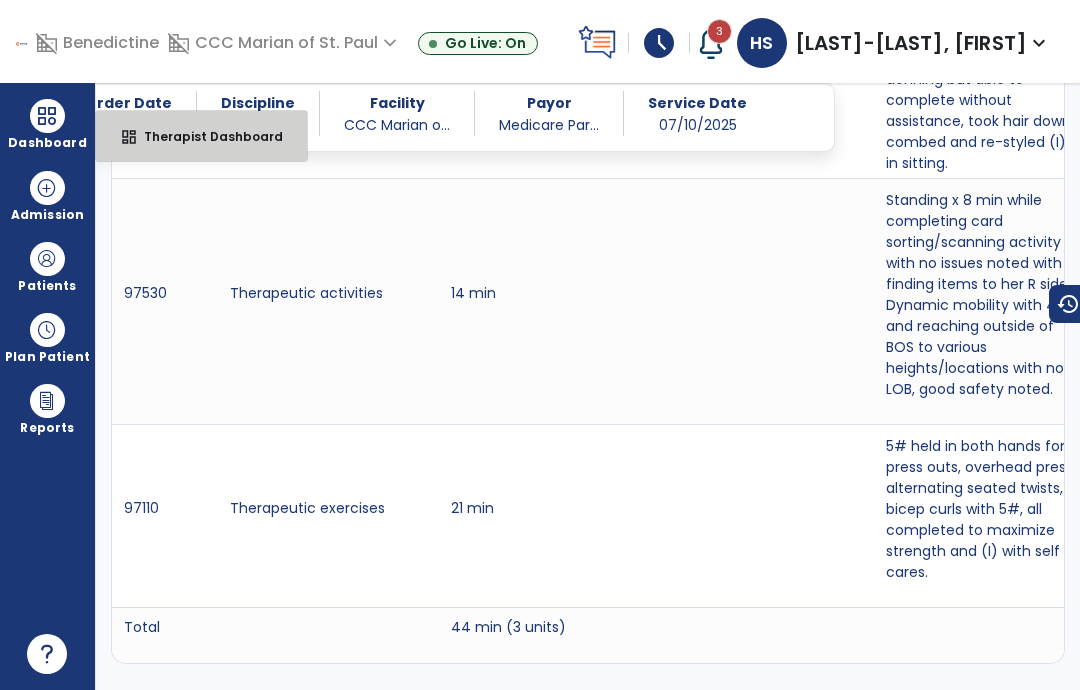 click on "Therapist Dashboard" at bounding box center [205, 136] 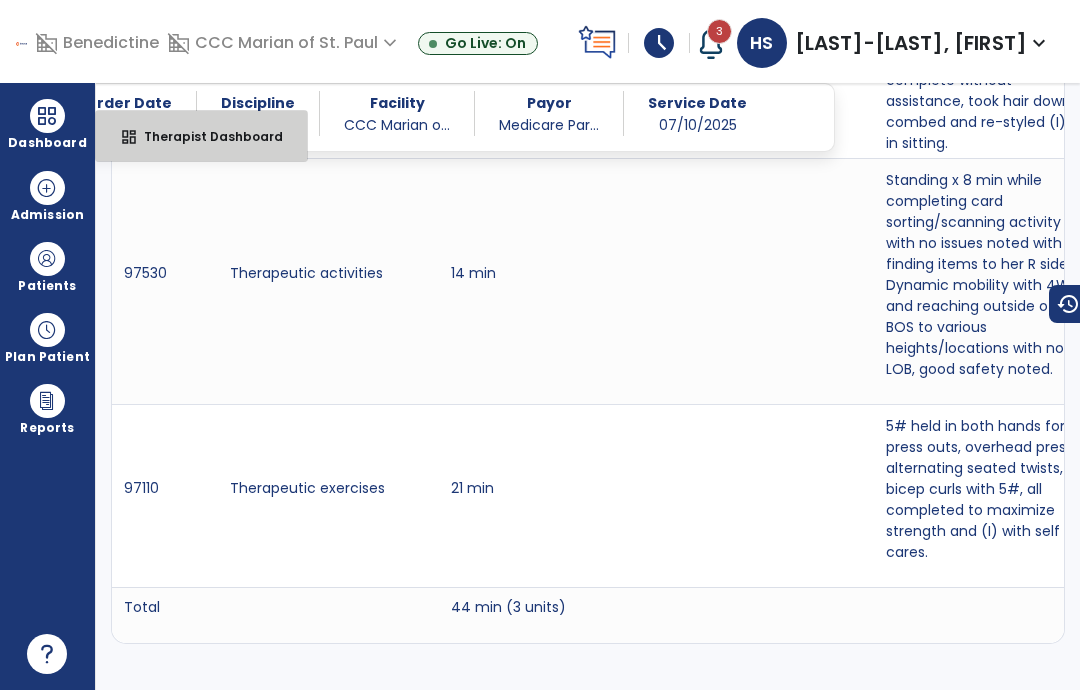 select on "****" 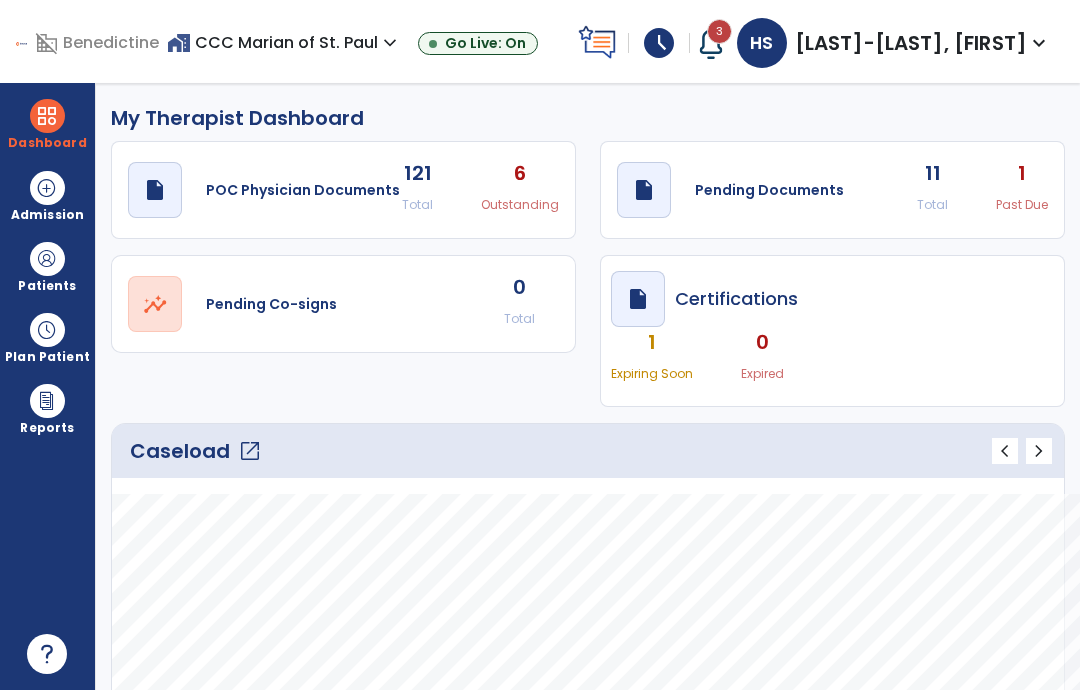scroll, scrollTop: 0, scrollLeft: 0, axis: both 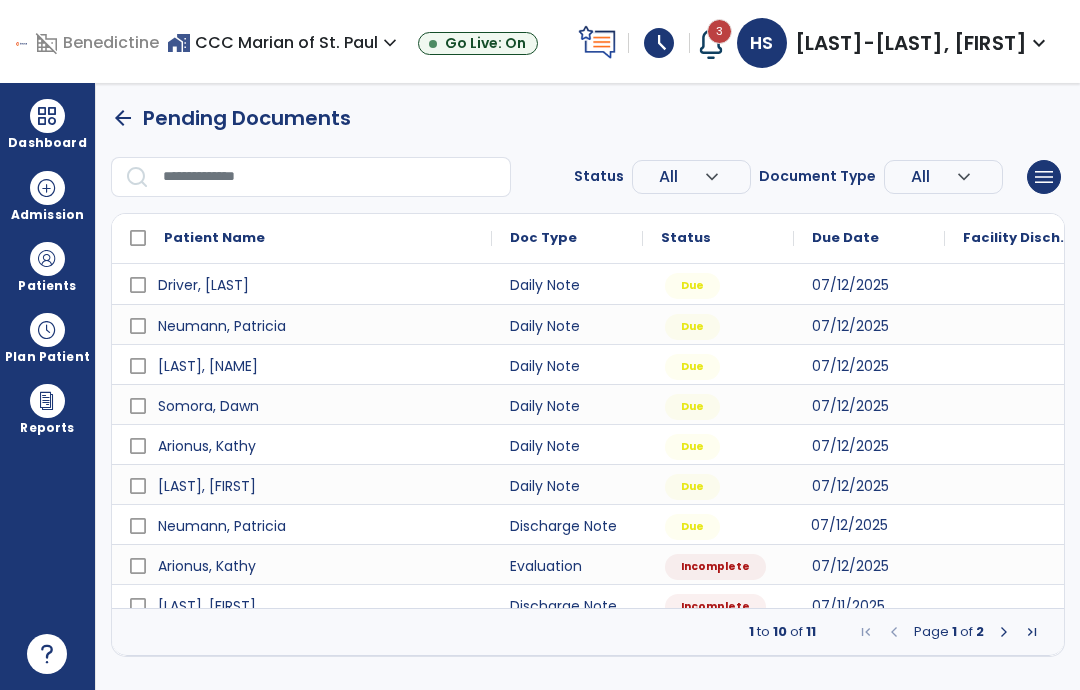 click on "07/12/2025" at bounding box center [849, 525] 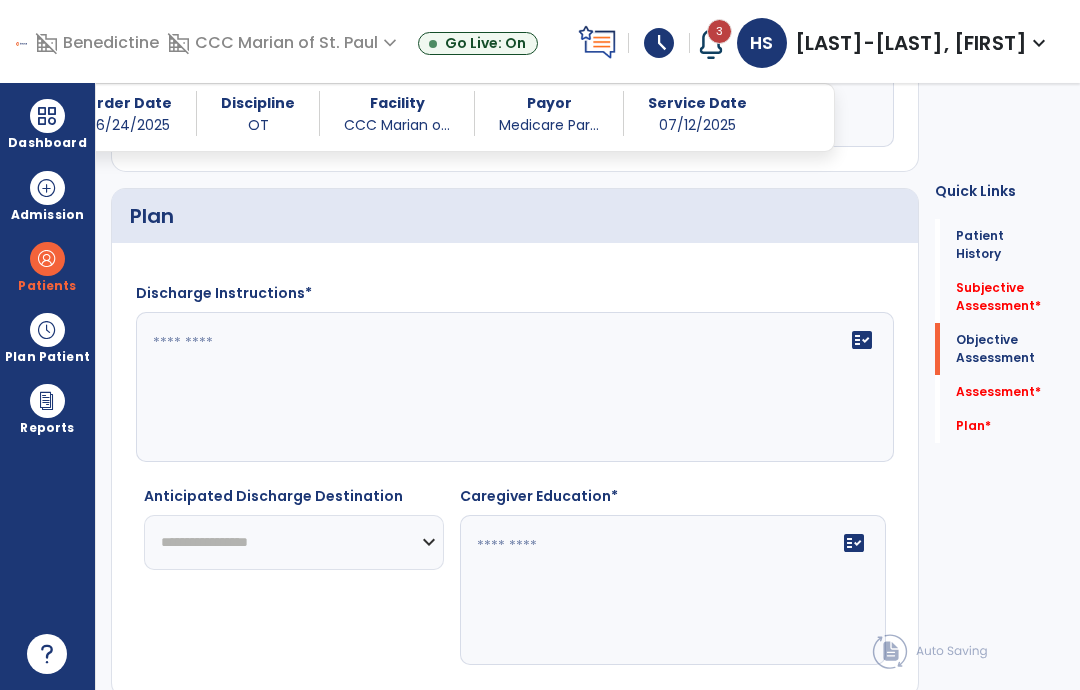 scroll, scrollTop: 3177, scrollLeft: 0, axis: vertical 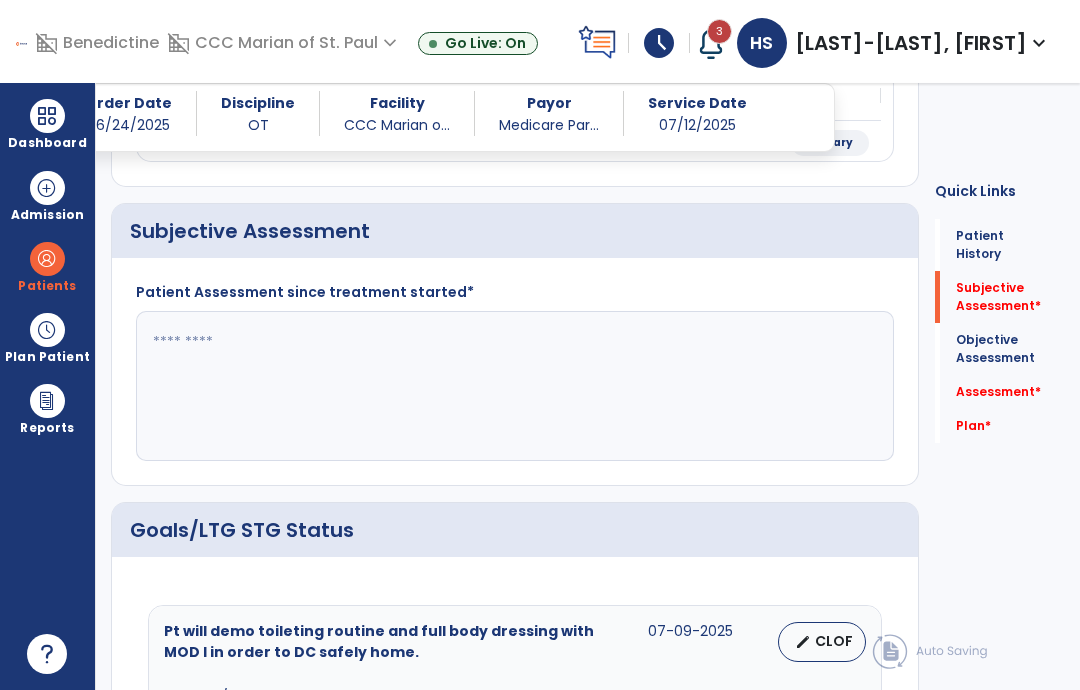 click 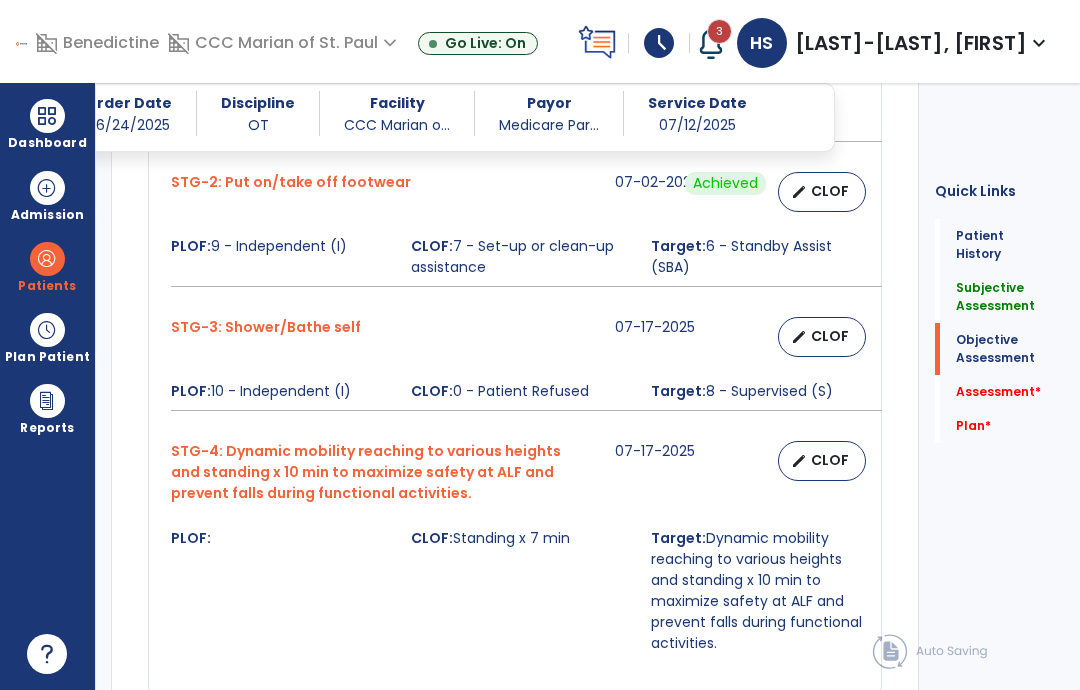 scroll, scrollTop: 1020, scrollLeft: 0, axis: vertical 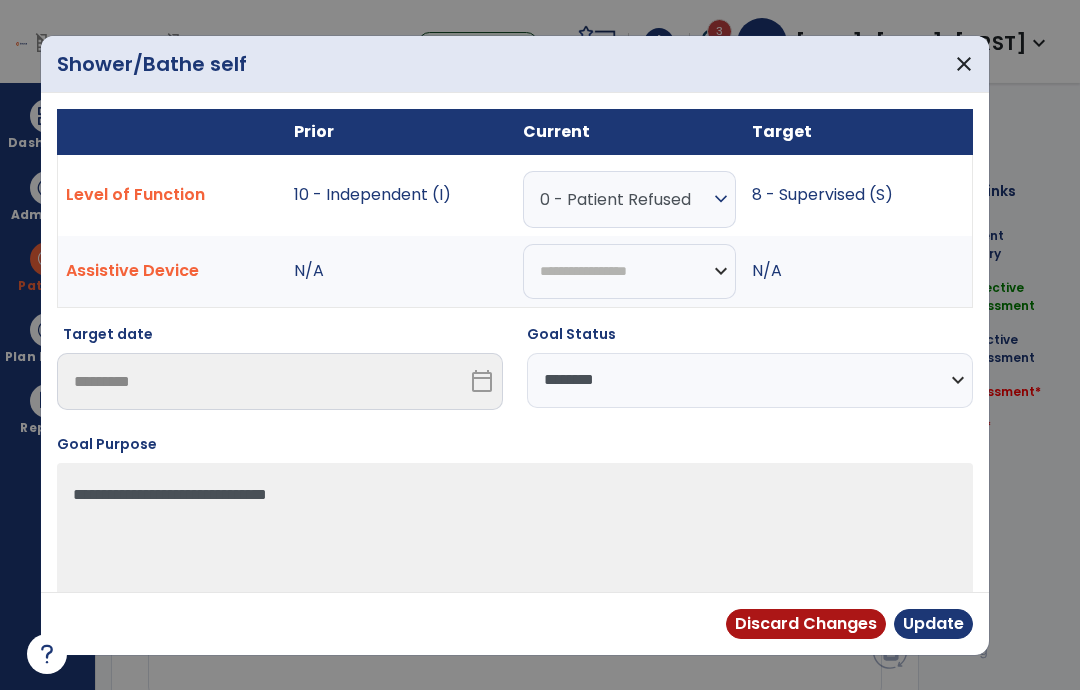 click on "**********" at bounding box center (750, 380) 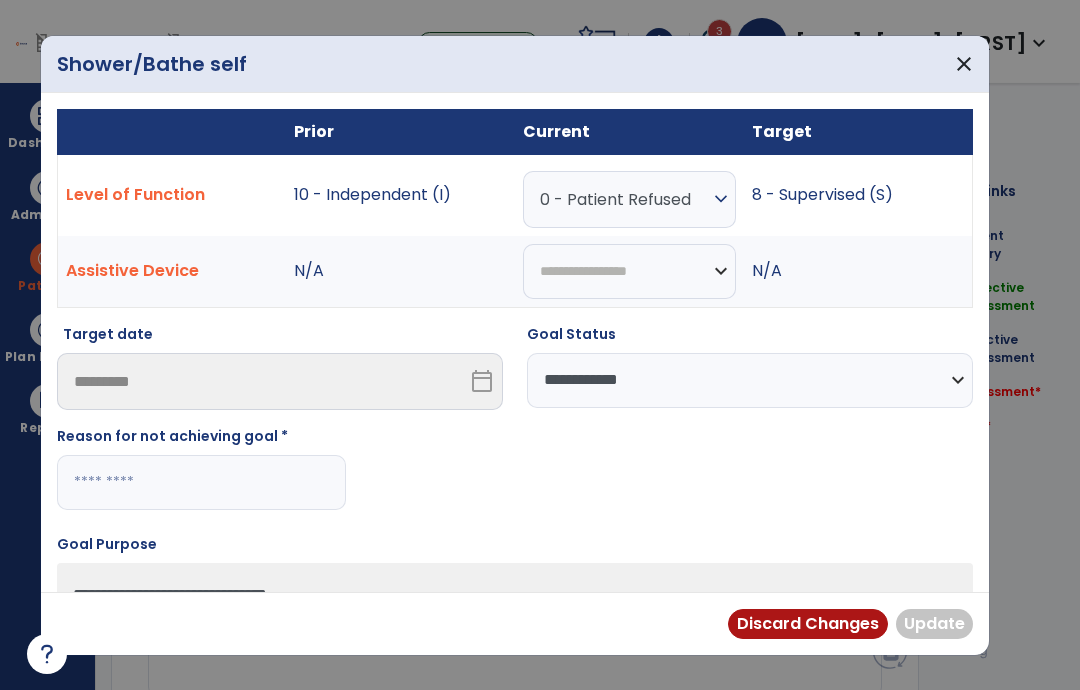 click at bounding box center (201, 482) 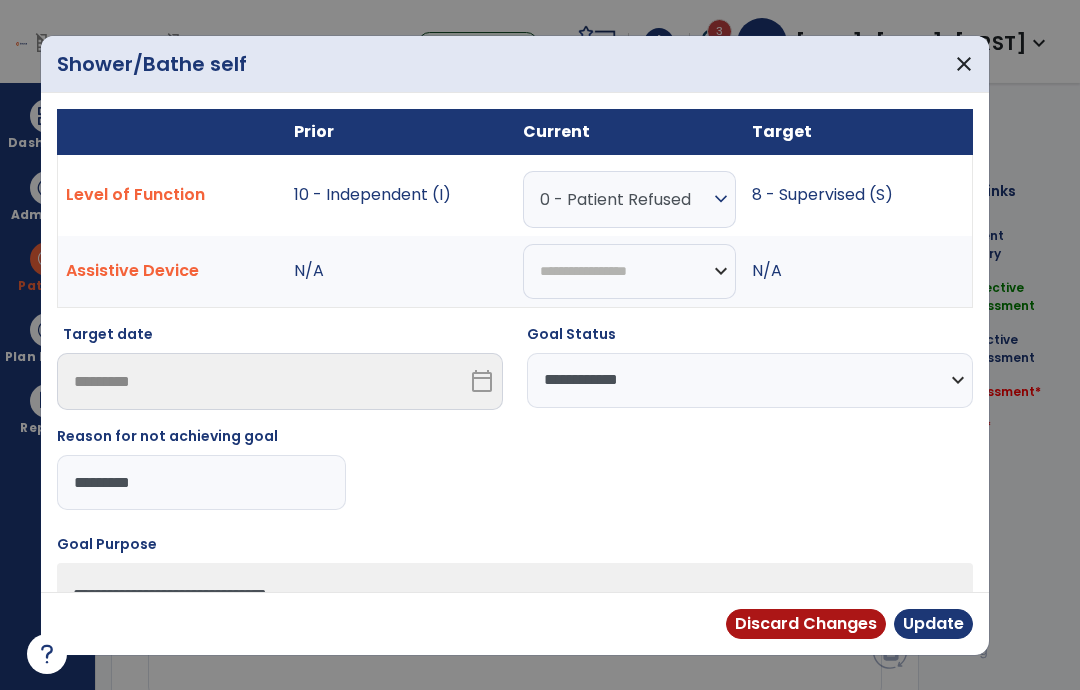 type on "**********" 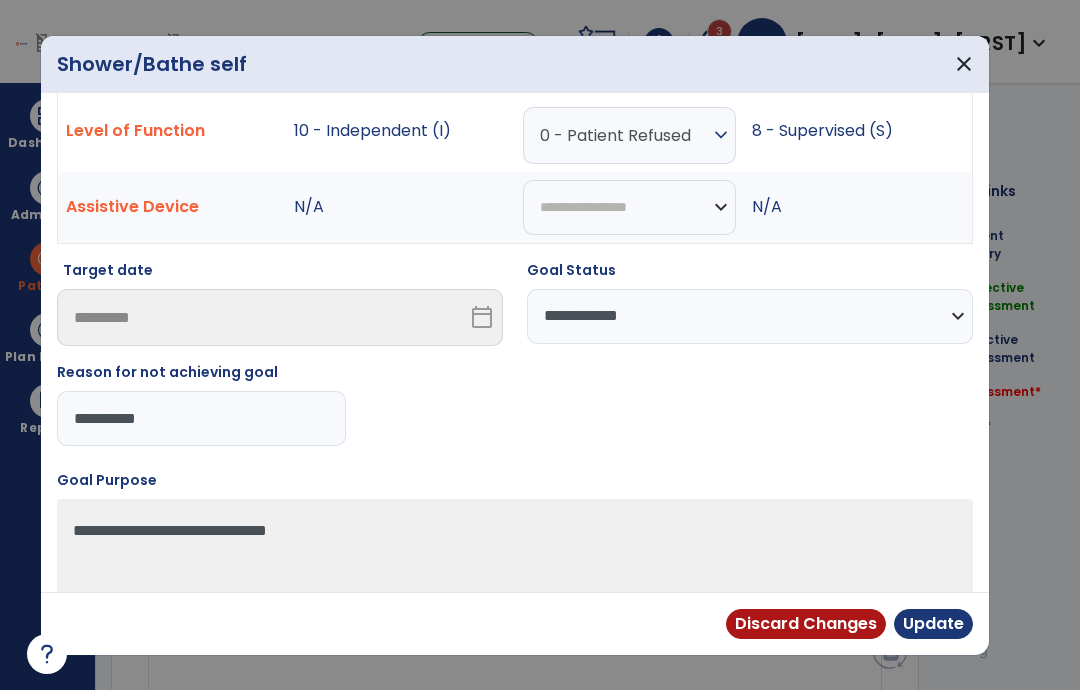 scroll, scrollTop: 63, scrollLeft: 0, axis: vertical 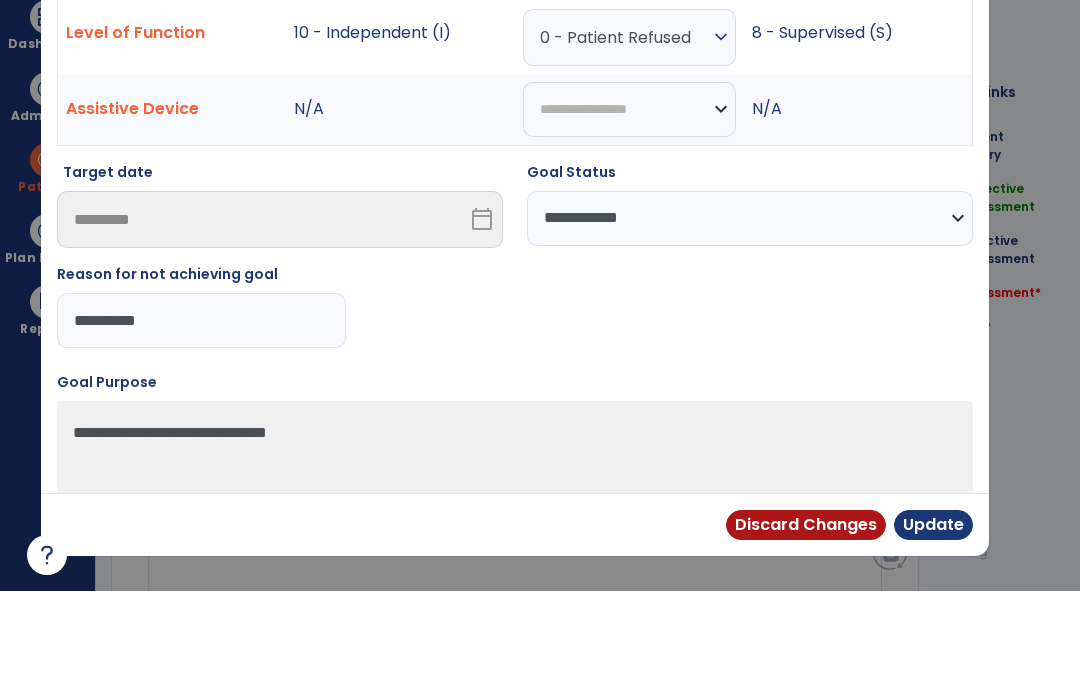 click on "Update" at bounding box center [933, 624] 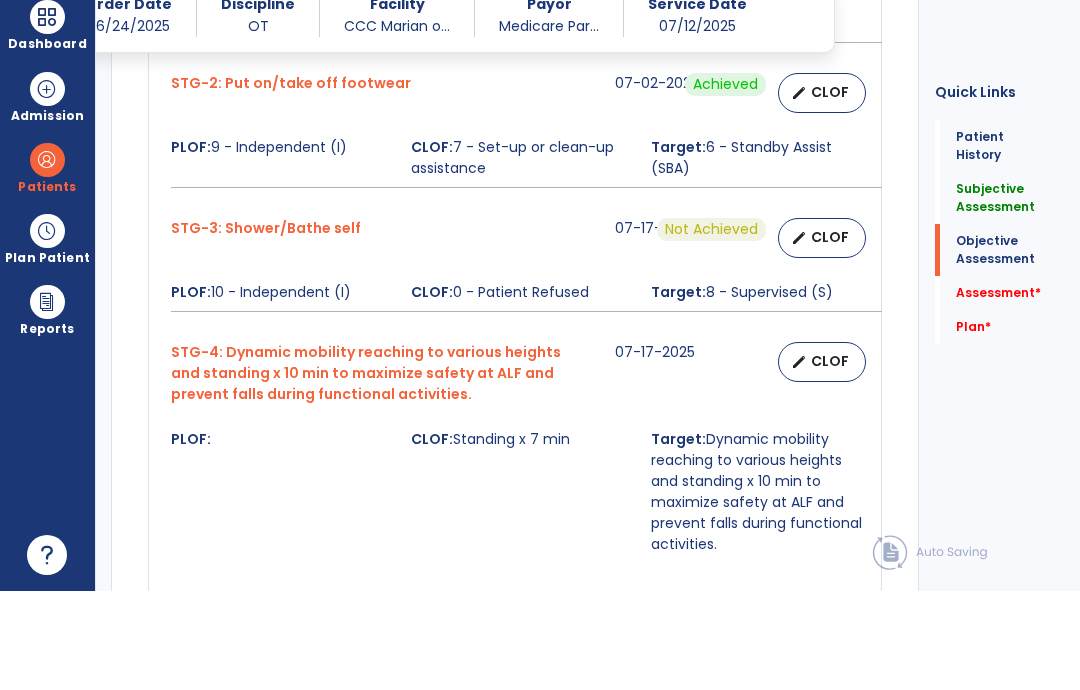 scroll, scrollTop: 80, scrollLeft: 0, axis: vertical 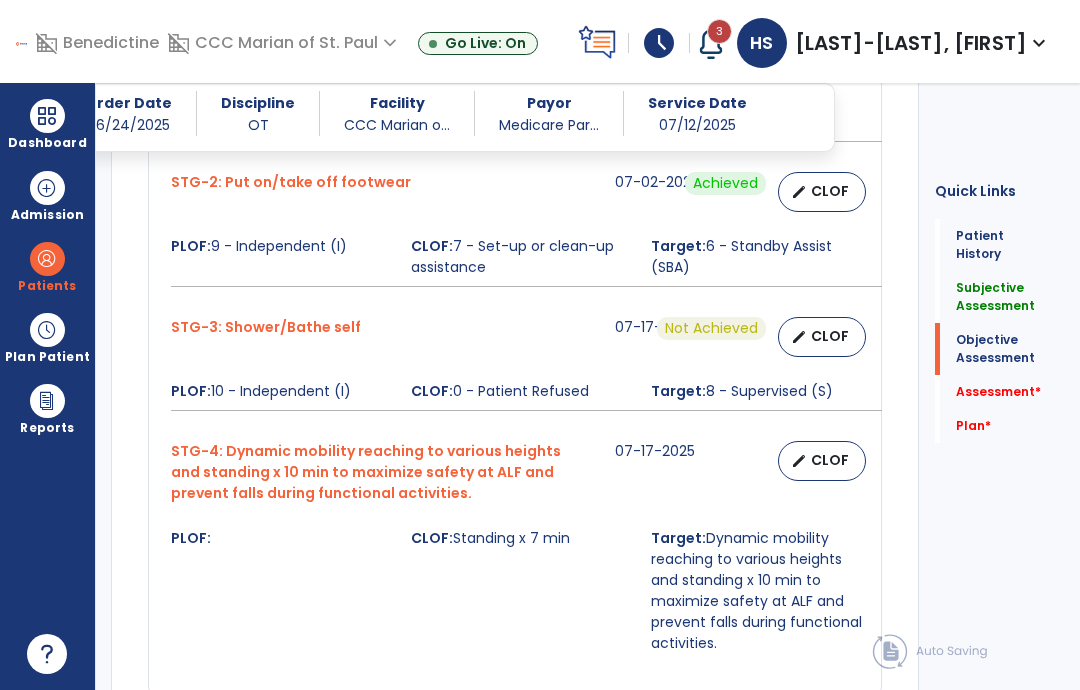 click on "edit   CLOF" at bounding box center (822, 461) 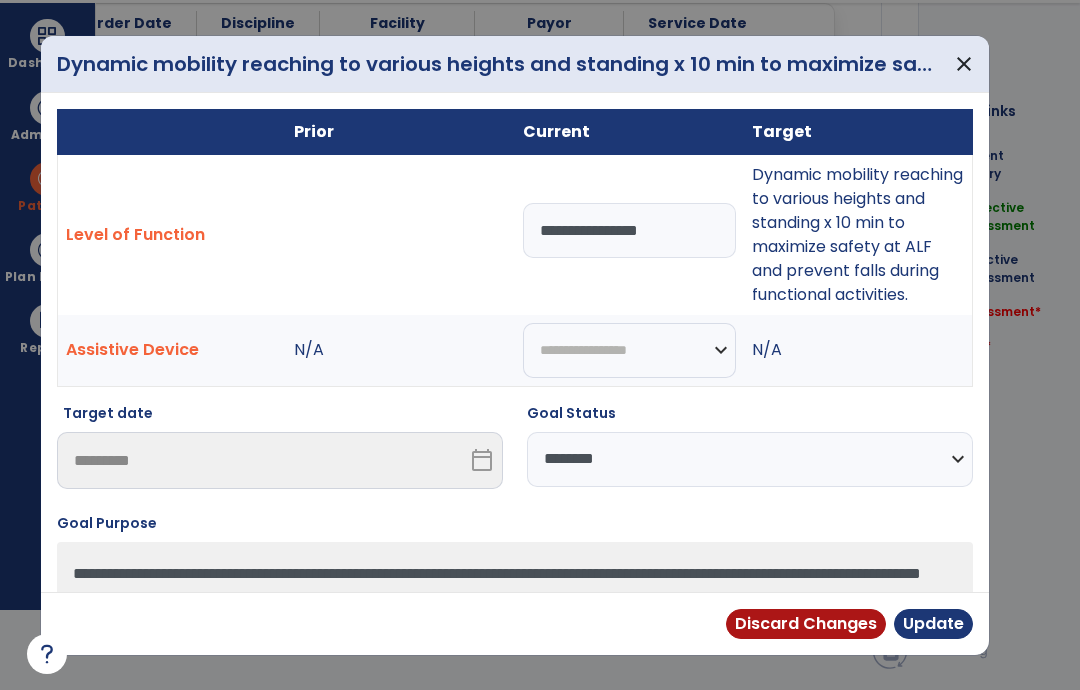 scroll, scrollTop: 0, scrollLeft: 0, axis: both 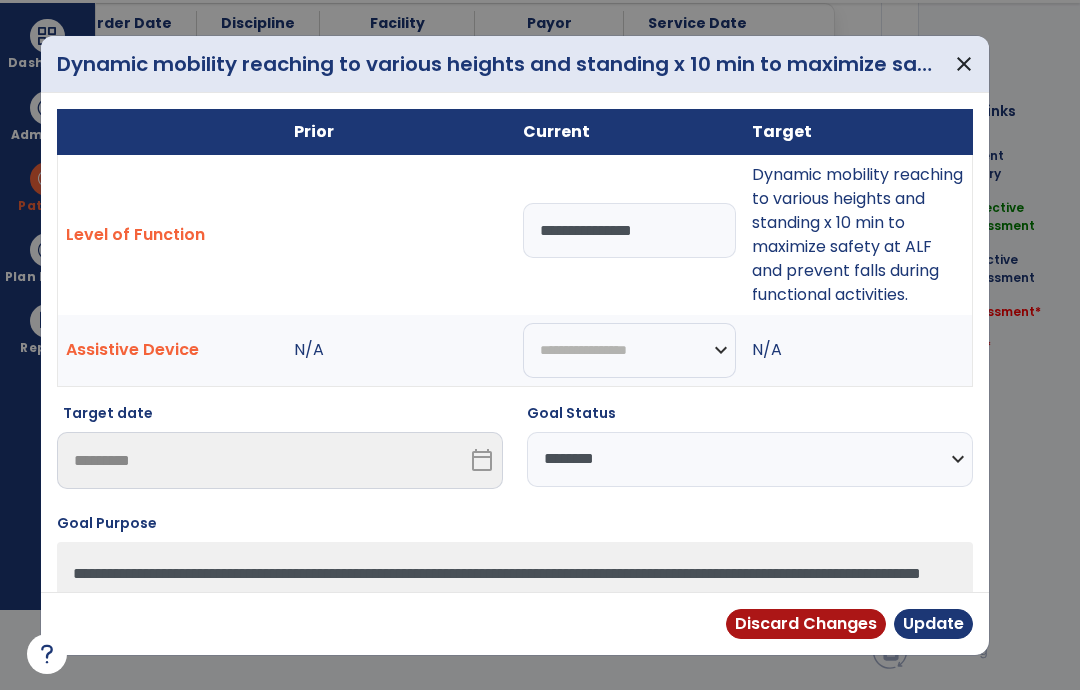 type on "**********" 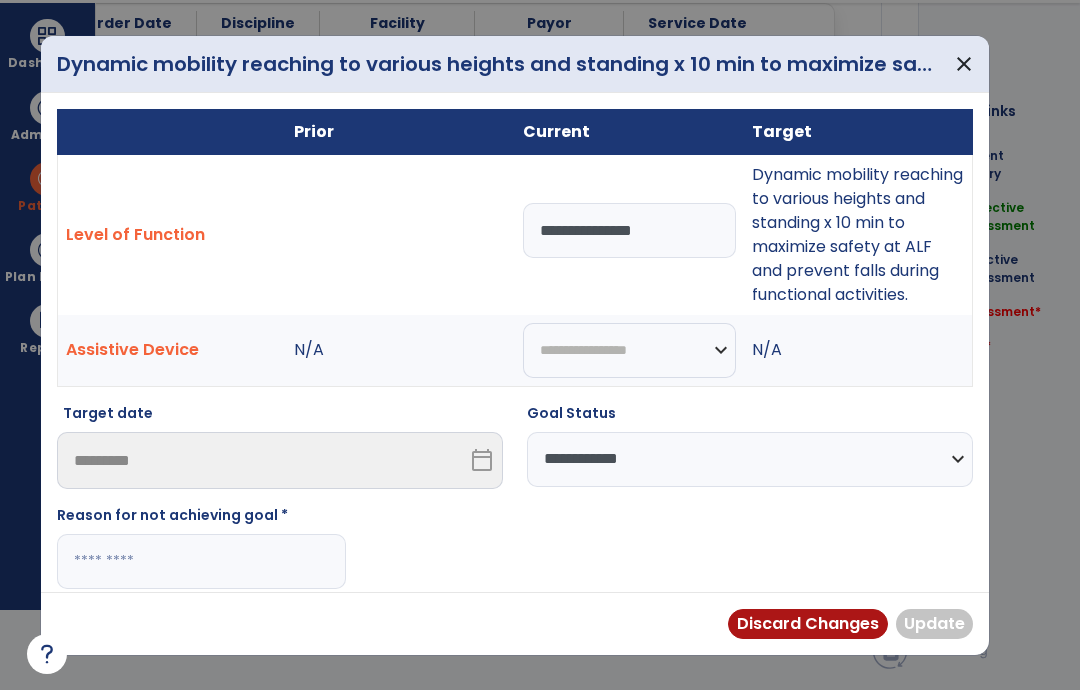 click at bounding box center (201, 561) 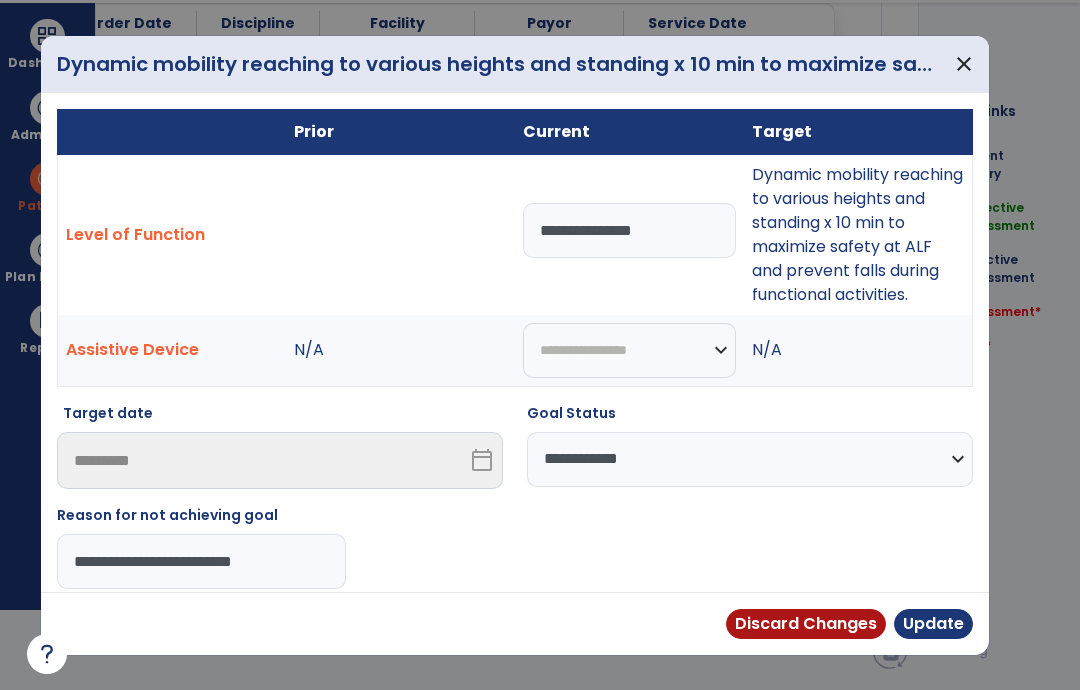 type on "**********" 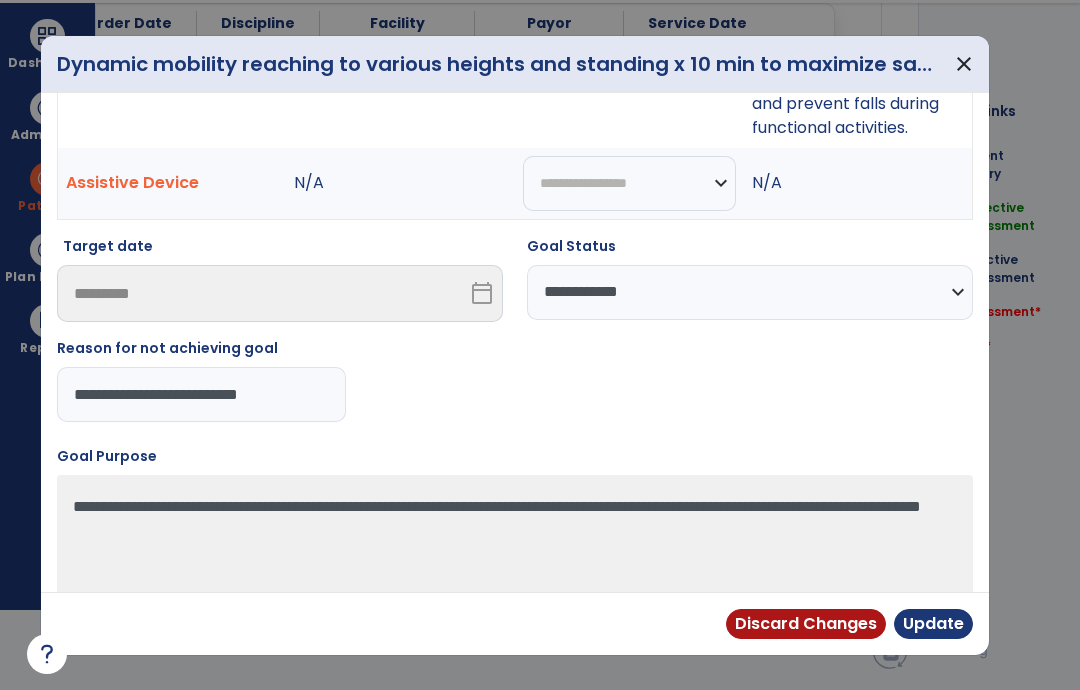 scroll, scrollTop: 166, scrollLeft: 0, axis: vertical 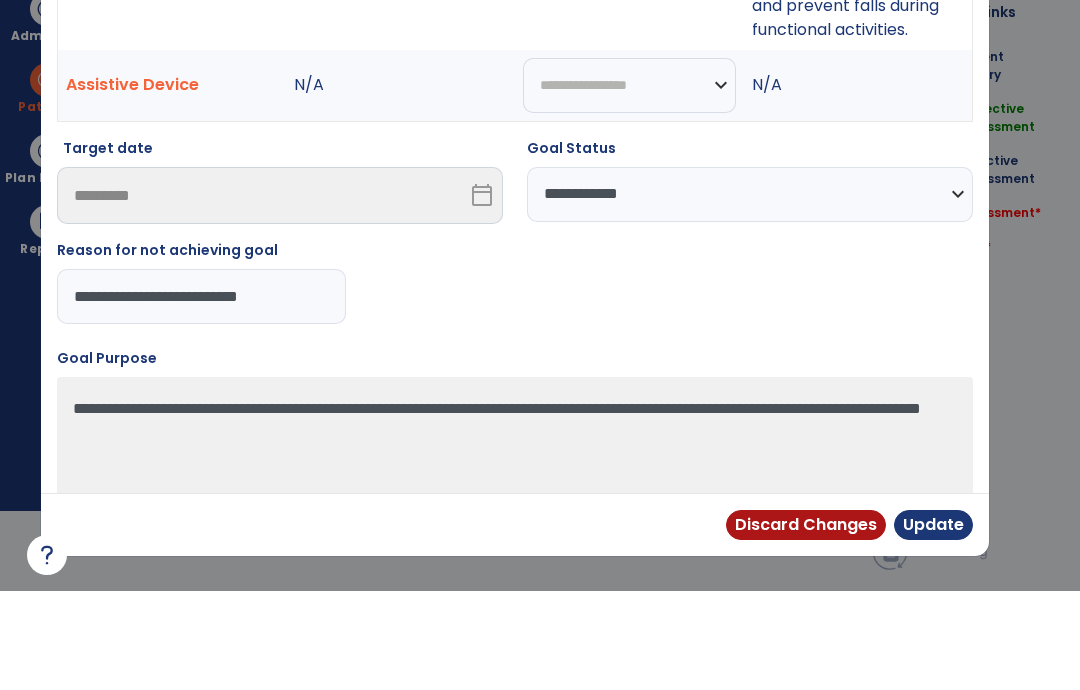 click on "Update" at bounding box center (933, 624) 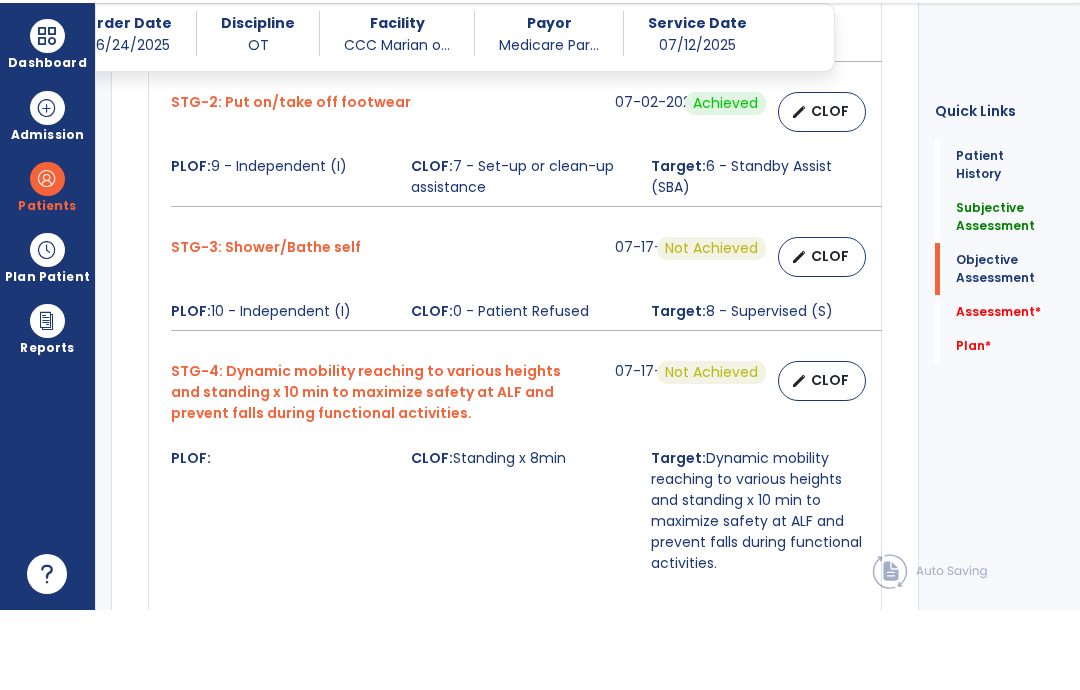 scroll, scrollTop: 80, scrollLeft: 0, axis: vertical 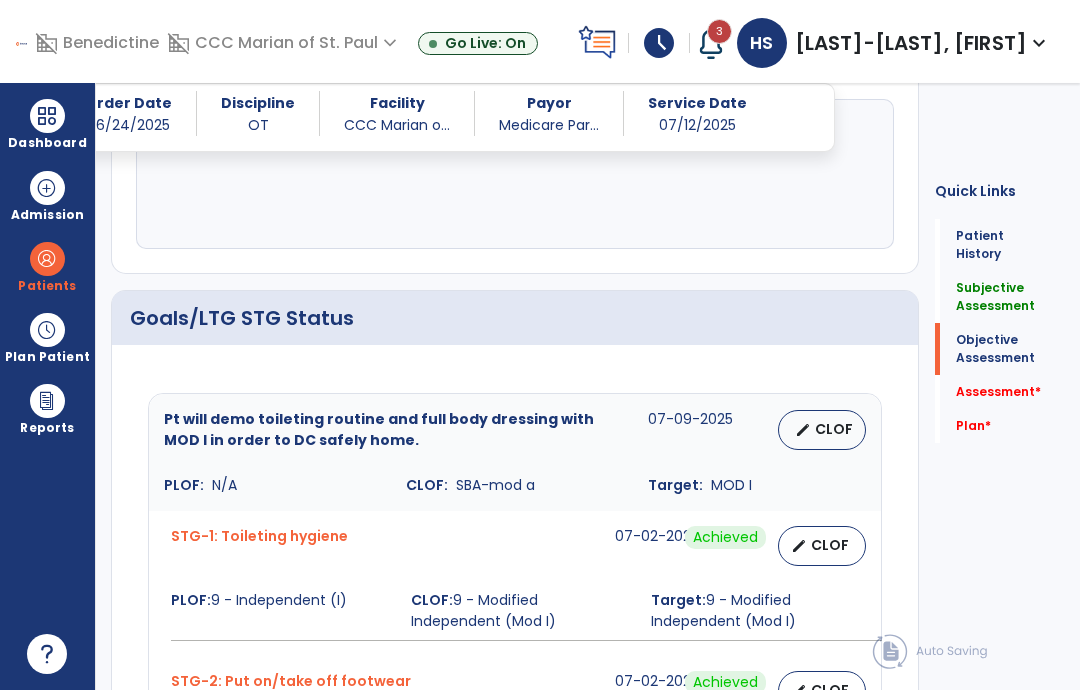 click on "edit   CLOF" at bounding box center [822, 430] 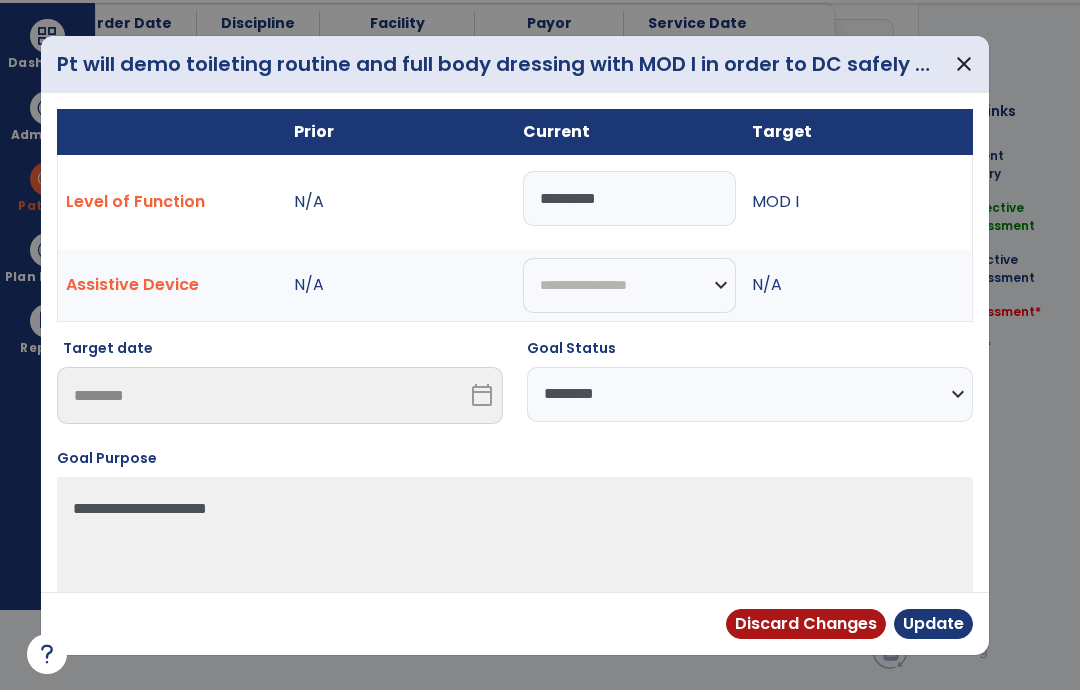 scroll, scrollTop: 0, scrollLeft: 0, axis: both 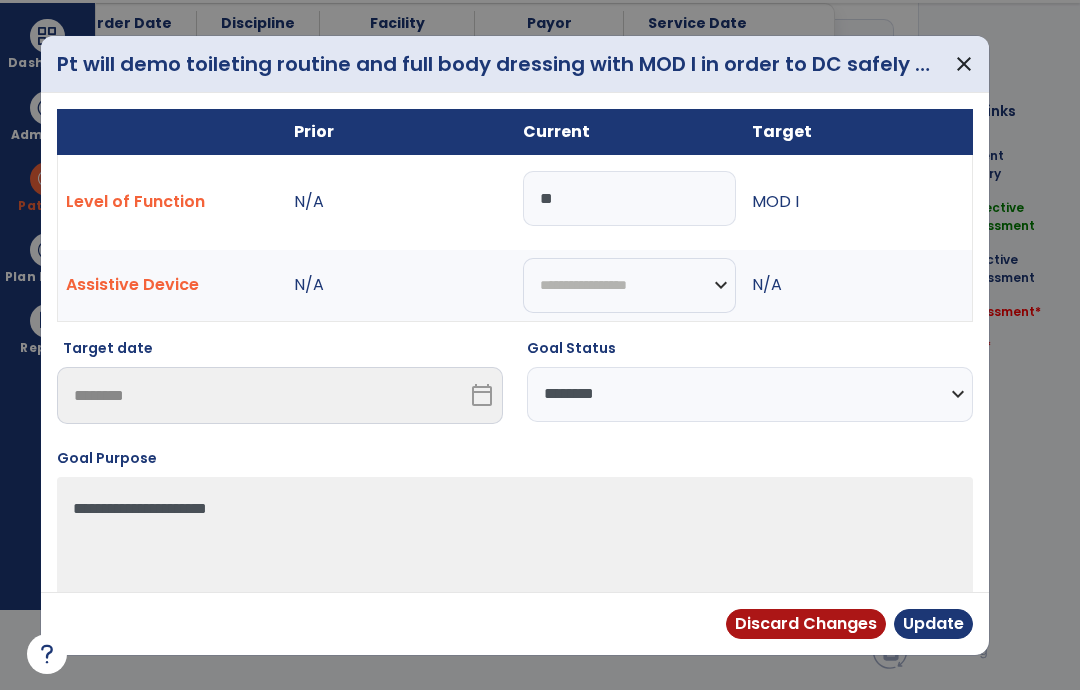 type on "*" 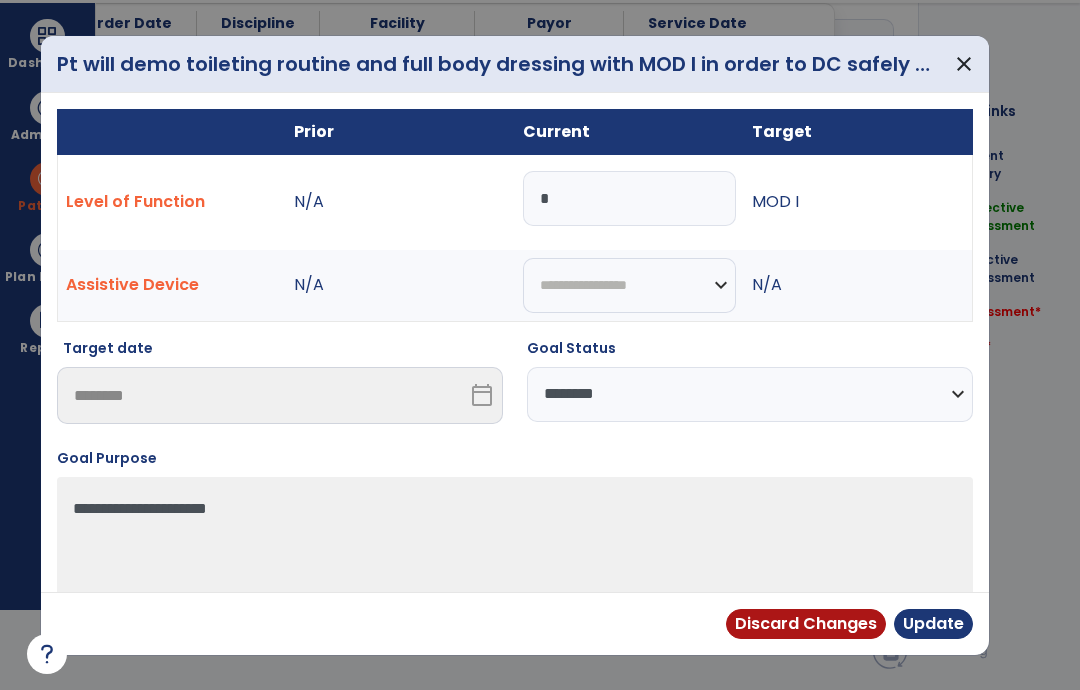 type 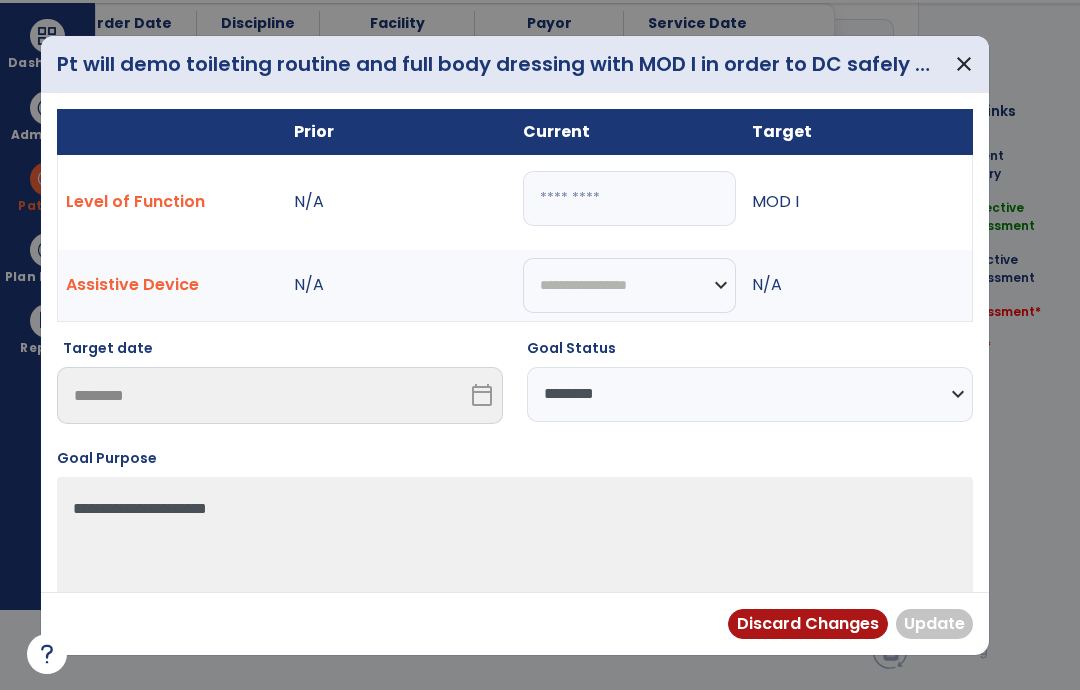 click on "close" at bounding box center [964, 64] 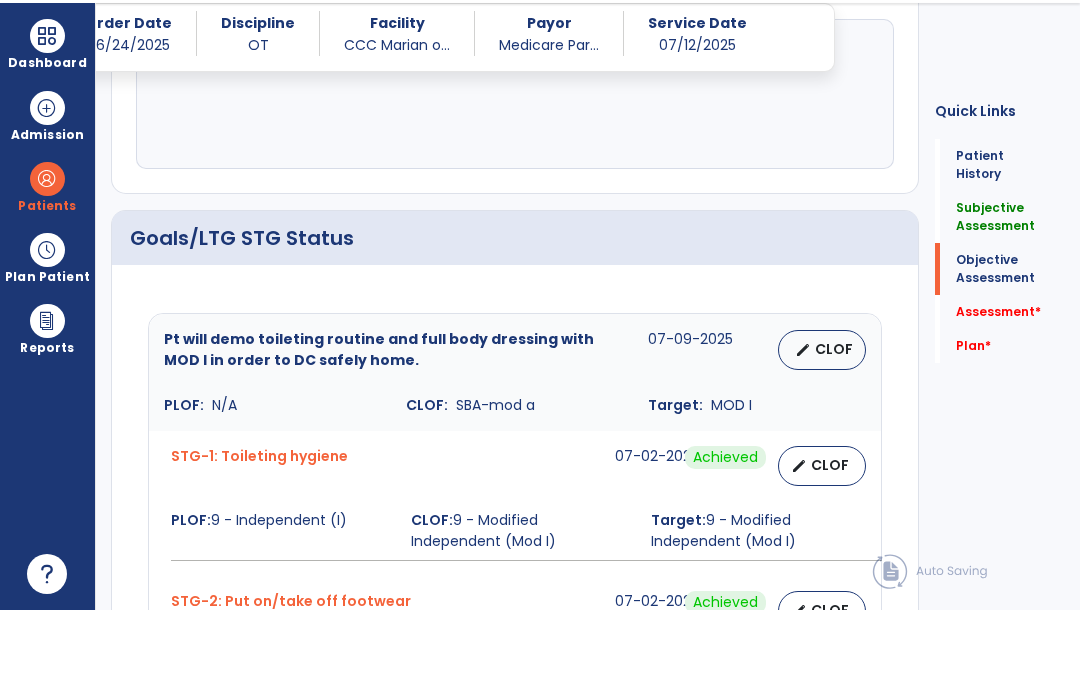 scroll, scrollTop: 80, scrollLeft: 0, axis: vertical 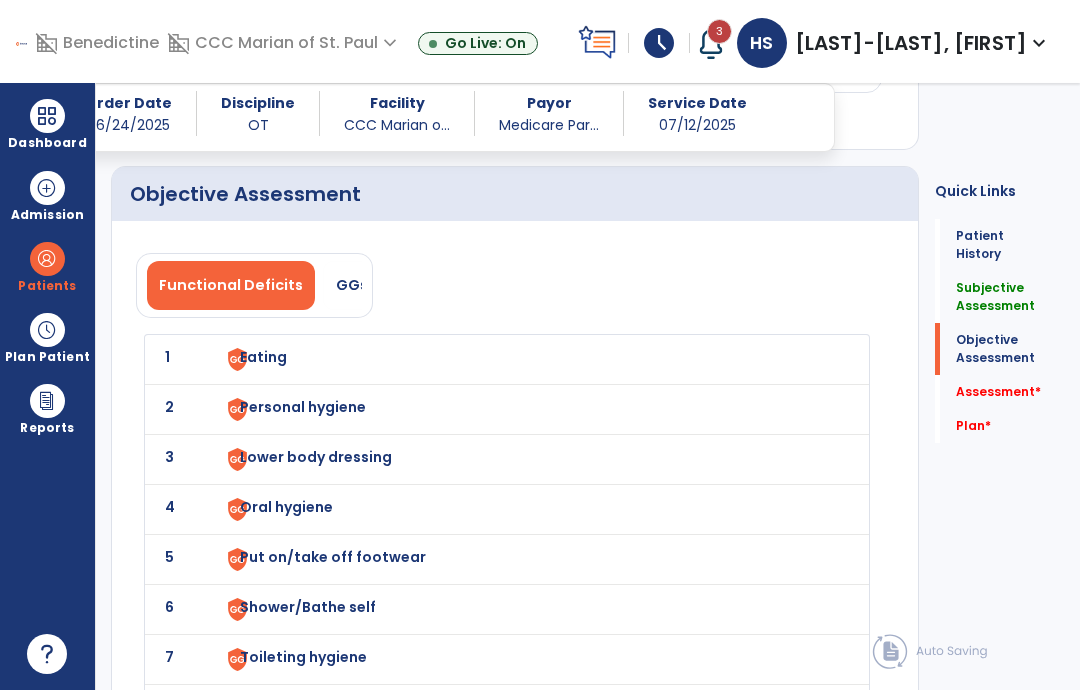 click on "Eating" at bounding box center [522, 359] 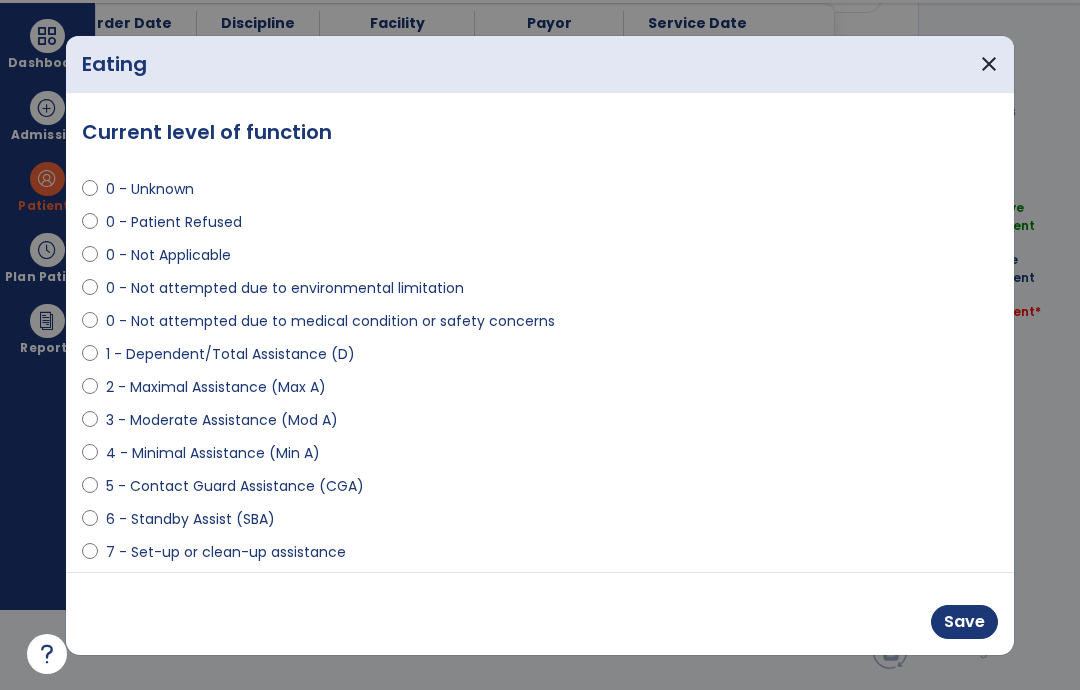 scroll, scrollTop: 0, scrollLeft: 0, axis: both 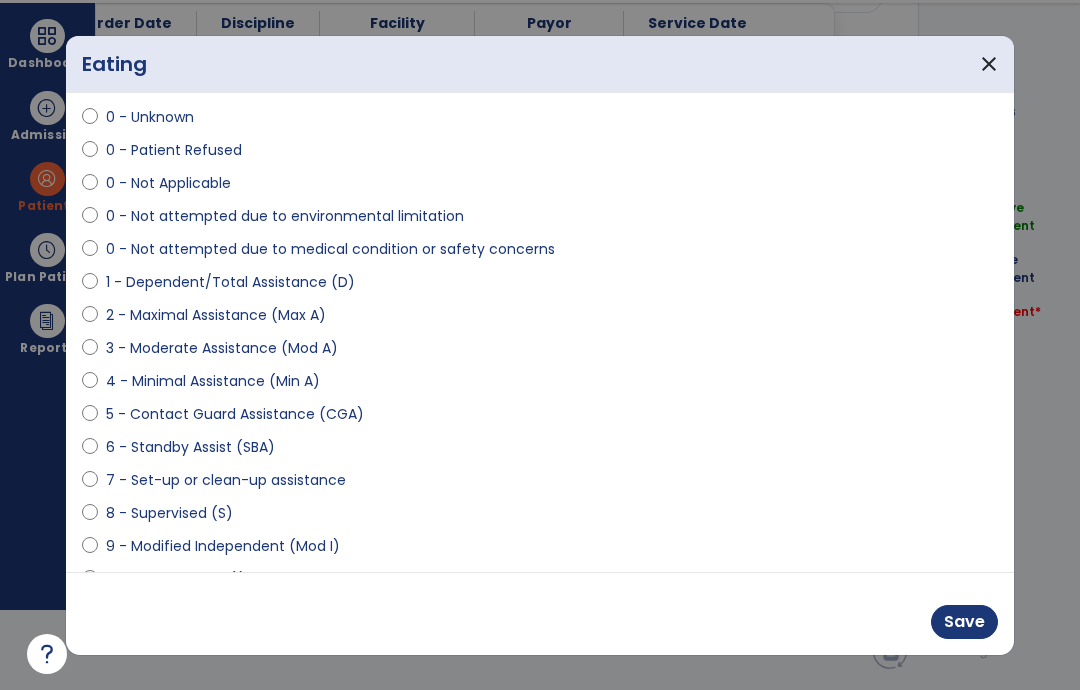 click on "10 - Independent (I)" at bounding box center (176, 579) 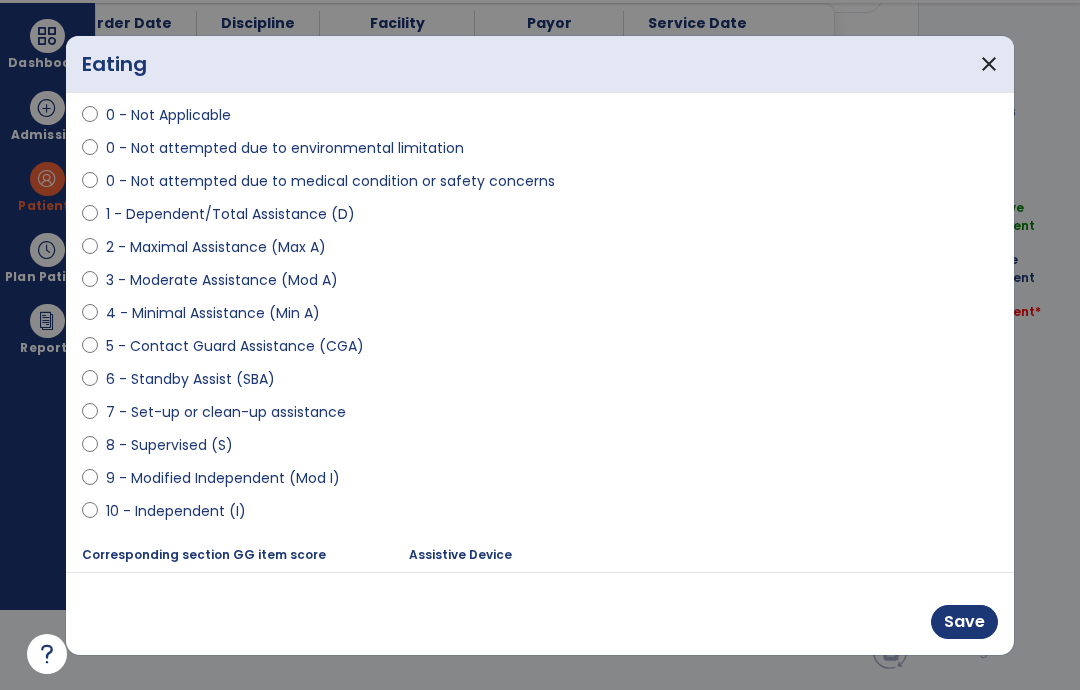 scroll, scrollTop: 139, scrollLeft: 0, axis: vertical 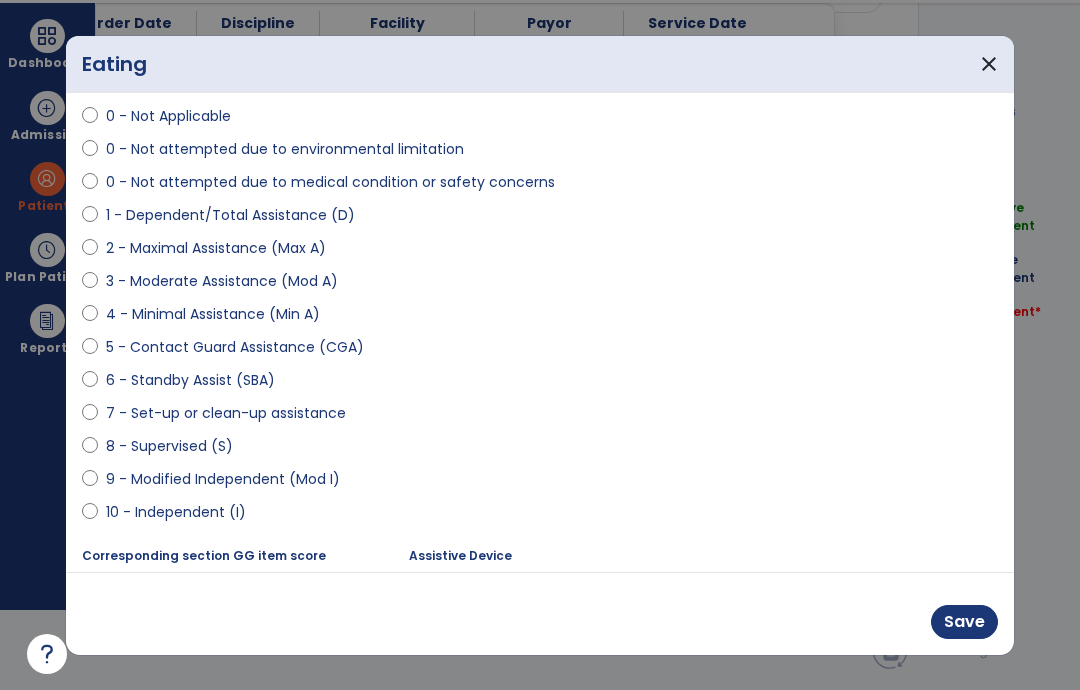 click on "Save" at bounding box center (964, 622) 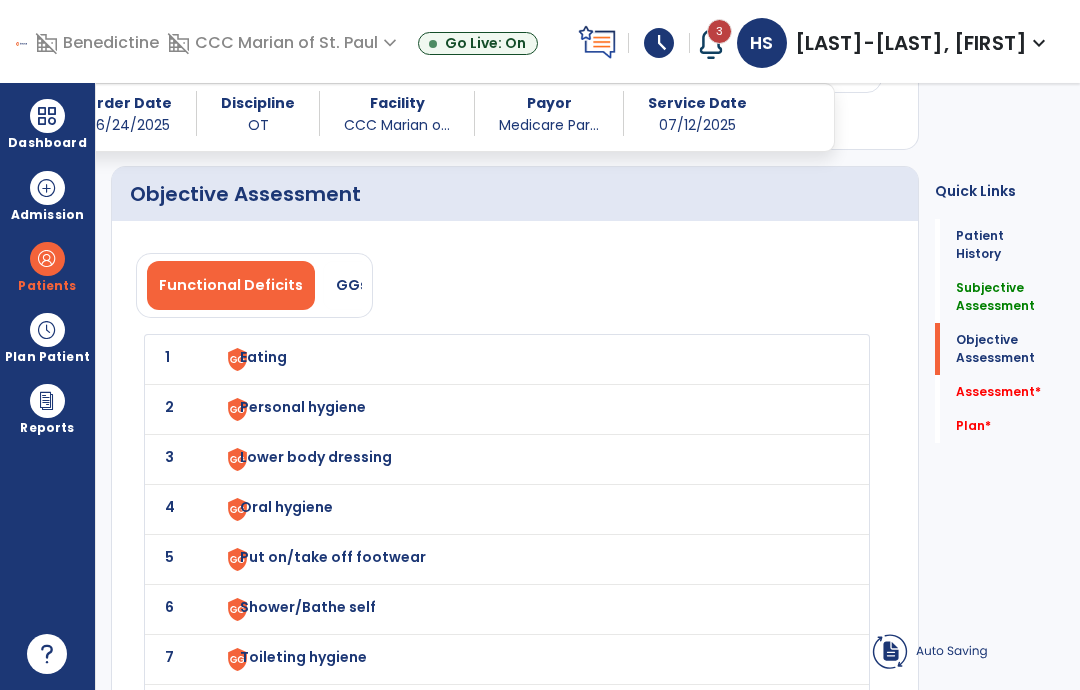 scroll, scrollTop: 80, scrollLeft: 0, axis: vertical 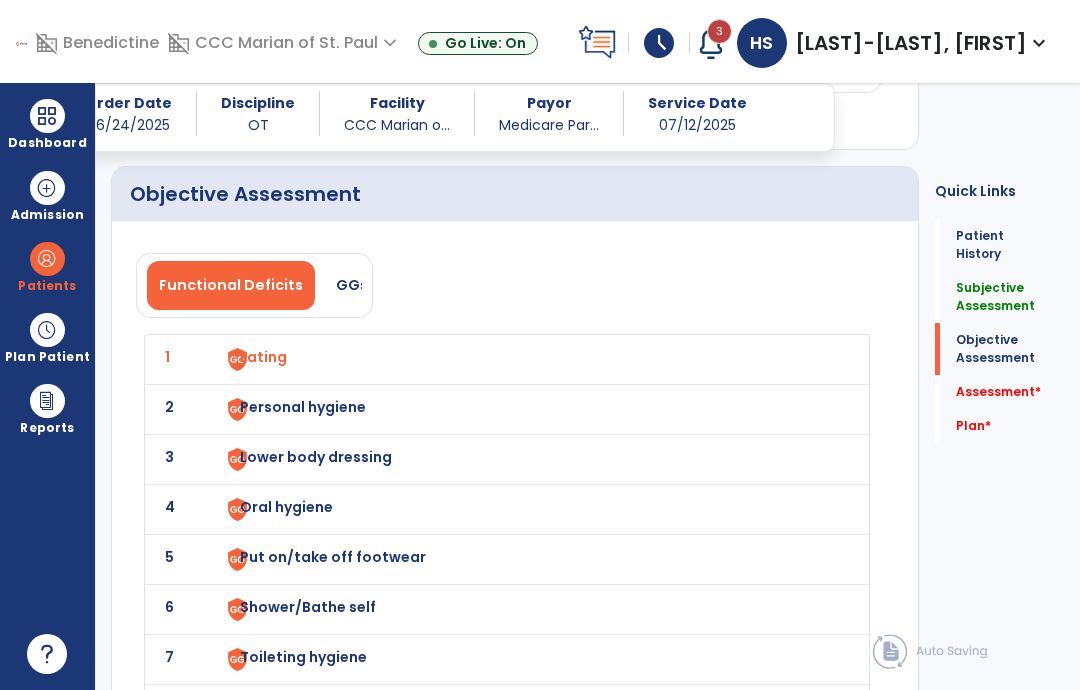 click on "Personal hygiene" at bounding box center [522, 359] 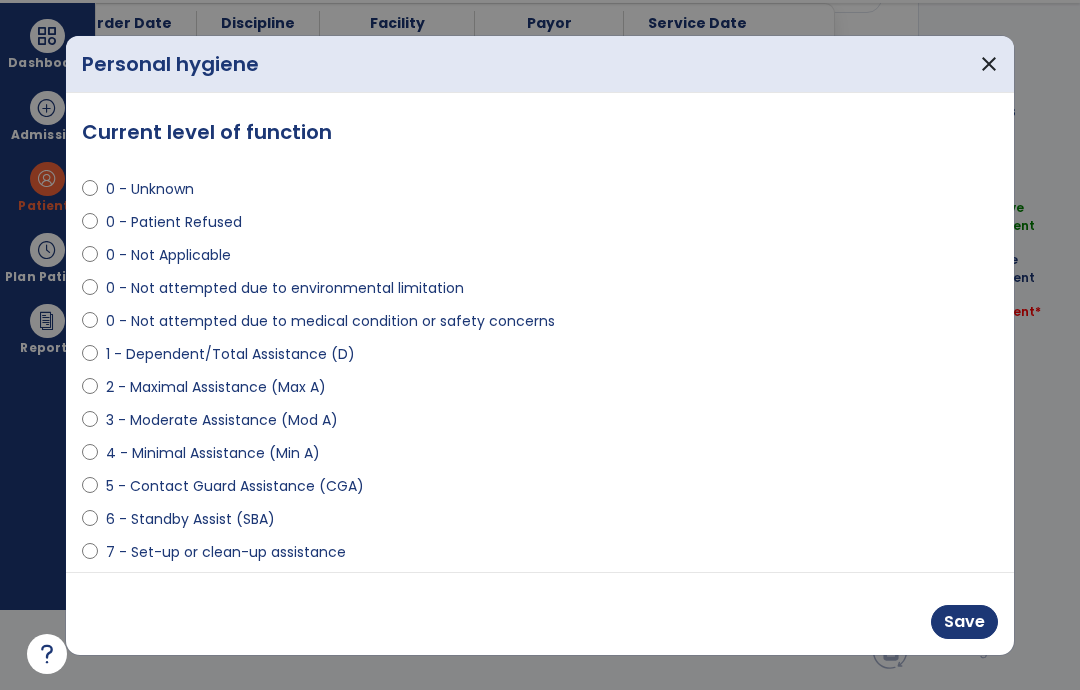 scroll, scrollTop: 0, scrollLeft: 0, axis: both 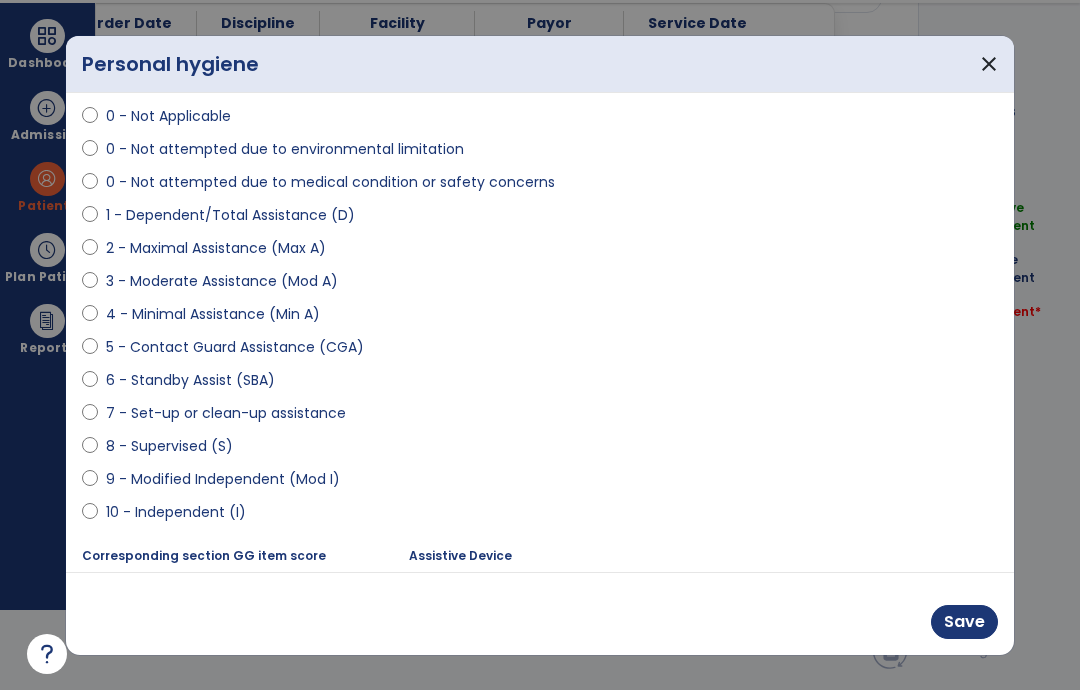 click on "8 - Supervised (S)" at bounding box center (169, 446) 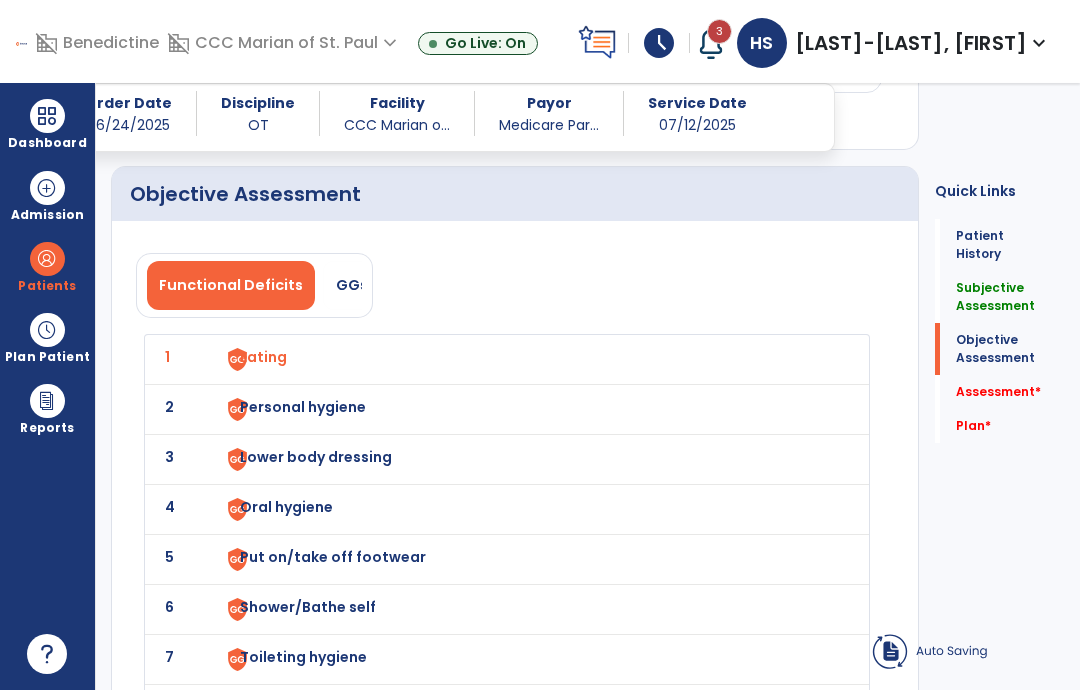 scroll, scrollTop: 80, scrollLeft: 0, axis: vertical 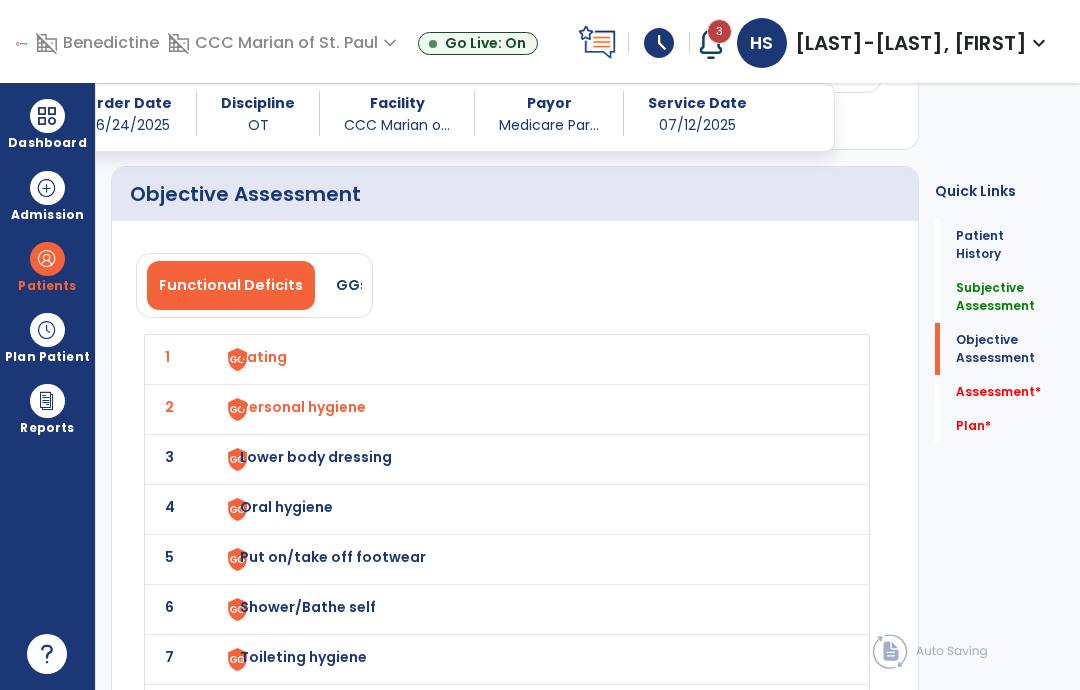 click on "Lower body dressing" at bounding box center (522, 359) 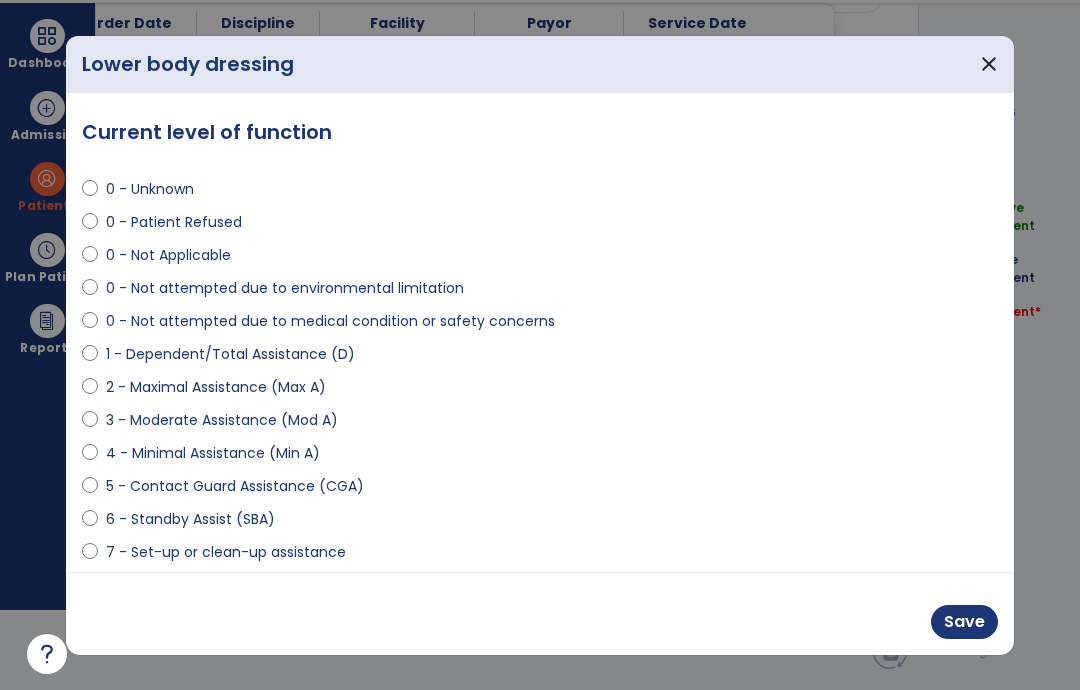 scroll, scrollTop: 0, scrollLeft: 0, axis: both 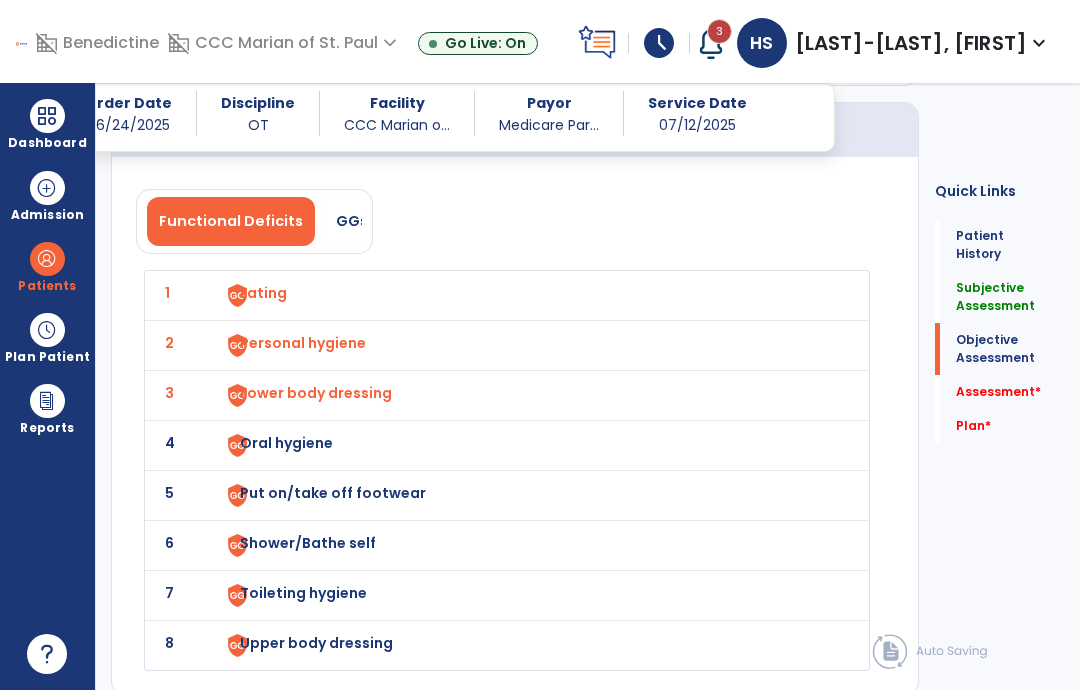 click on "5 Put on/take off footwear" 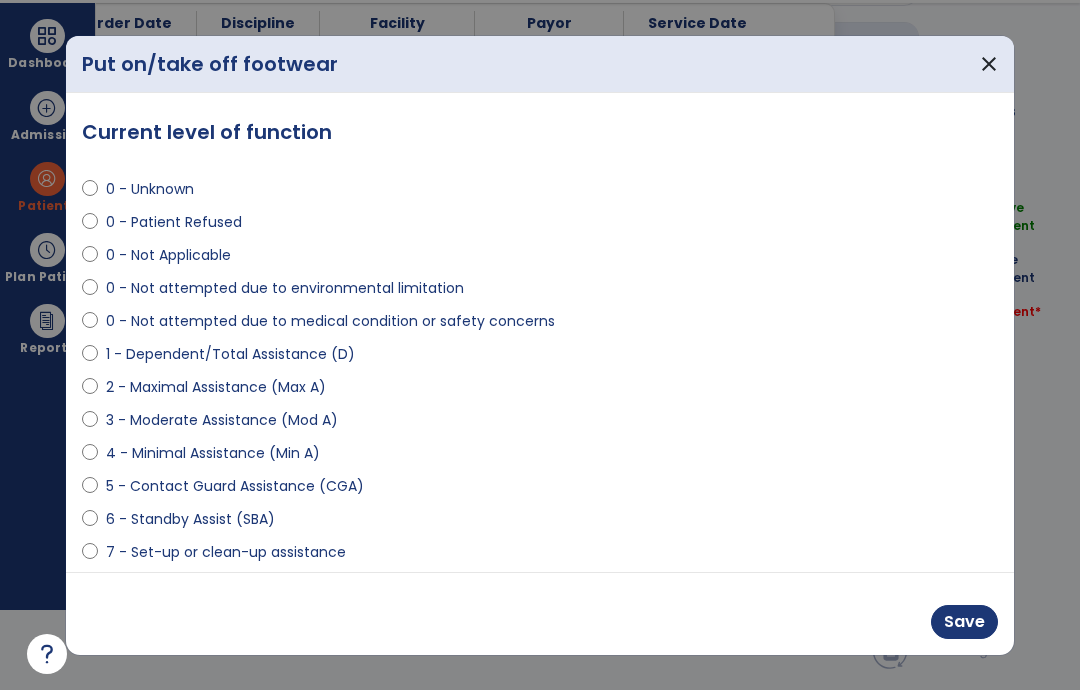 scroll, scrollTop: 0, scrollLeft: 0, axis: both 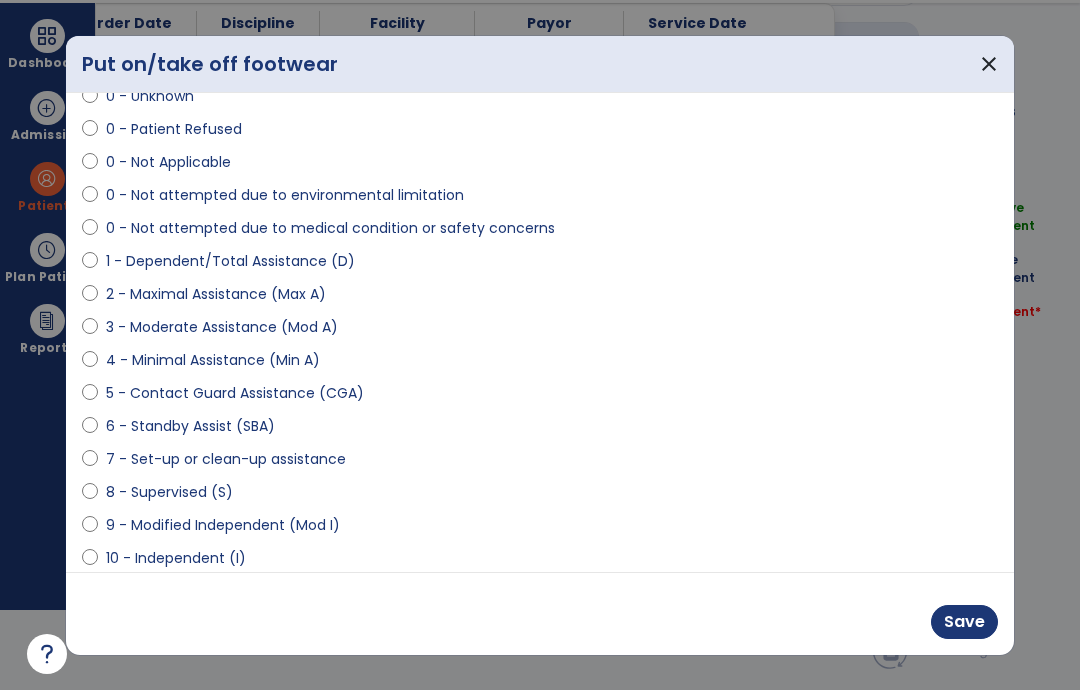 click on "4 - Minimal Assistance (Min A)" at bounding box center (213, 360) 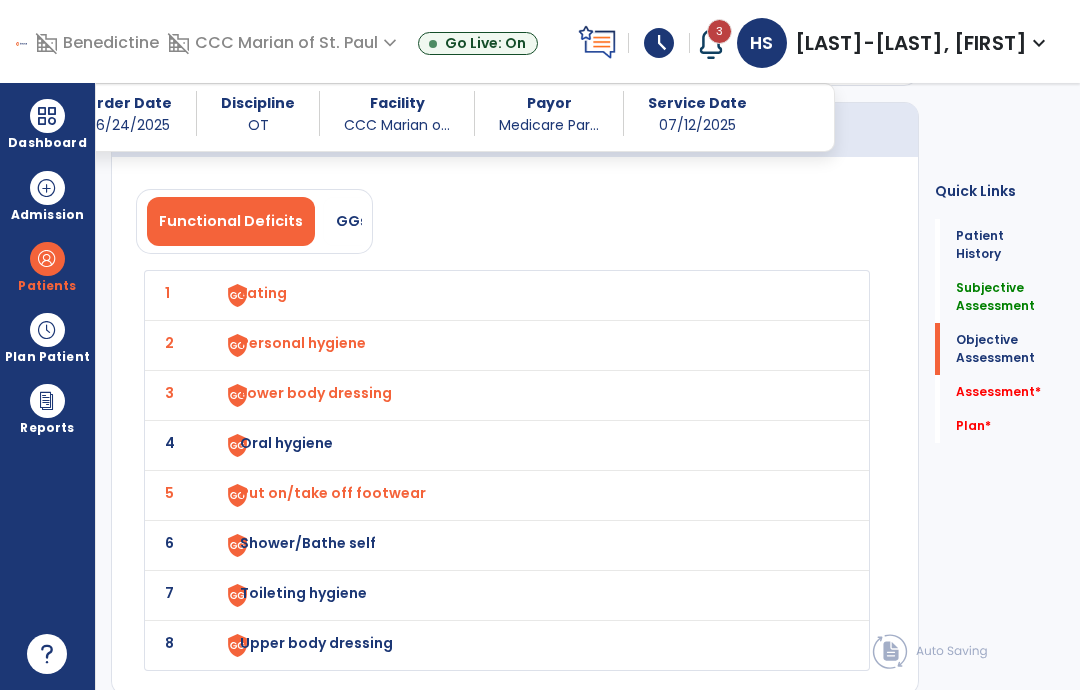 click on "Oral hygiene" at bounding box center (522, 295) 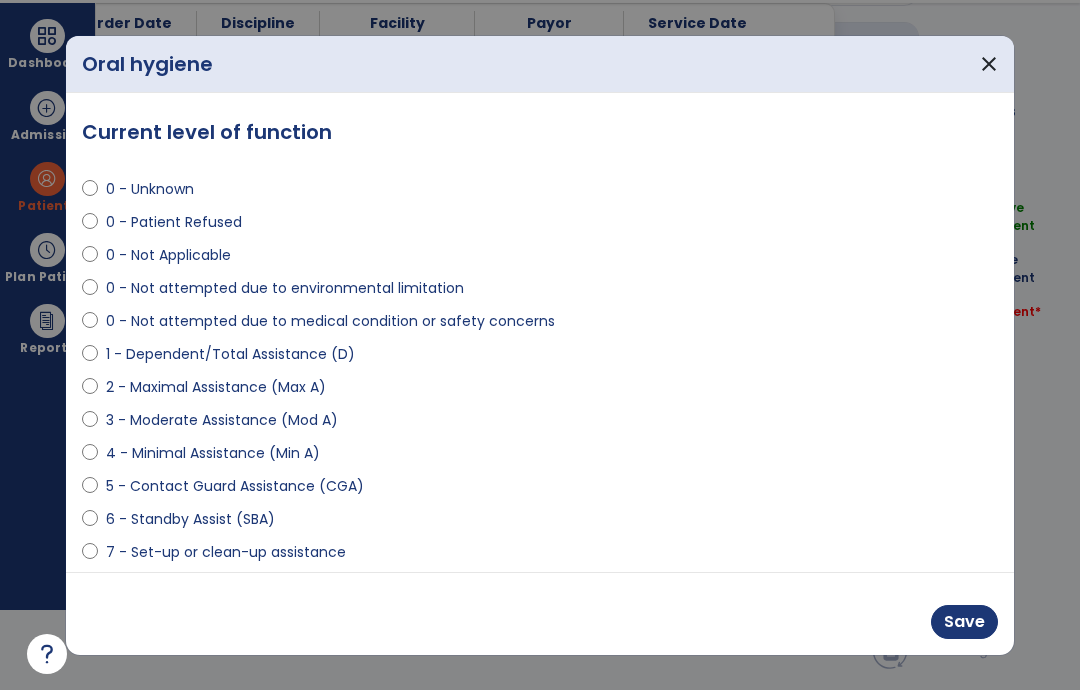 scroll, scrollTop: 0, scrollLeft: 0, axis: both 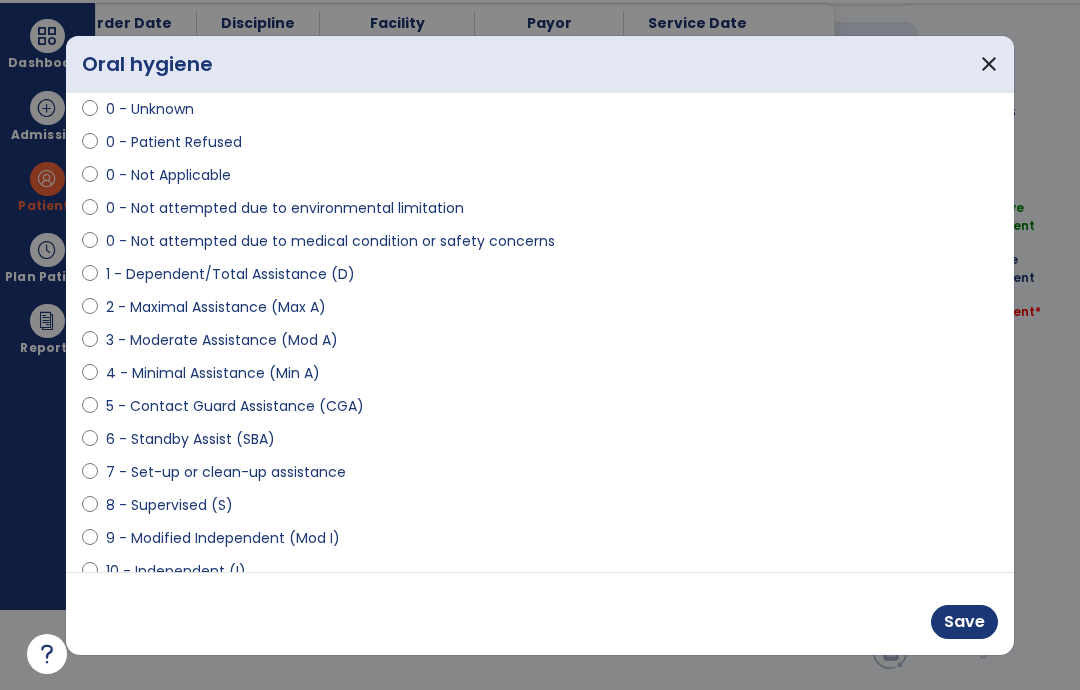 click on "10 - Independent (I)" at bounding box center (176, 571) 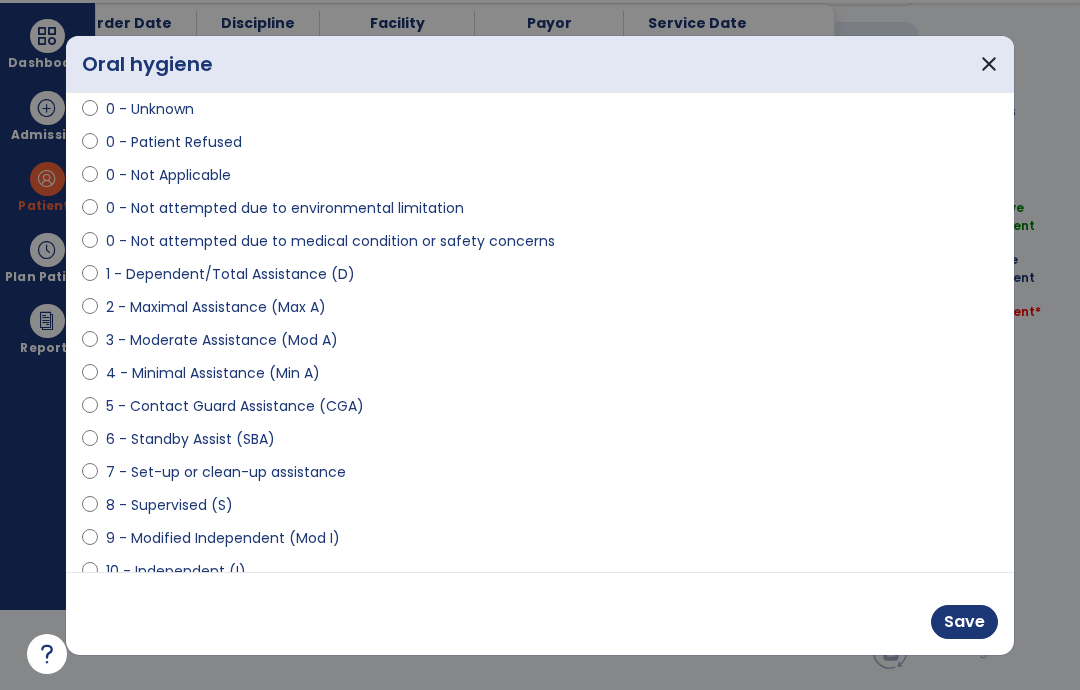 click on "Save" at bounding box center [964, 622] 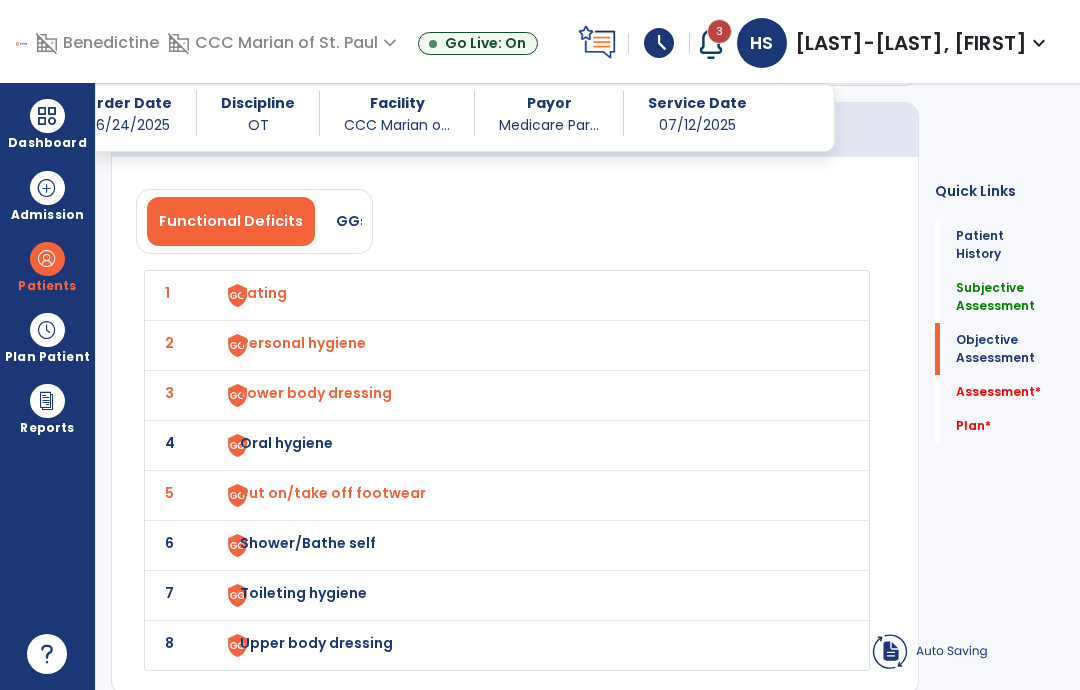 scroll, scrollTop: 80, scrollLeft: 0, axis: vertical 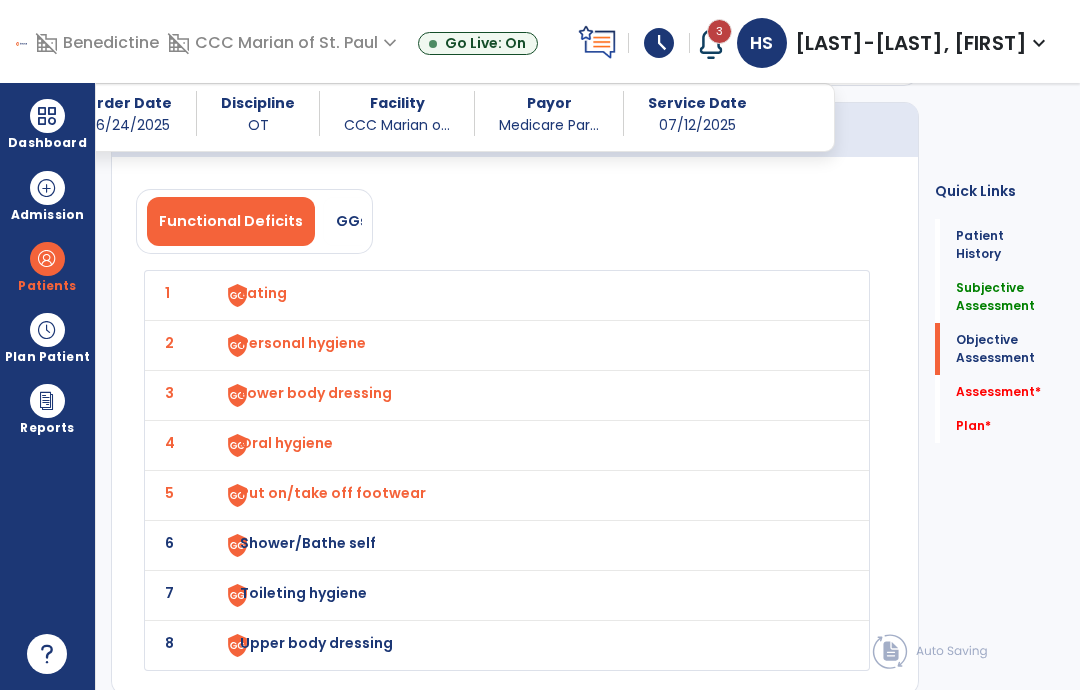 click on "Shower/Bathe self" at bounding box center (522, 295) 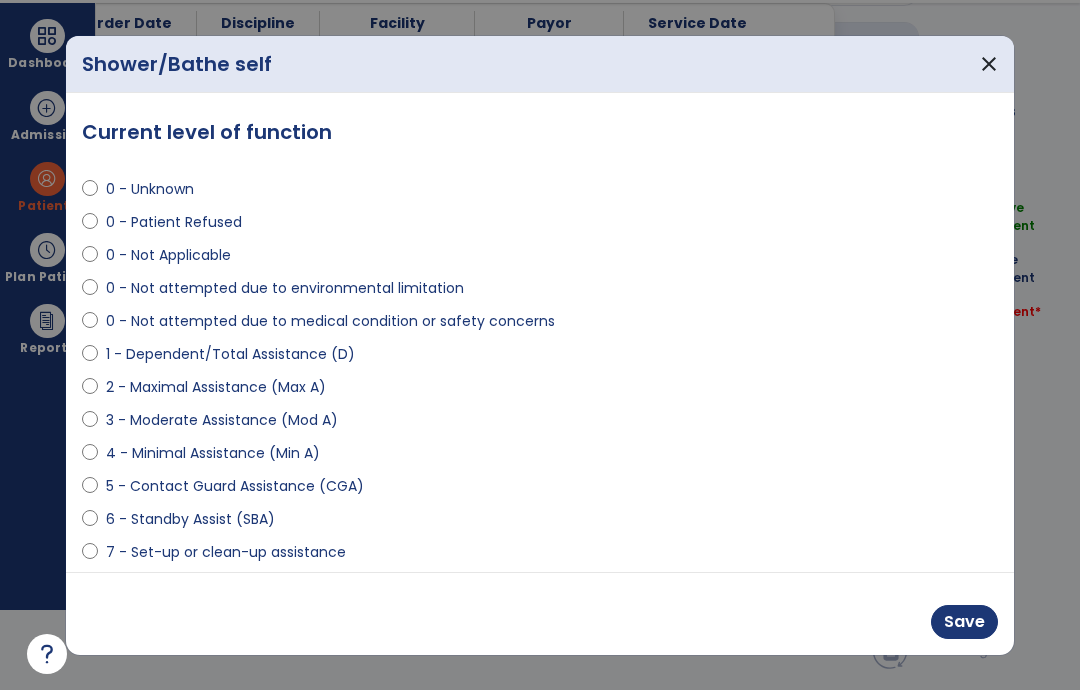 scroll, scrollTop: 0, scrollLeft: 0, axis: both 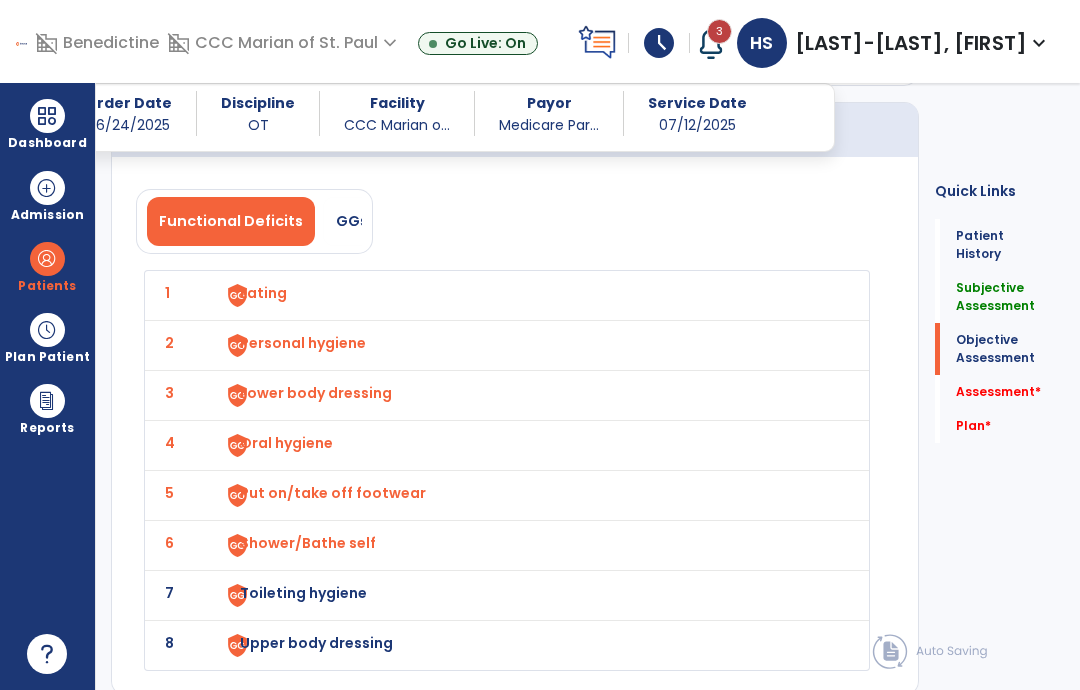 click on "Toileting hygiene" at bounding box center [522, 295] 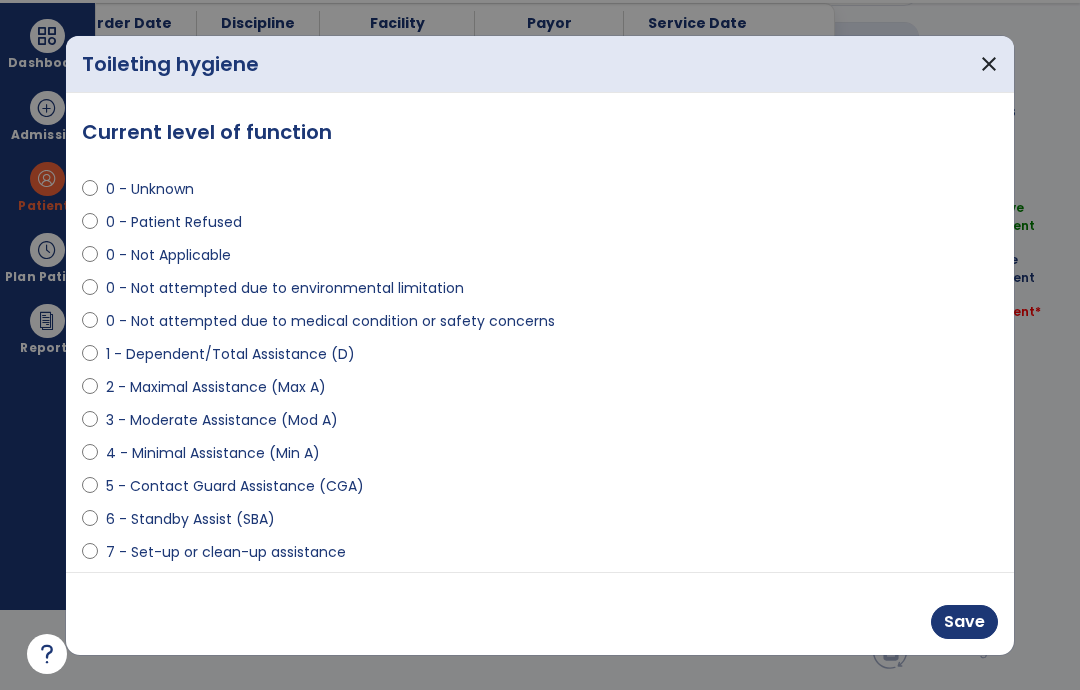 scroll, scrollTop: 0, scrollLeft: 0, axis: both 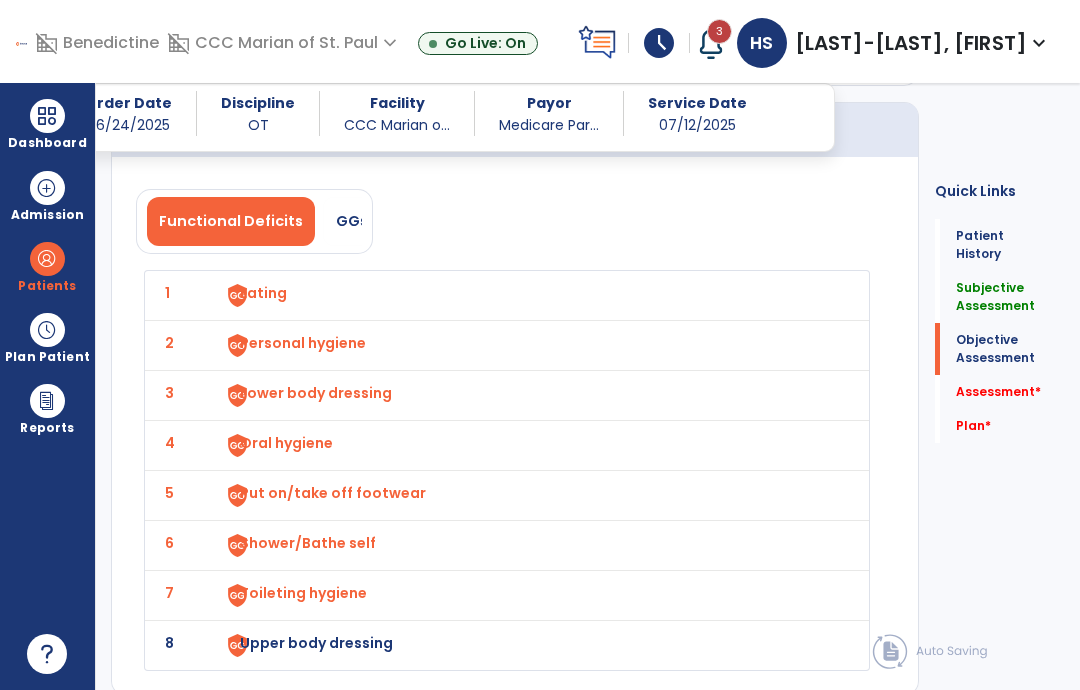 click on "Upper body dressing" at bounding box center (263, 293) 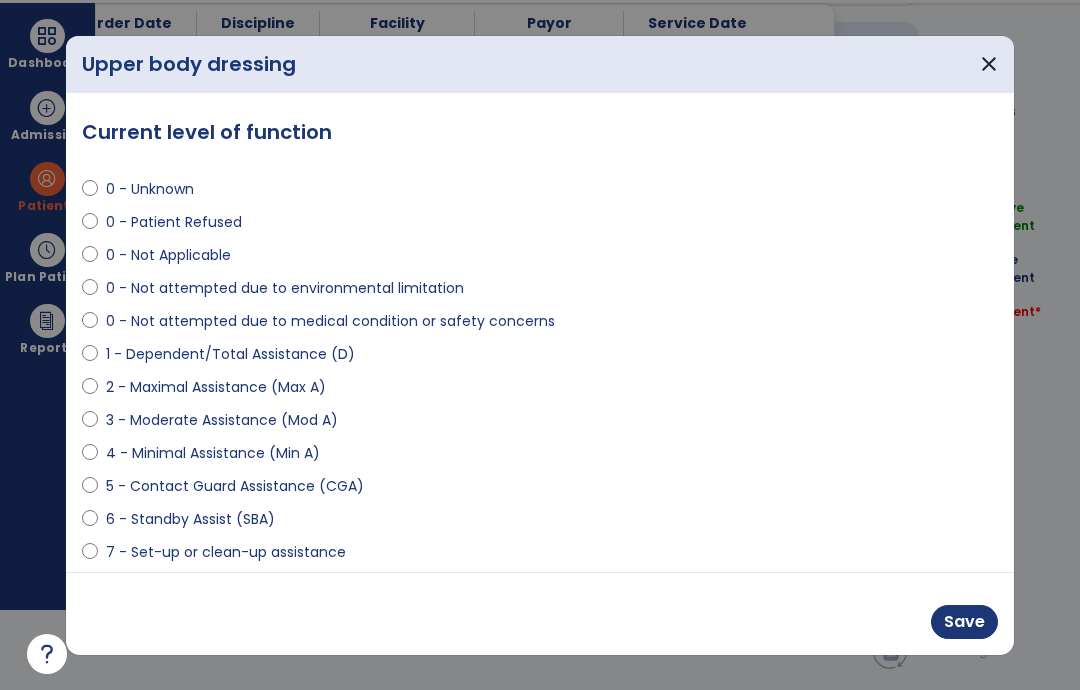 scroll, scrollTop: 0, scrollLeft: 0, axis: both 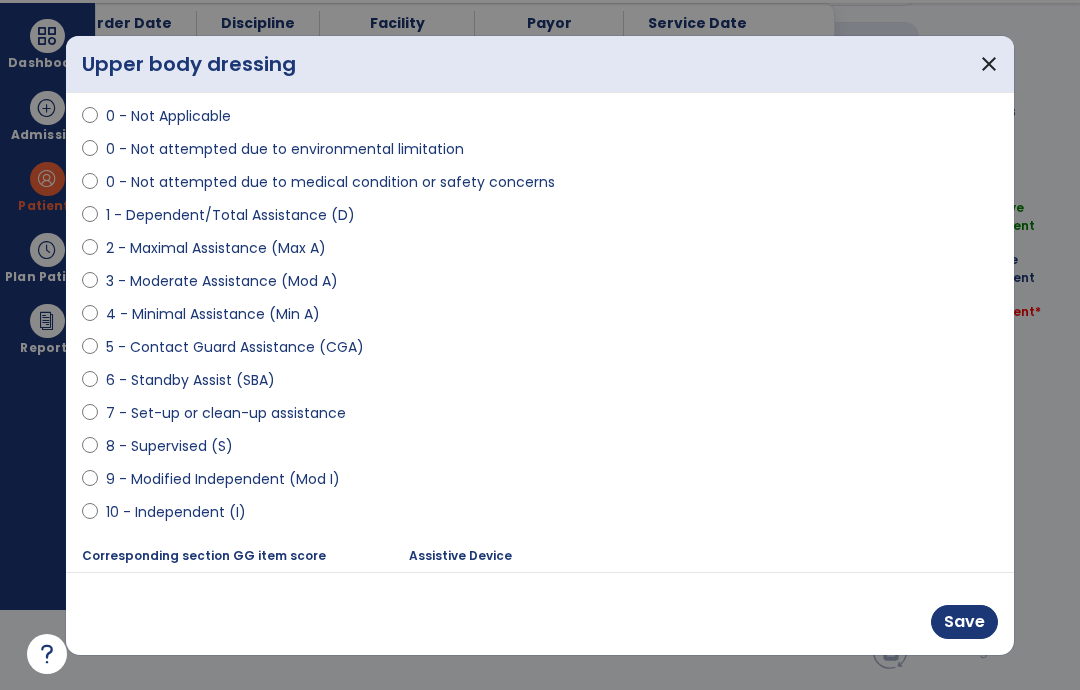 click on "10 - Independent (I)" at bounding box center (176, 512) 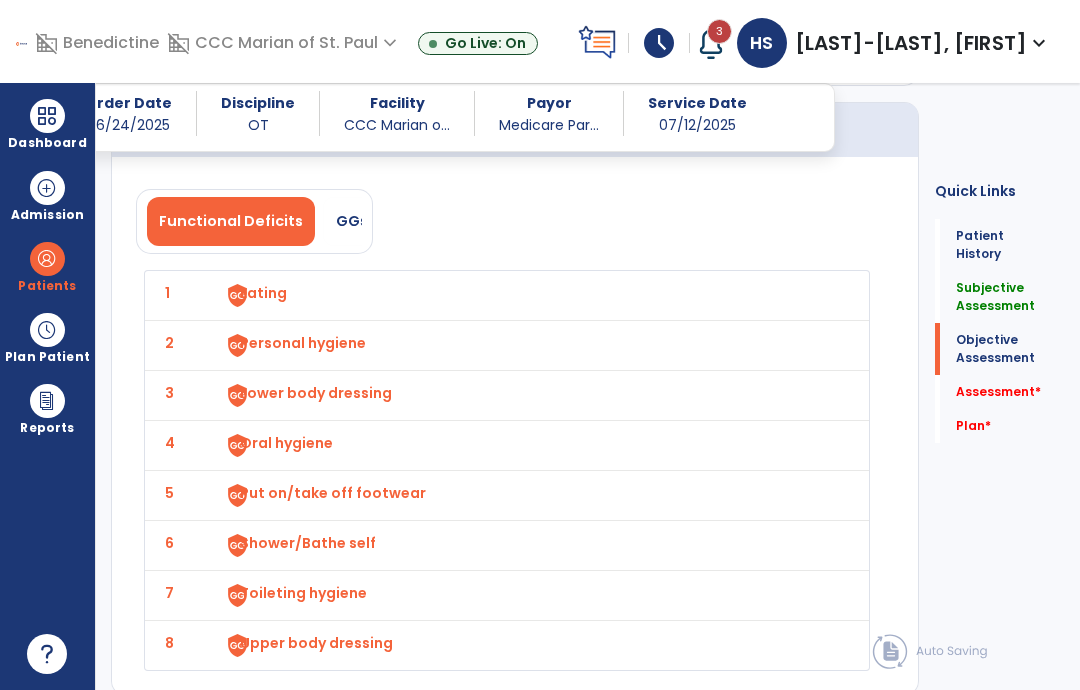 scroll, scrollTop: 80, scrollLeft: 0, axis: vertical 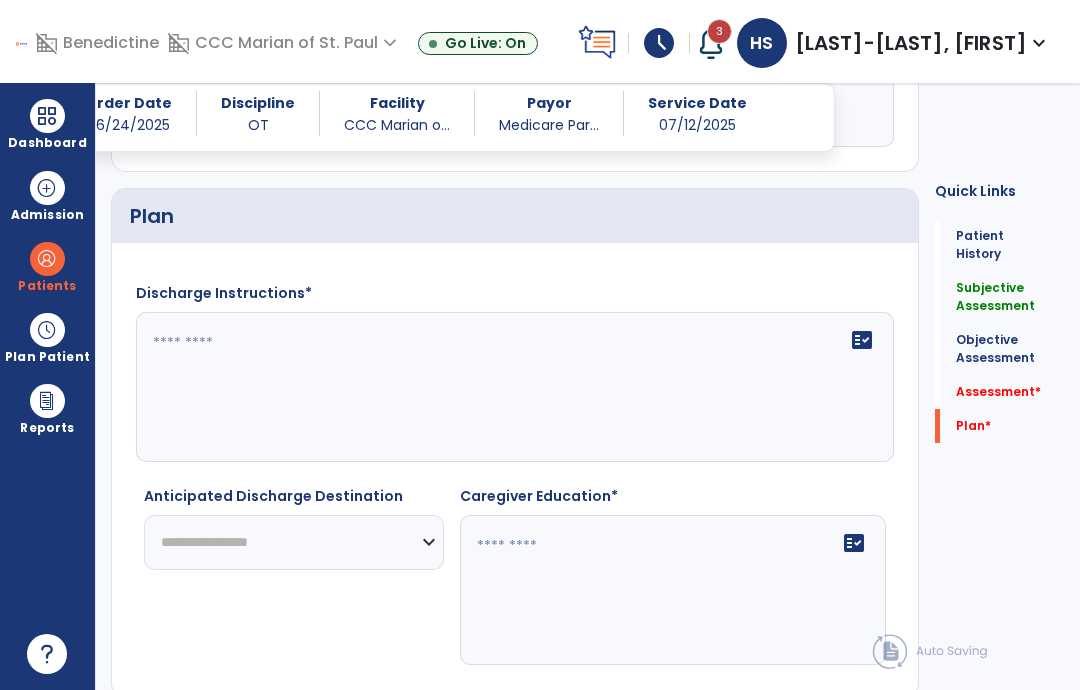 click on "**********" 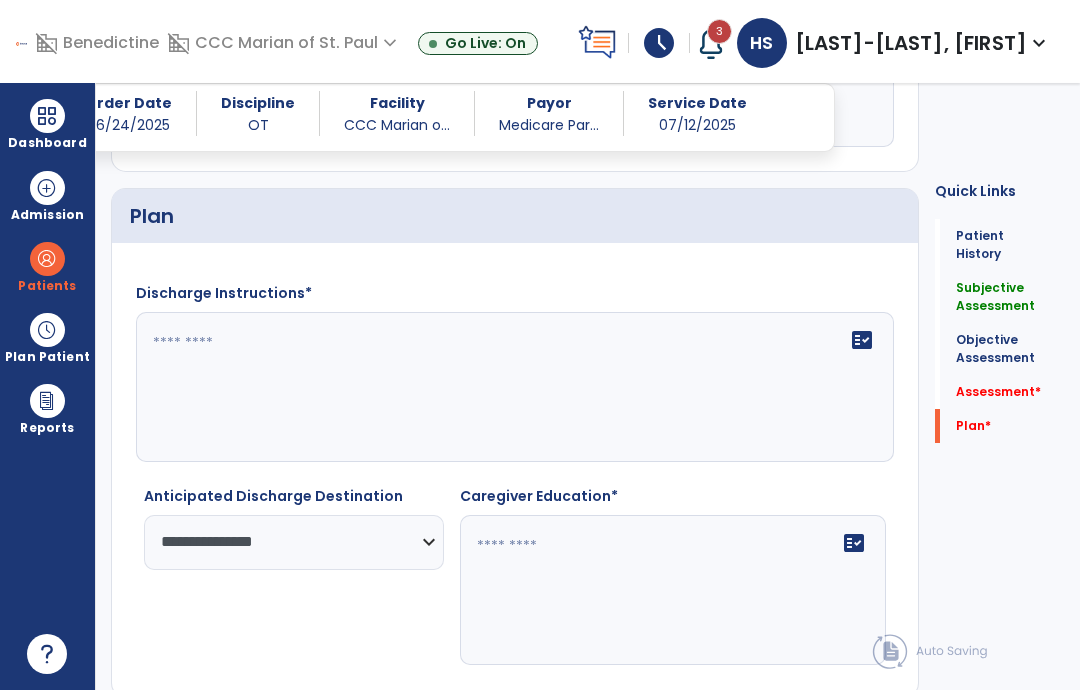 click on "fact_check" 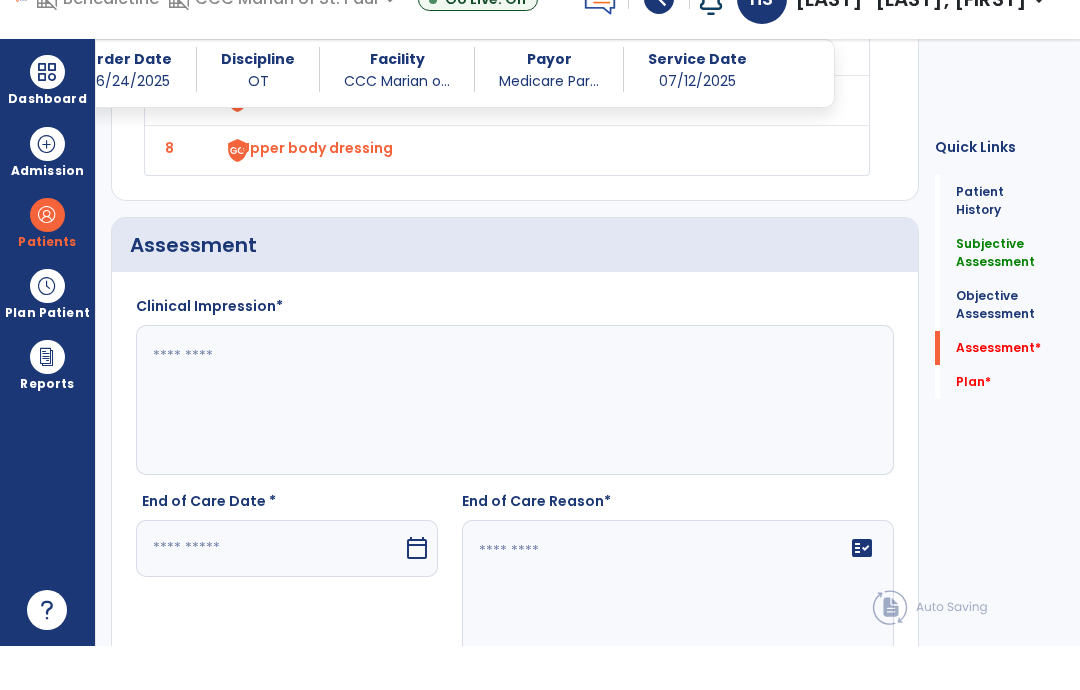 scroll, scrollTop: 2999, scrollLeft: 0, axis: vertical 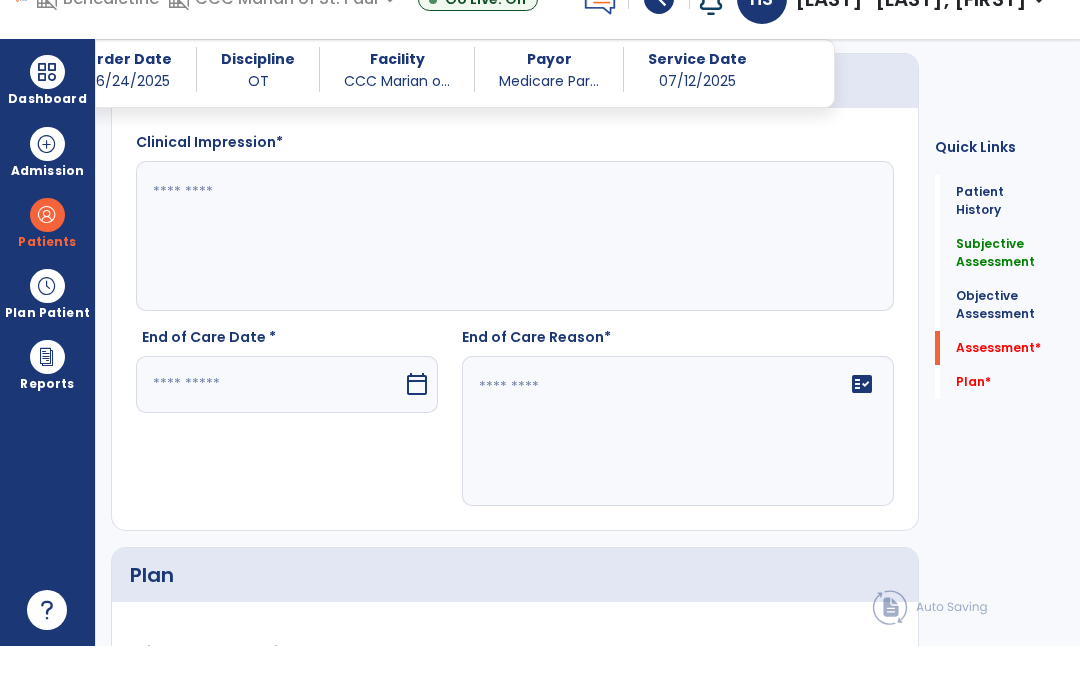 type on "**********" 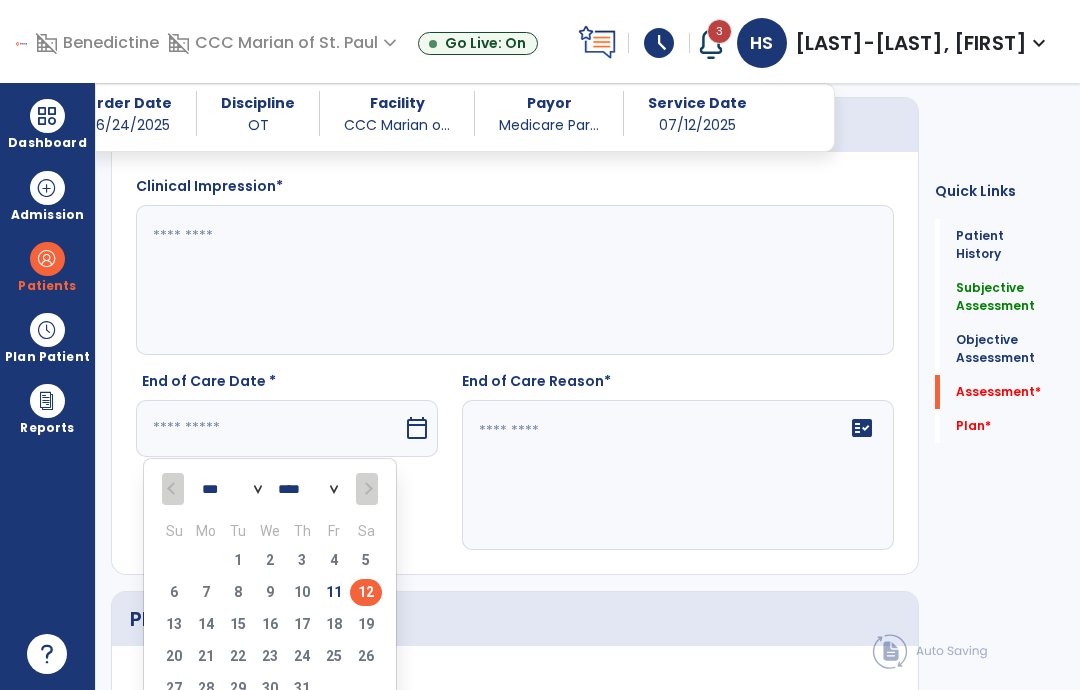 click on "12" at bounding box center (366, 592) 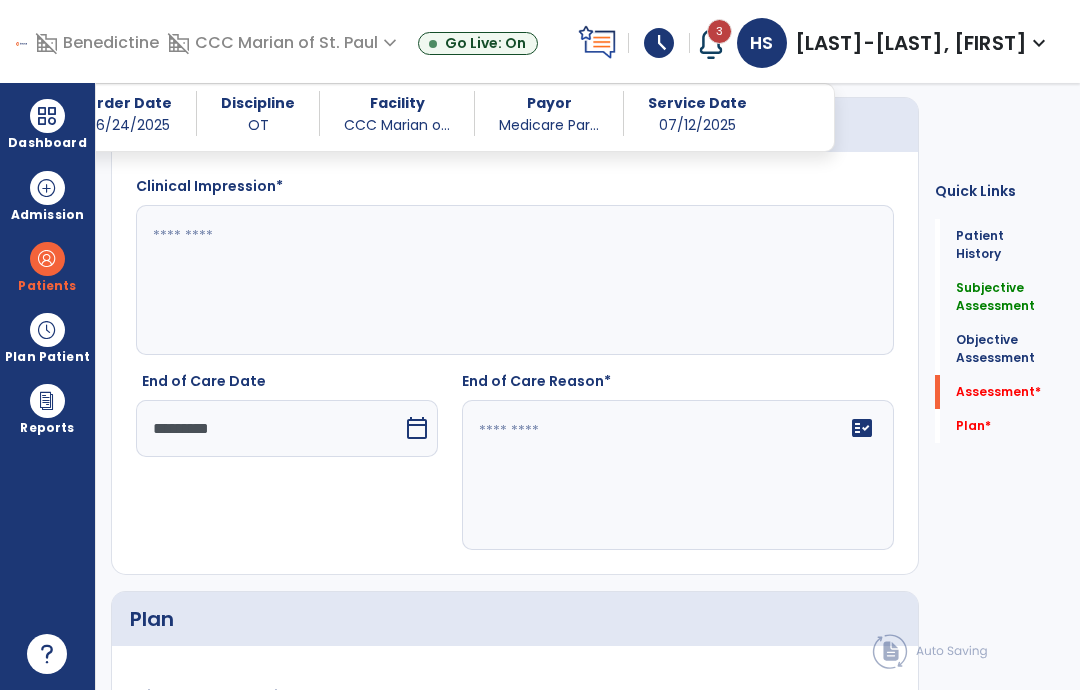 click 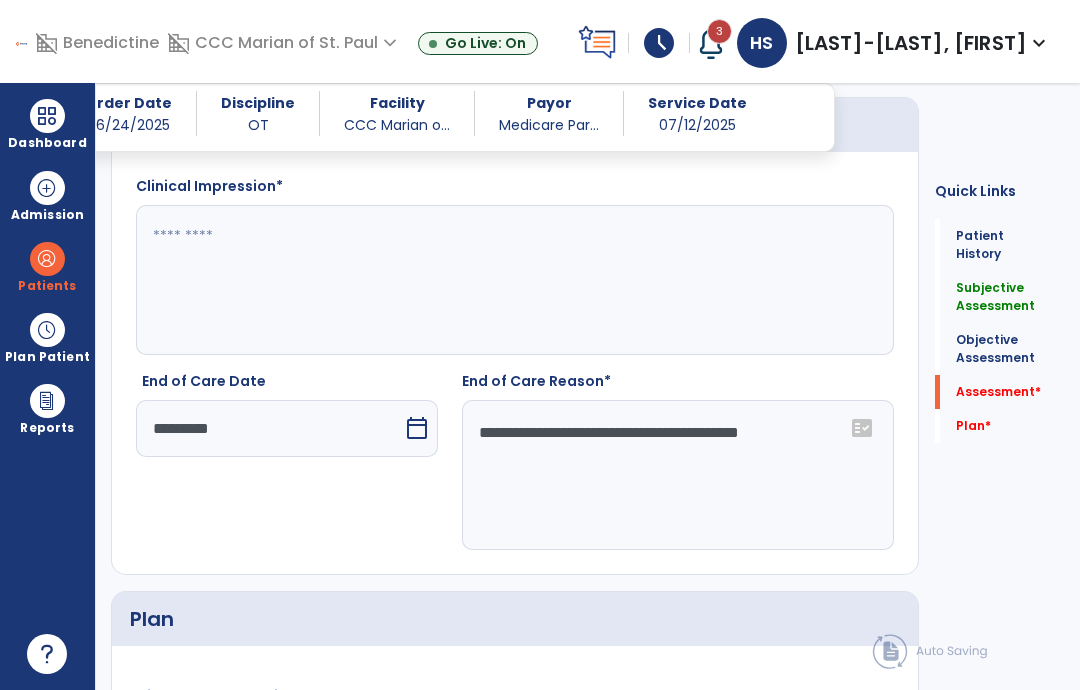 type on "**********" 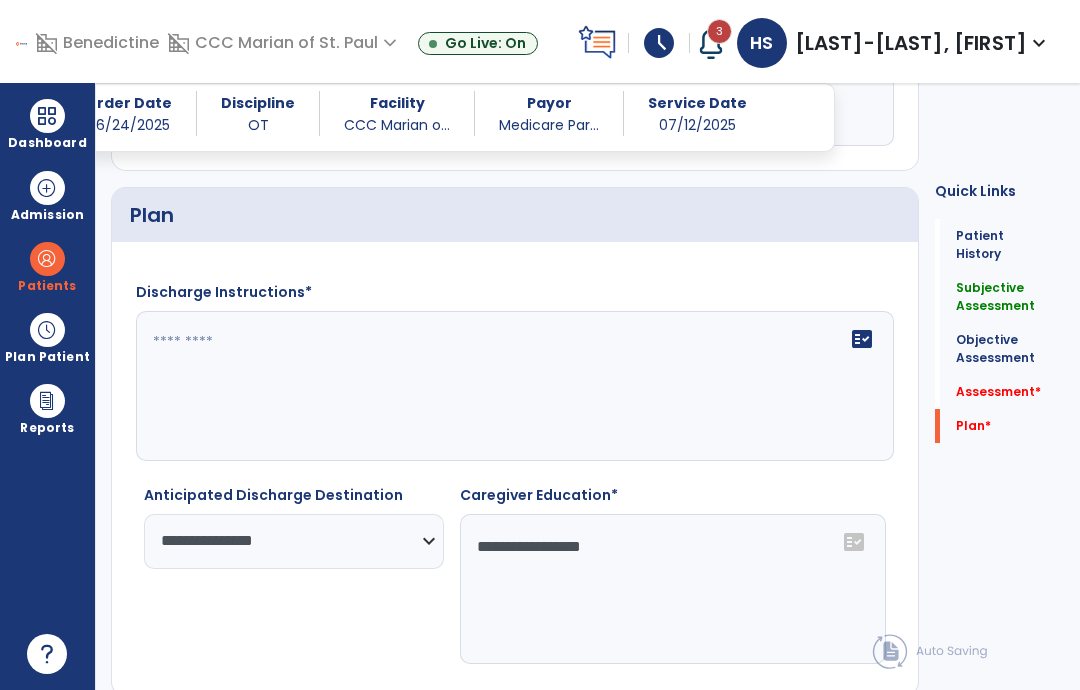 scroll, scrollTop: 3402, scrollLeft: 0, axis: vertical 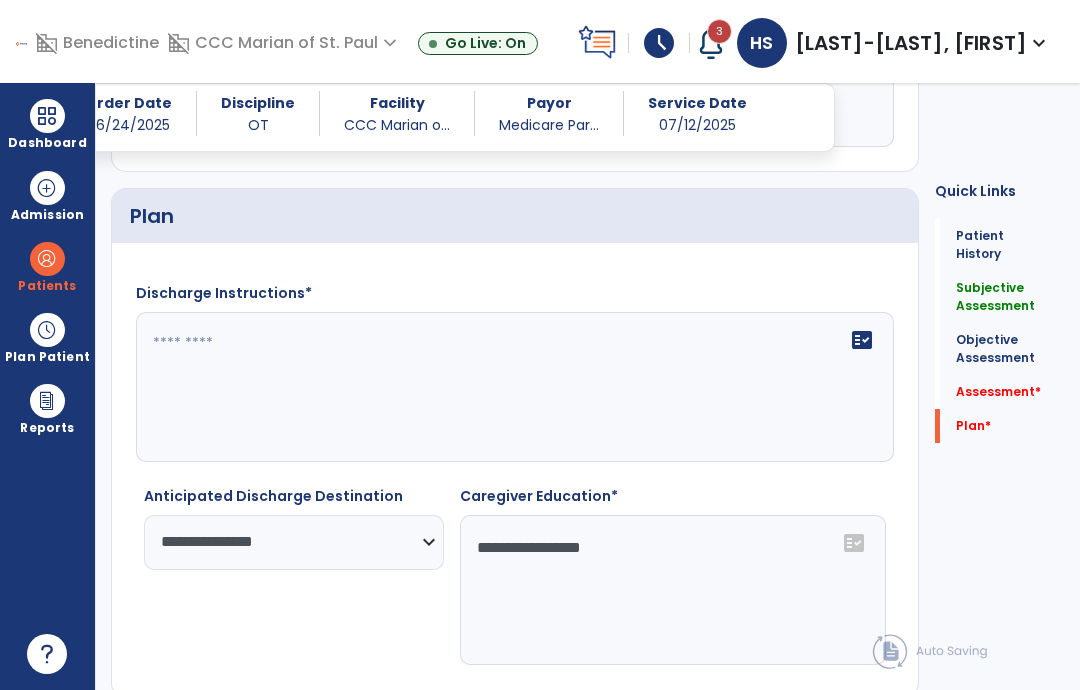 click 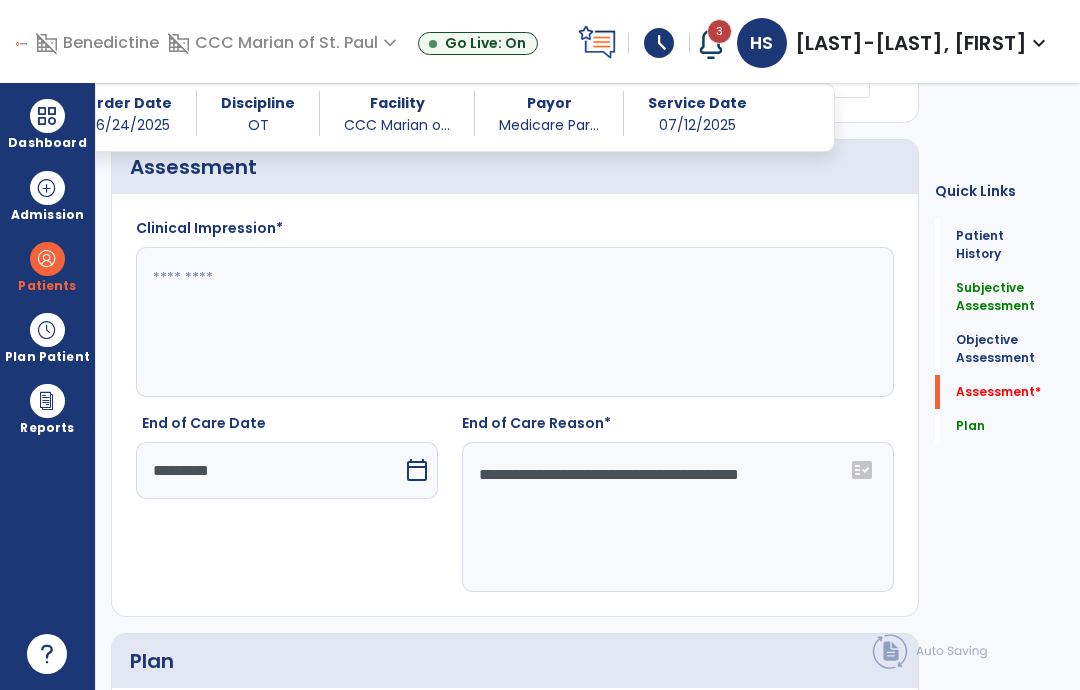 scroll, scrollTop: 2963, scrollLeft: 0, axis: vertical 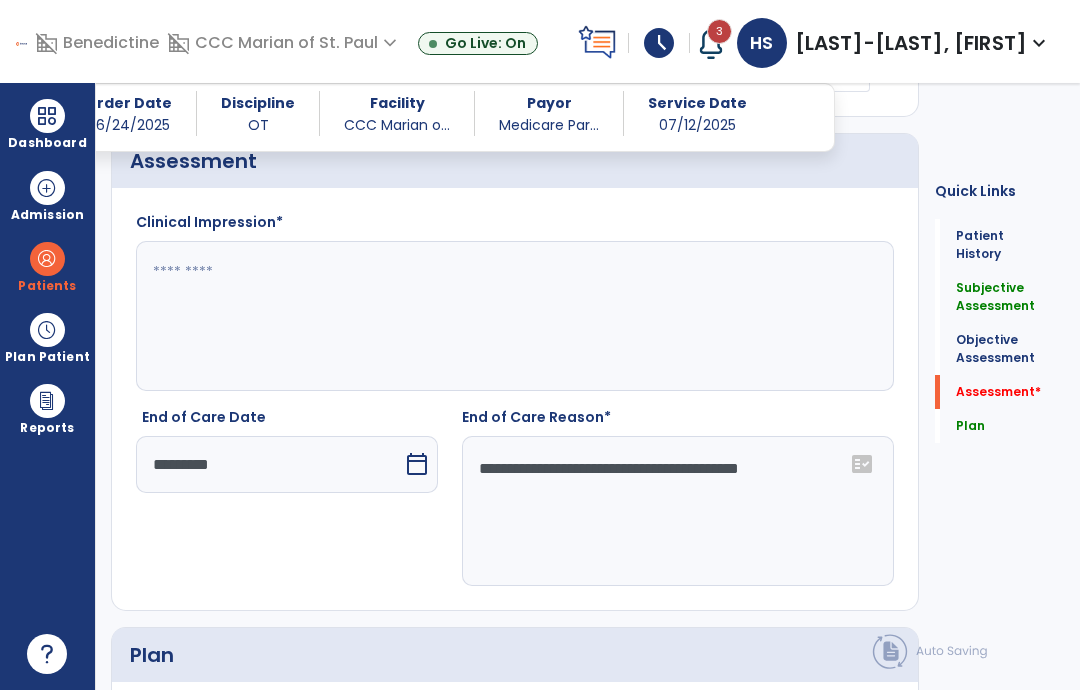 type on "**********" 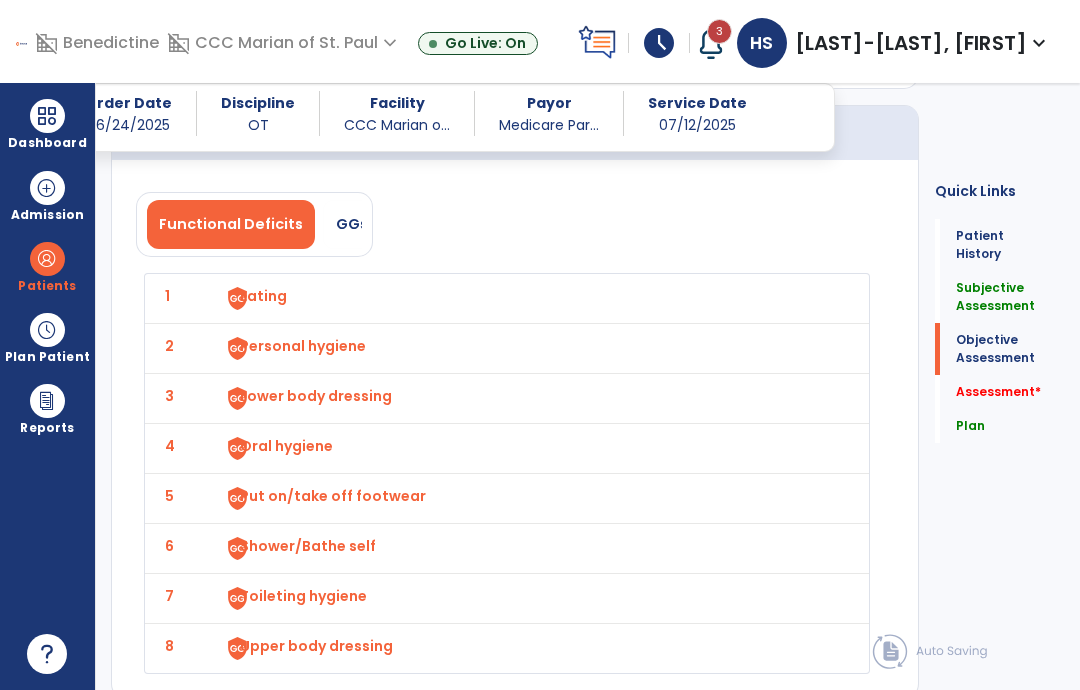 scroll, scrollTop: 2379, scrollLeft: 0, axis: vertical 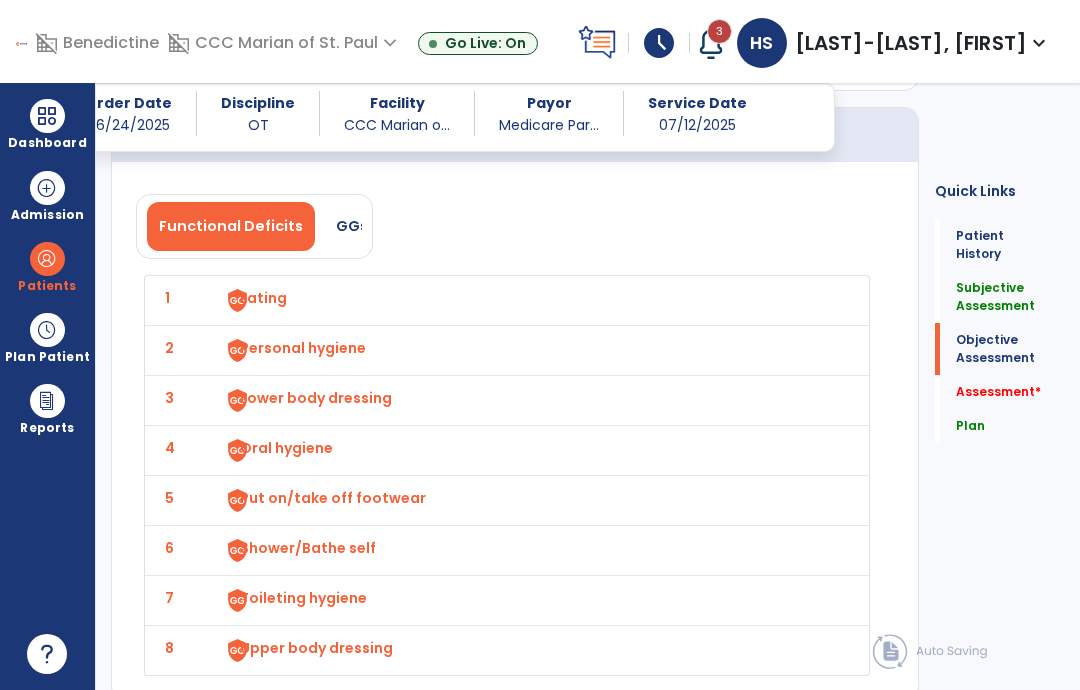click on "Lower body dressing" at bounding box center (522, 300) 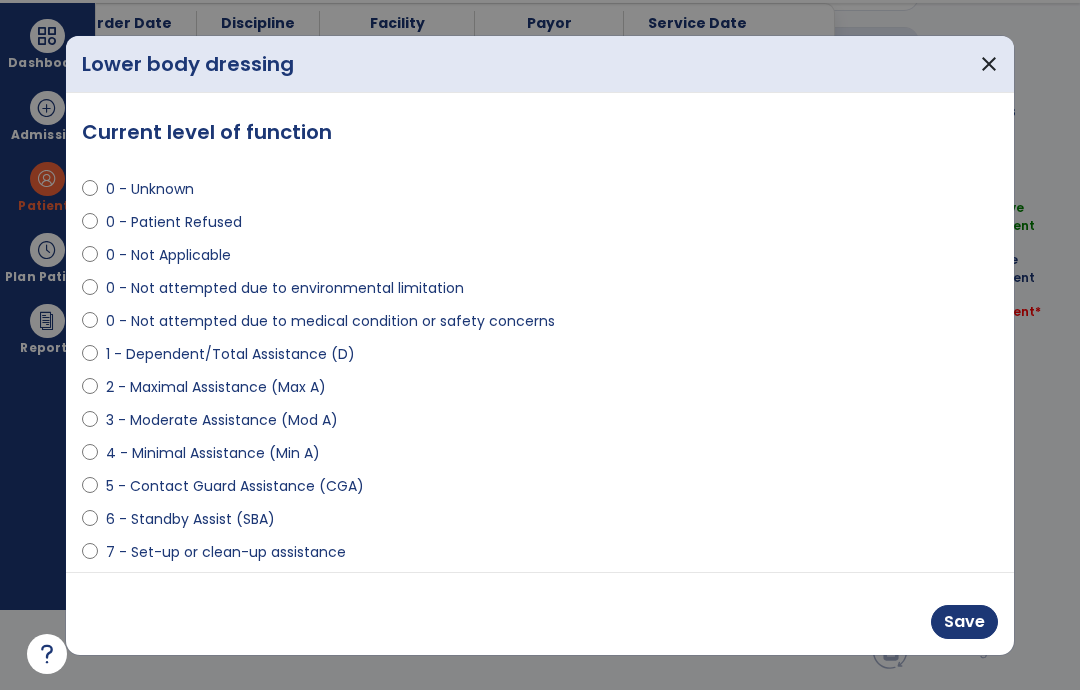 scroll, scrollTop: 0, scrollLeft: 0, axis: both 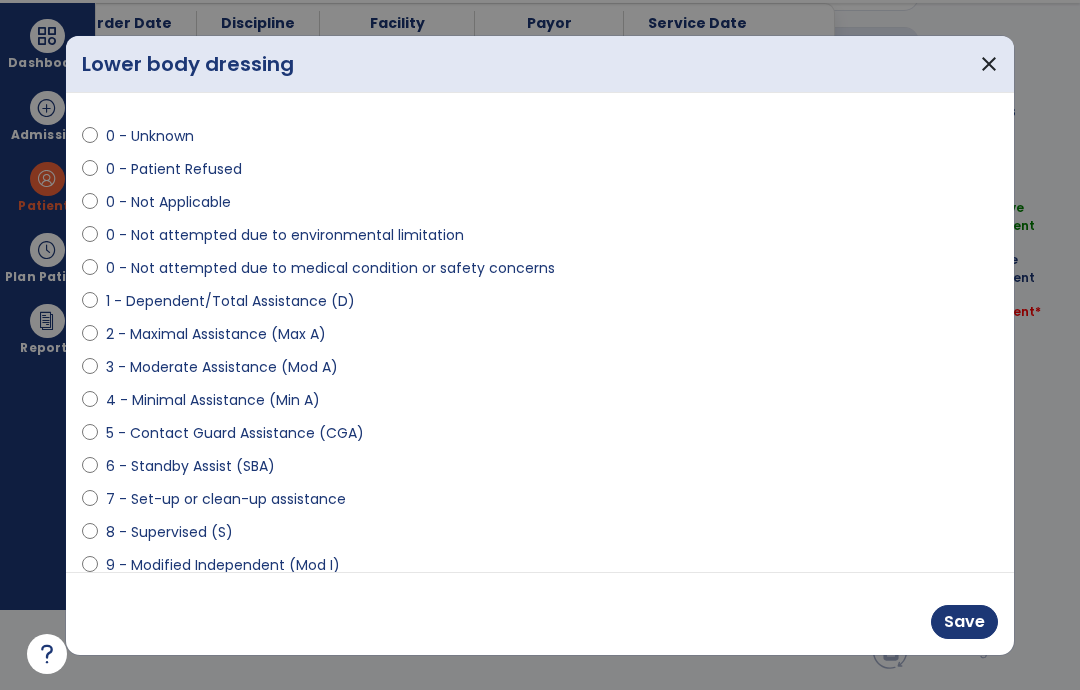 click on "10 - Independent (I)" at bounding box center [176, 598] 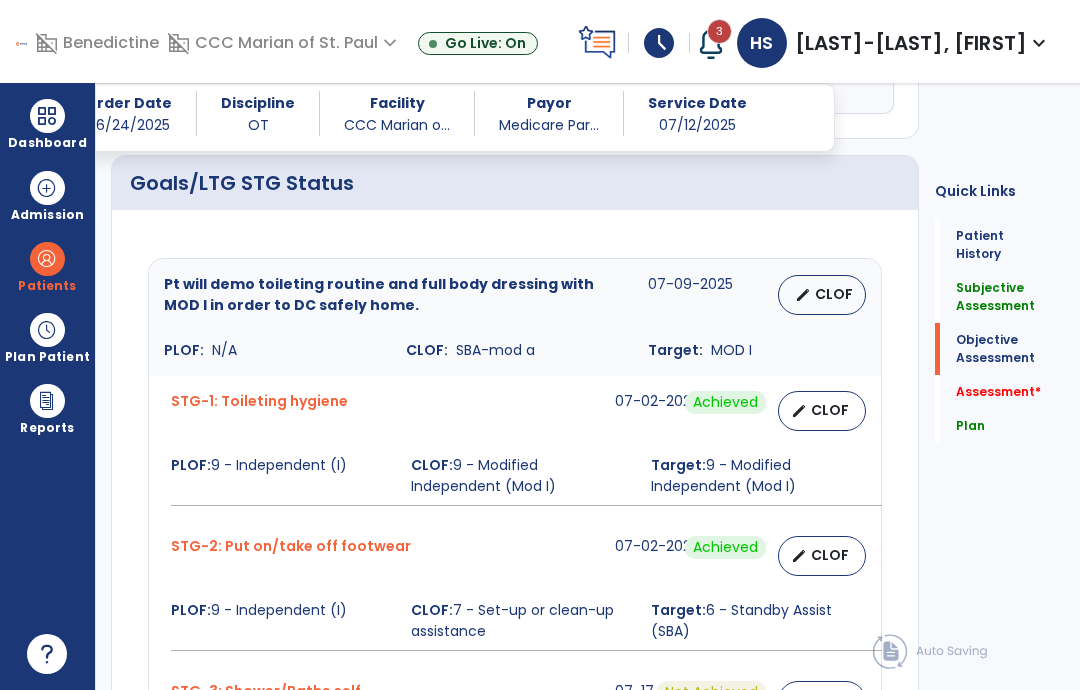 scroll, scrollTop: 659, scrollLeft: 0, axis: vertical 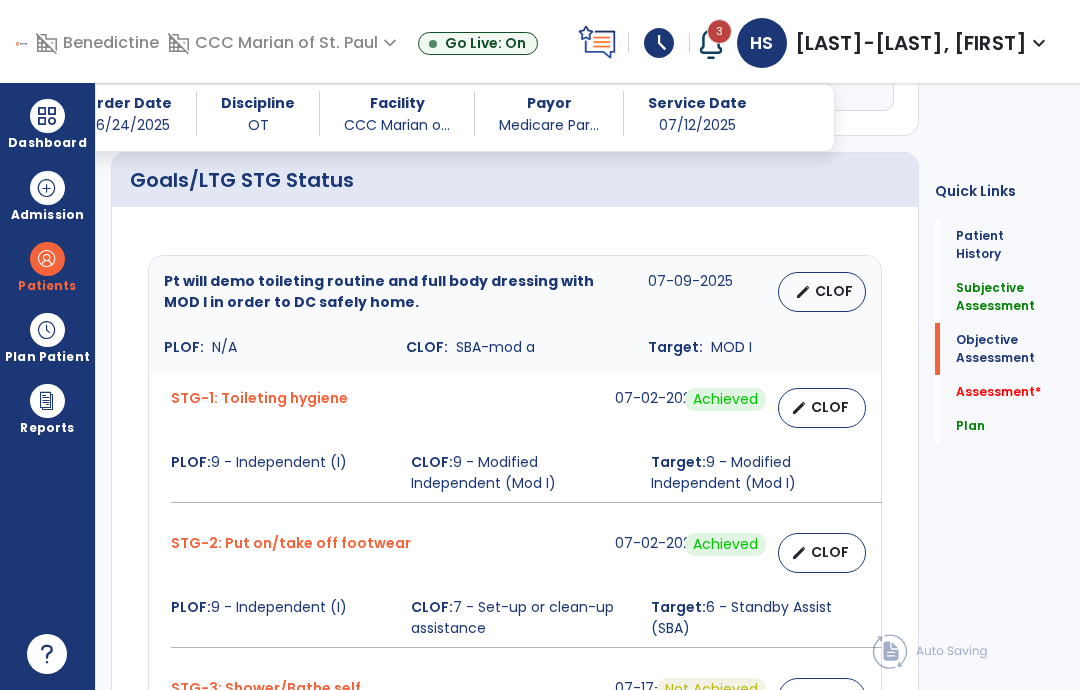 click on "CLOF" at bounding box center (834, 291) 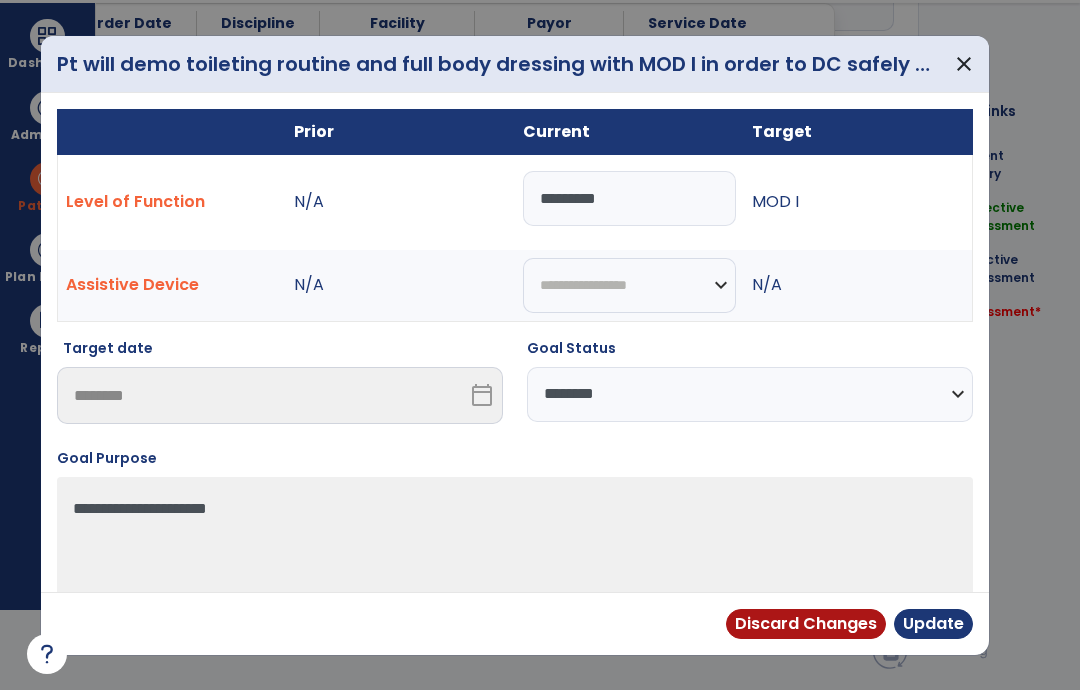scroll, scrollTop: 0, scrollLeft: 0, axis: both 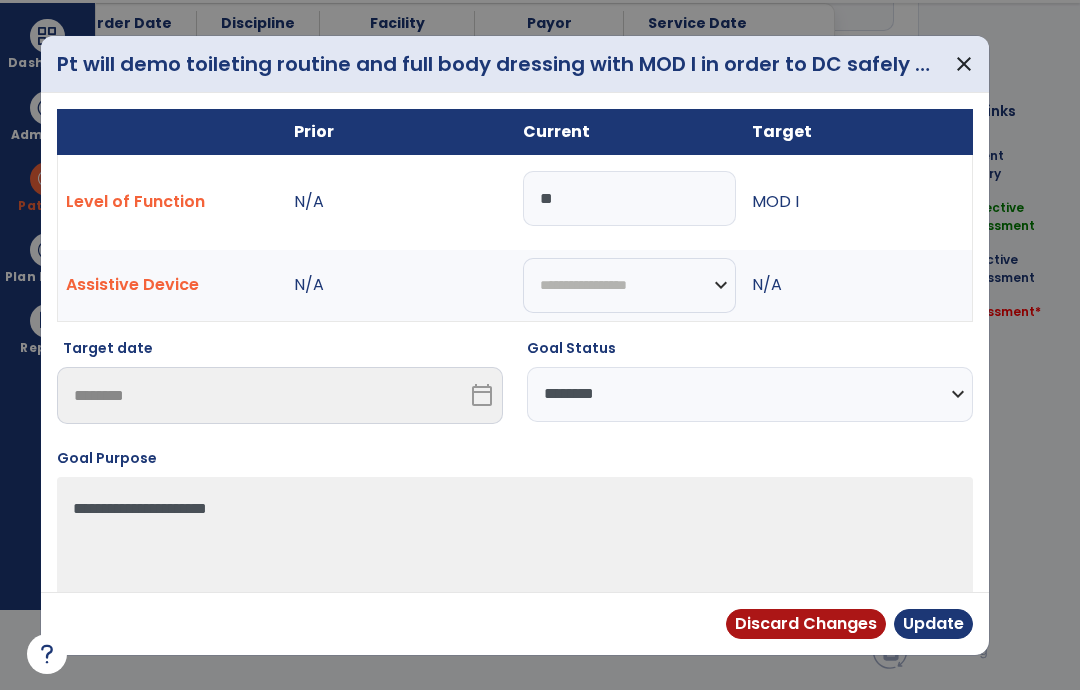 type on "*" 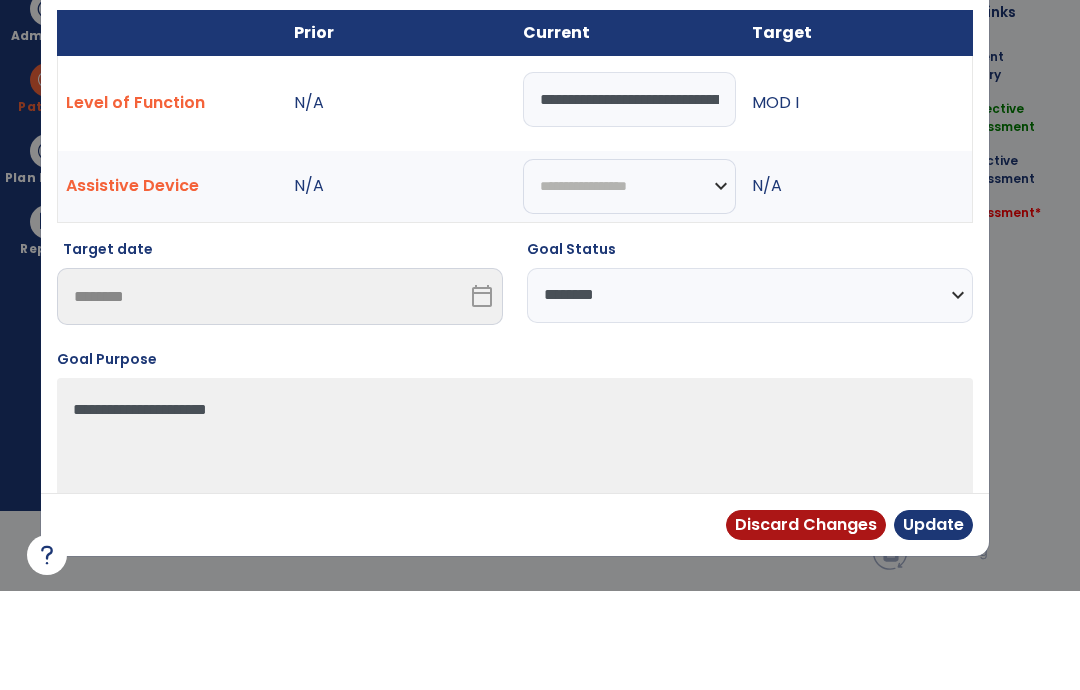 type on "**********" 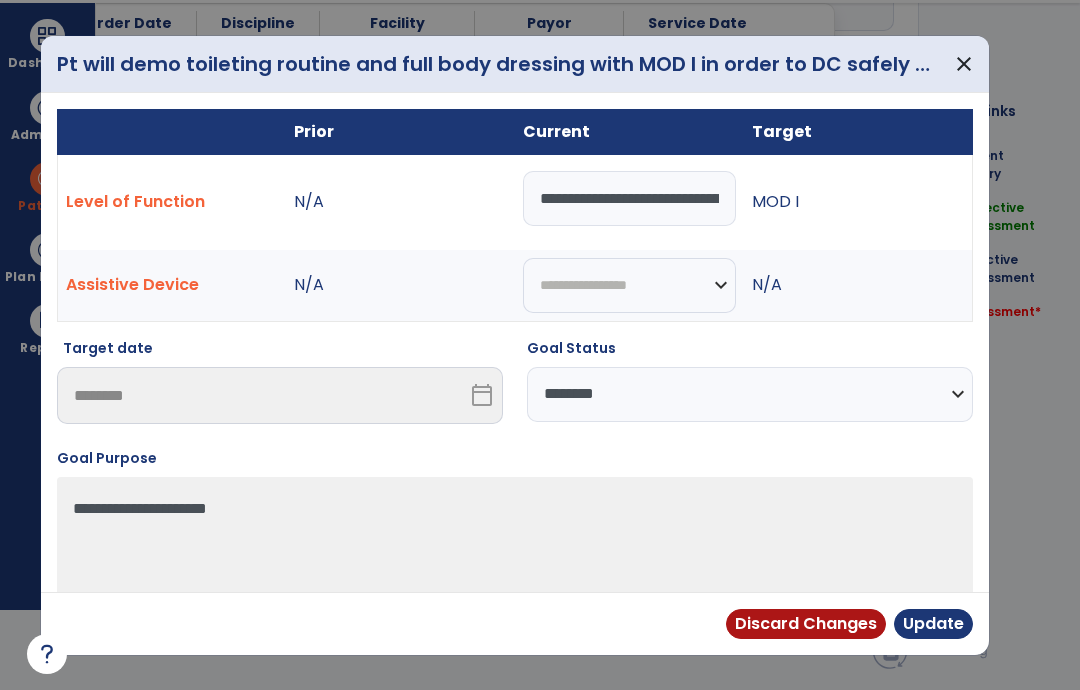 select on "********" 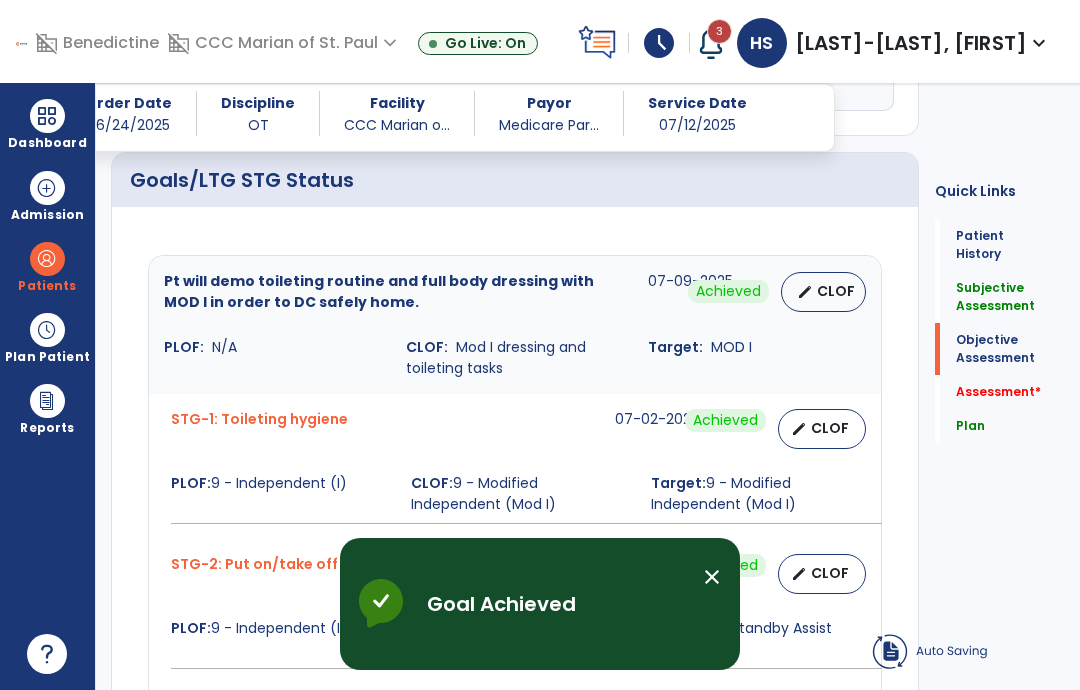 scroll, scrollTop: 80, scrollLeft: 0, axis: vertical 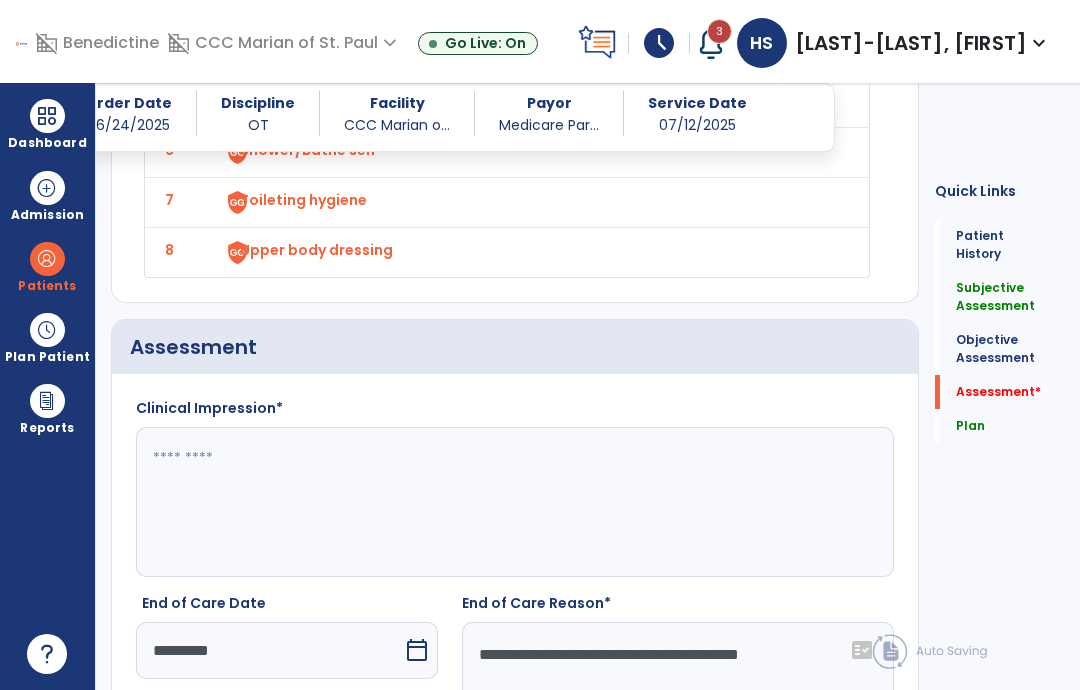 click 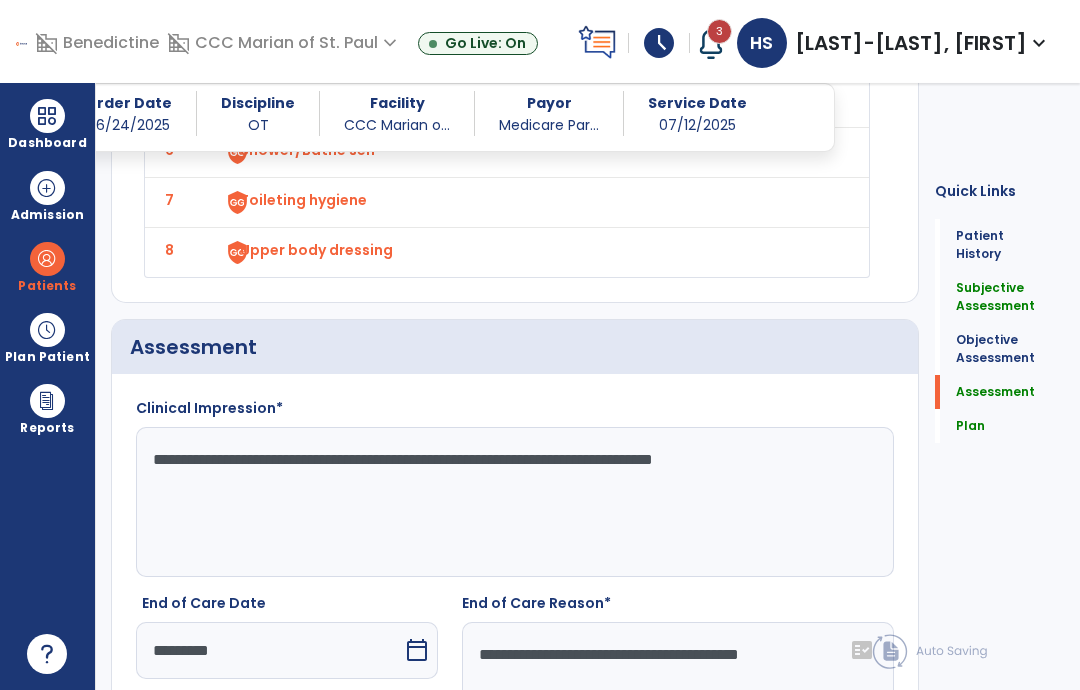 click on "**********" 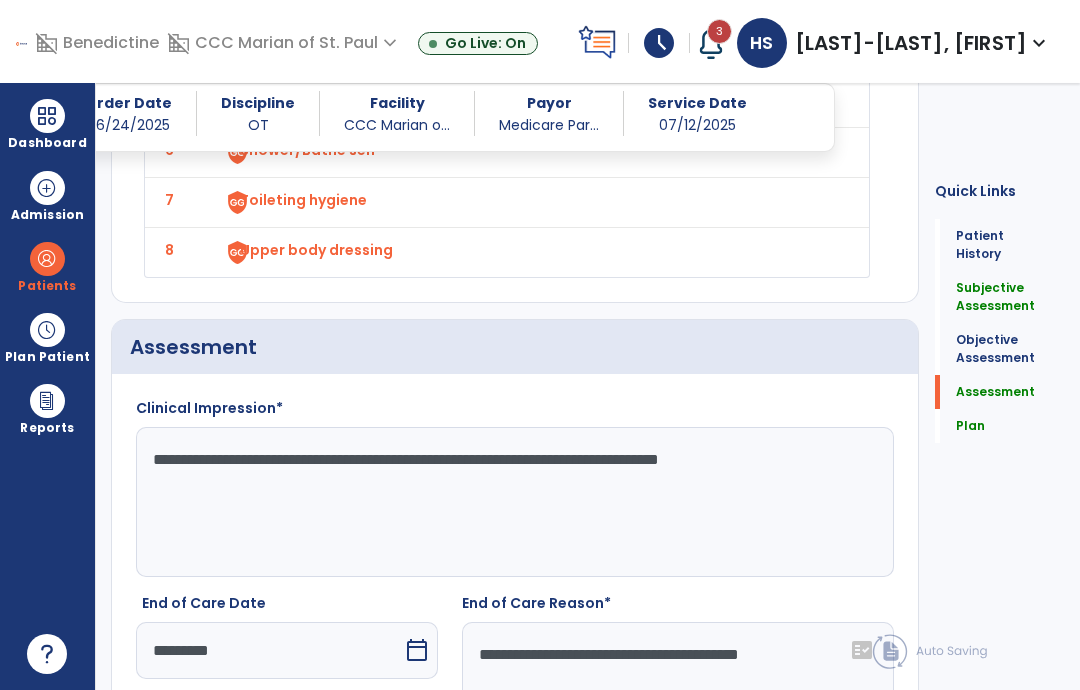 click on "**********" 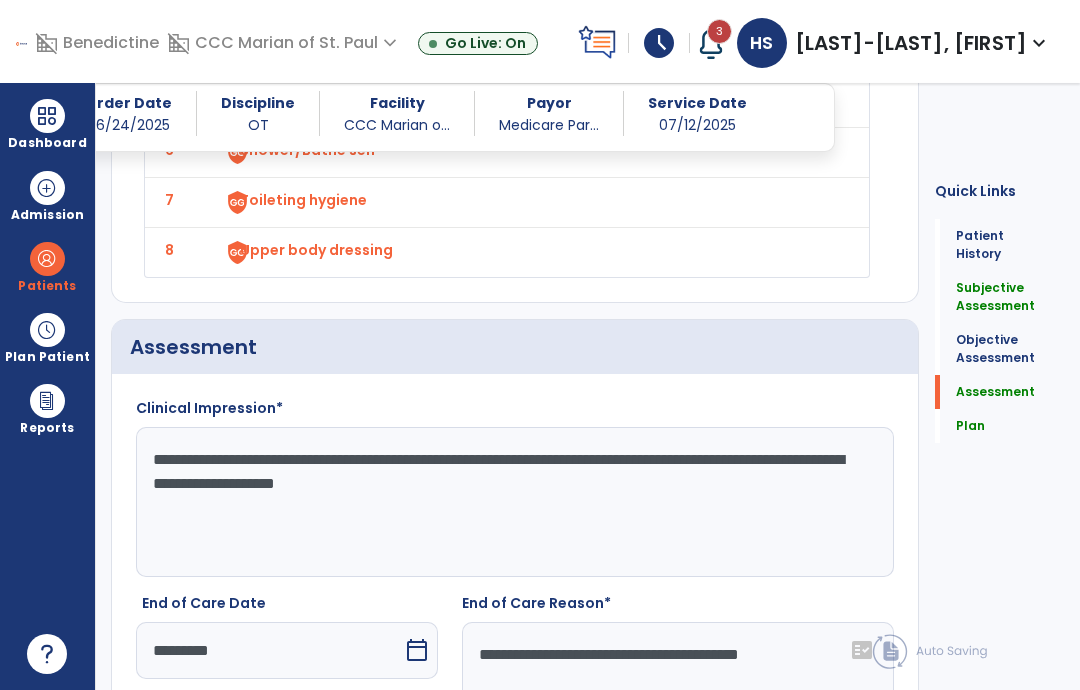 click on "**********" 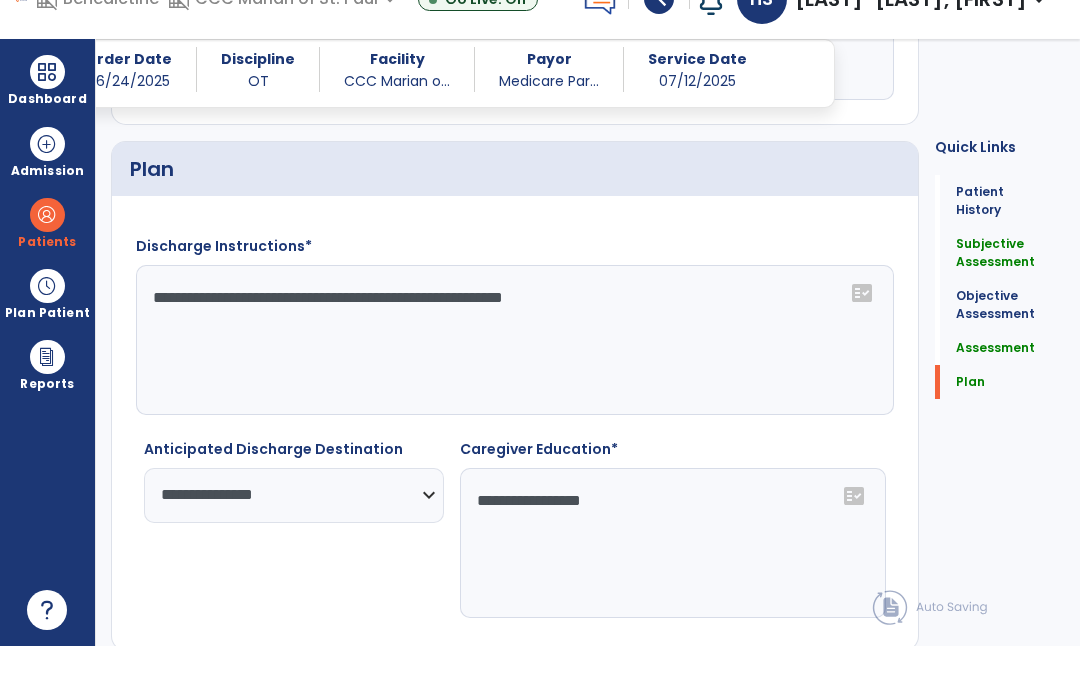 scroll, scrollTop: 3425, scrollLeft: 0, axis: vertical 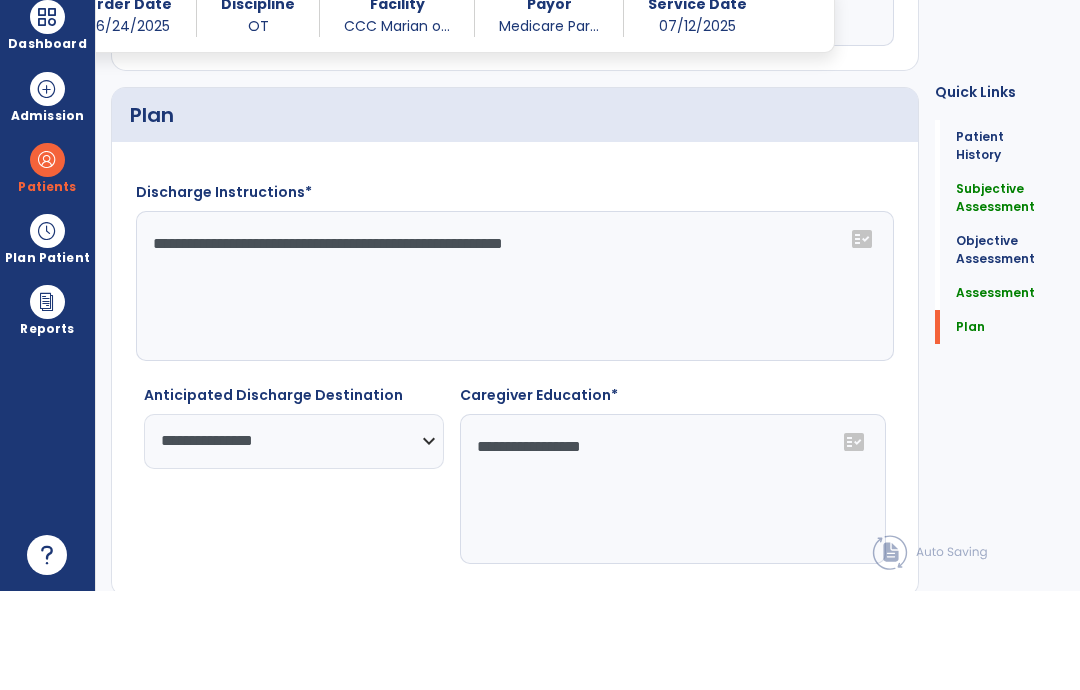 type on "**********" 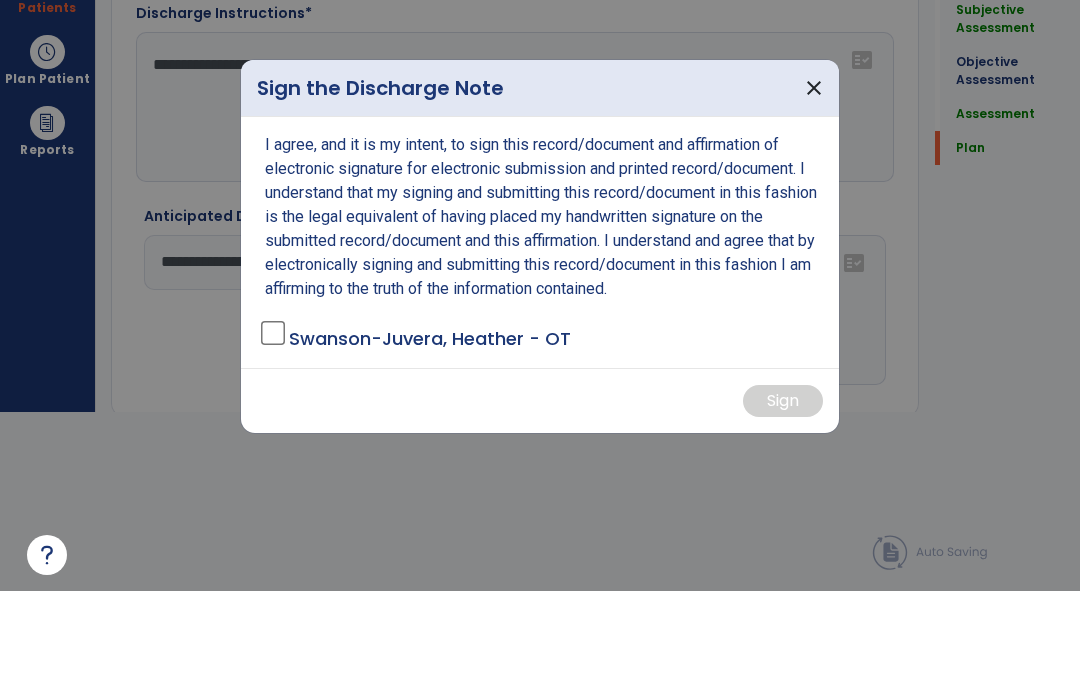 scroll, scrollTop: 0, scrollLeft: 0, axis: both 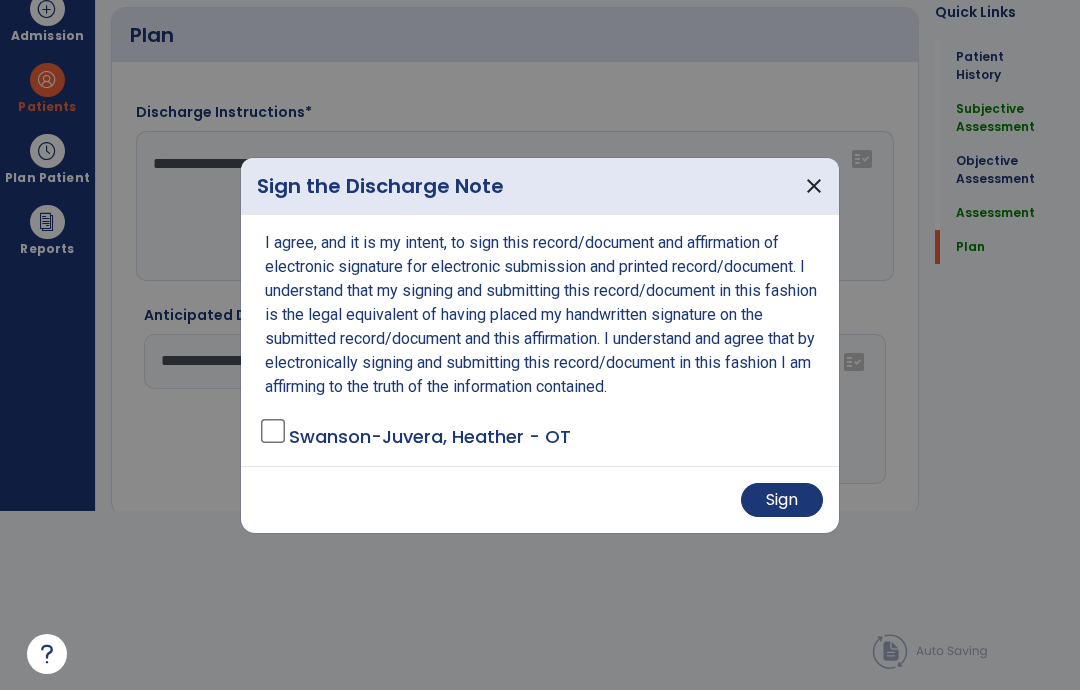 click on "Sign" at bounding box center [782, 500] 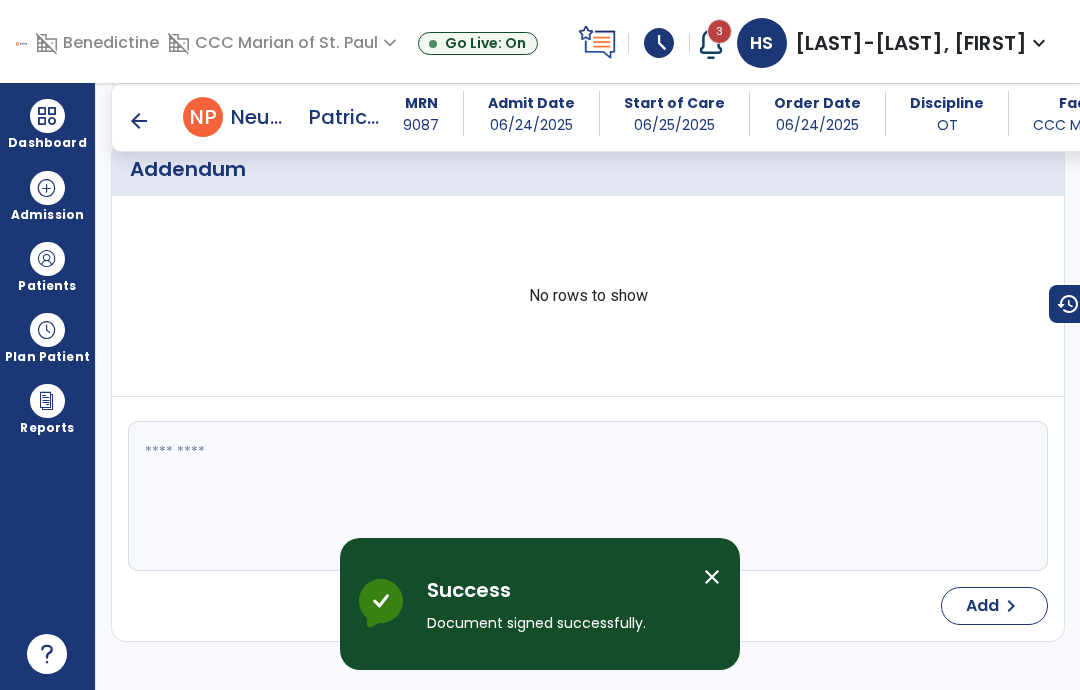 scroll, scrollTop: 80, scrollLeft: 0, axis: vertical 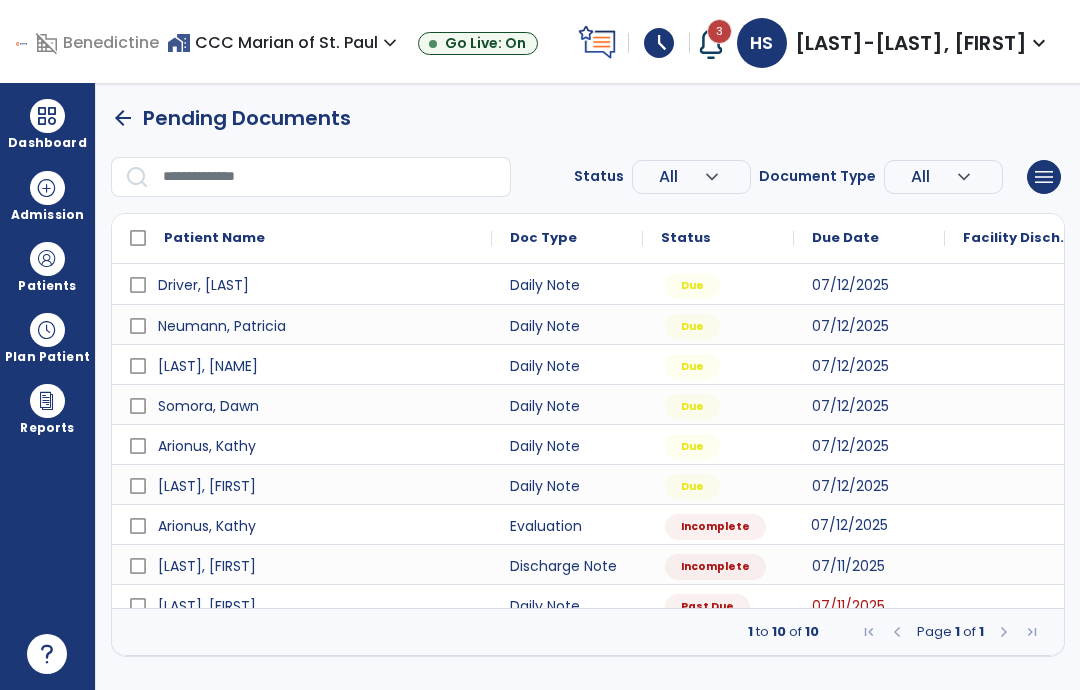 click on "07/12/2025" at bounding box center [849, 525] 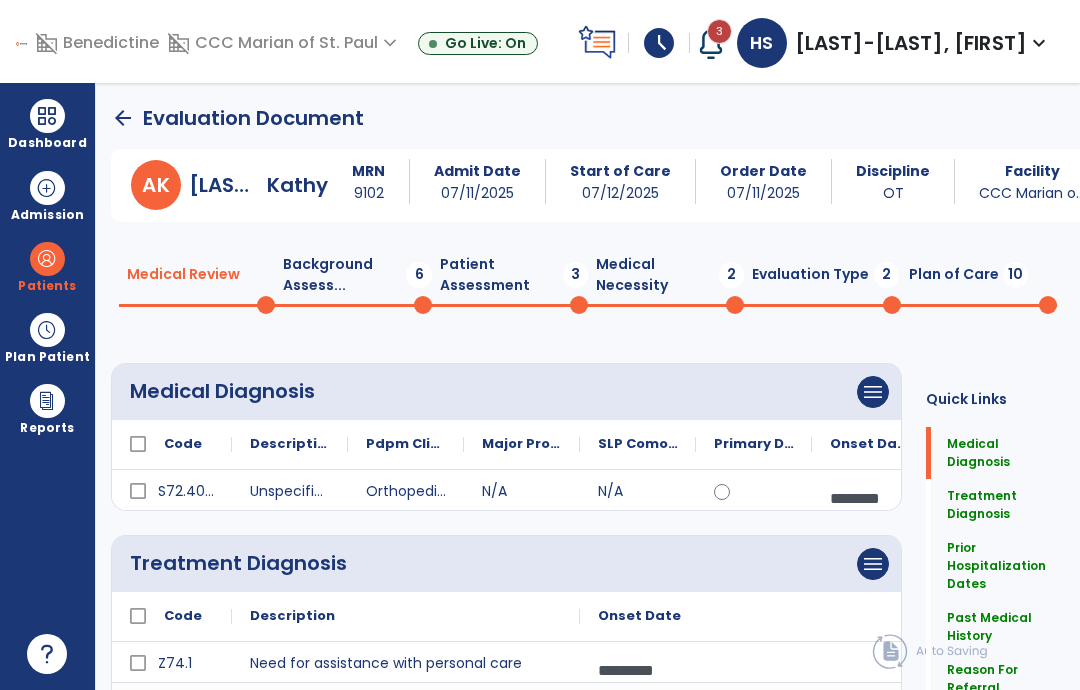 click on "Background Assess...  6" 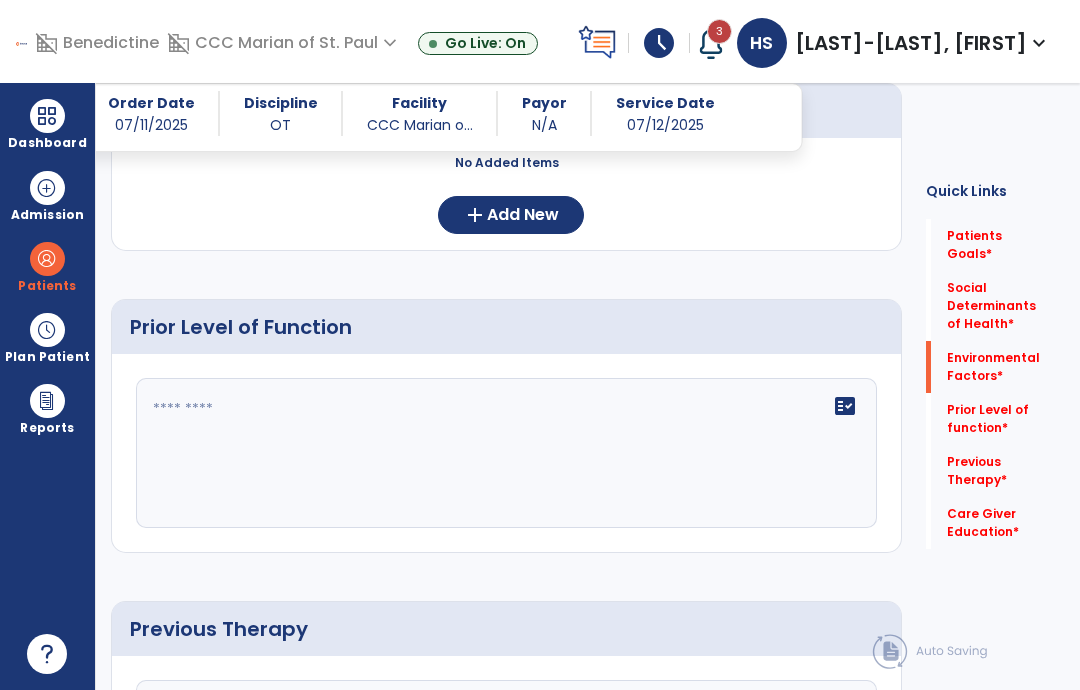 scroll, scrollTop: 736, scrollLeft: 0, axis: vertical 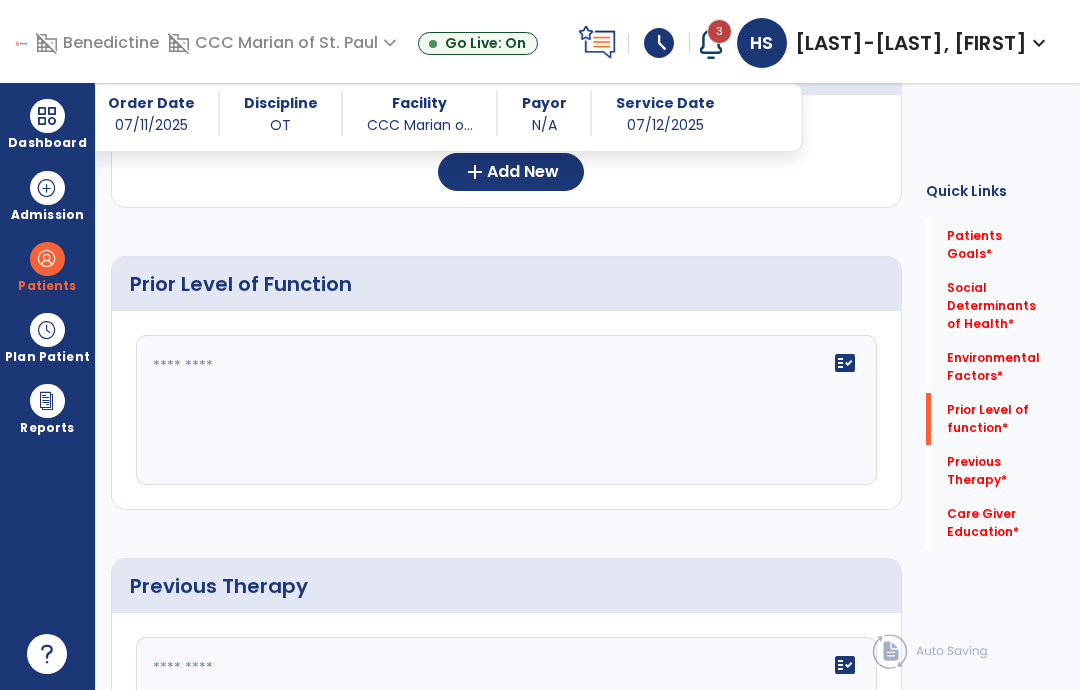 click 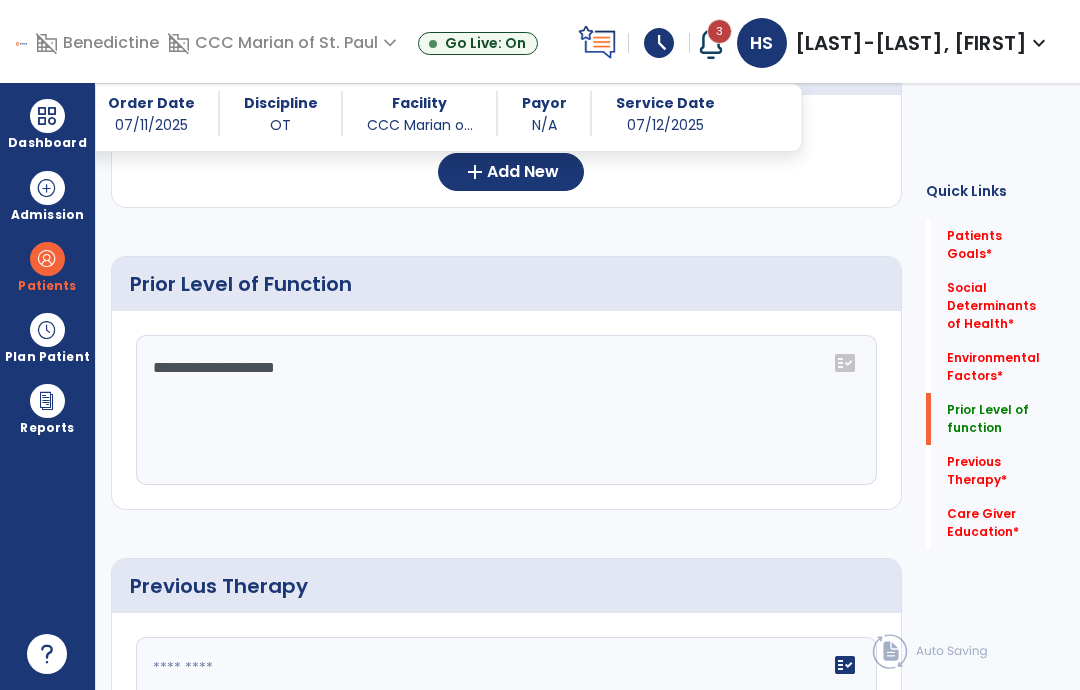 click on "**********" 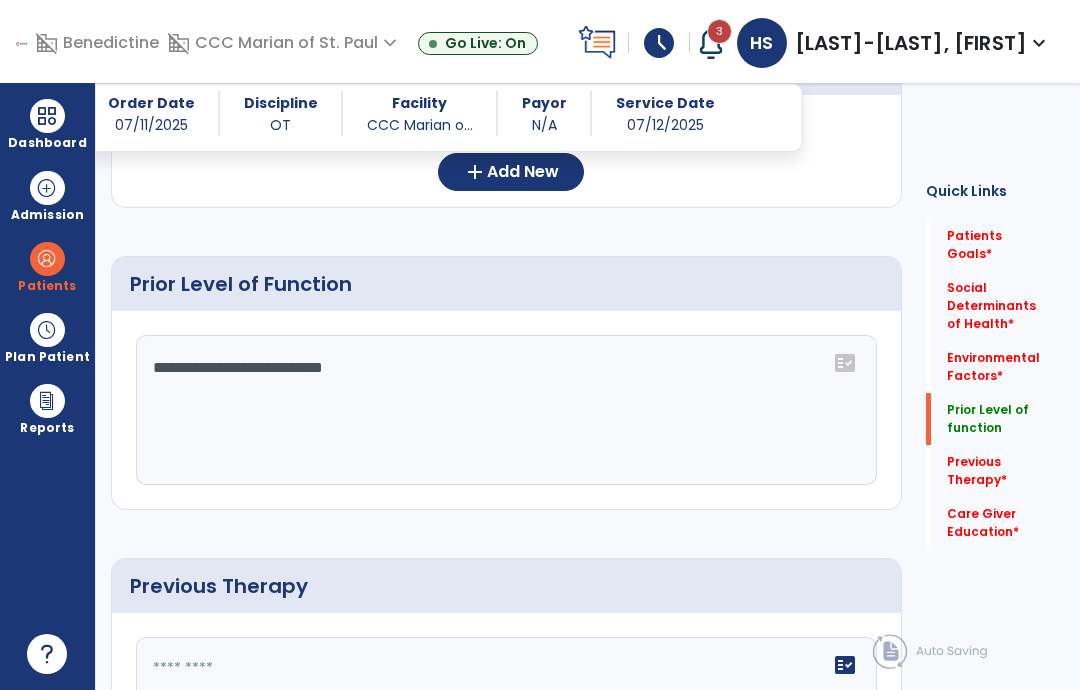 click on "**********" 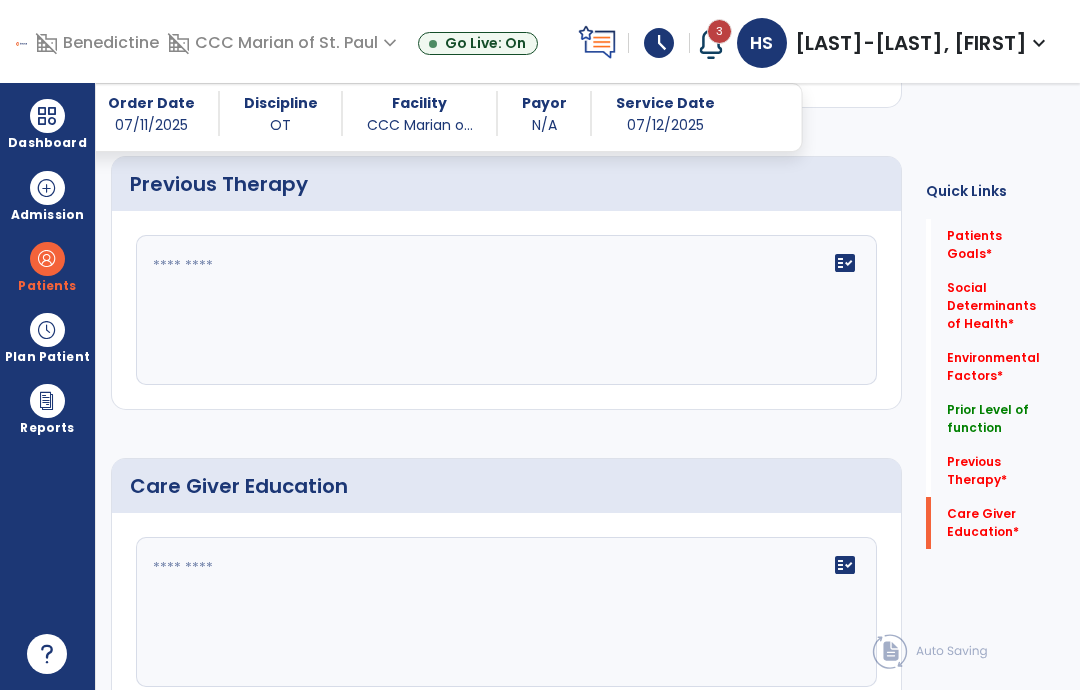 scroll, scrollTop: 1133, scrollLeft: 0, axis: vertical 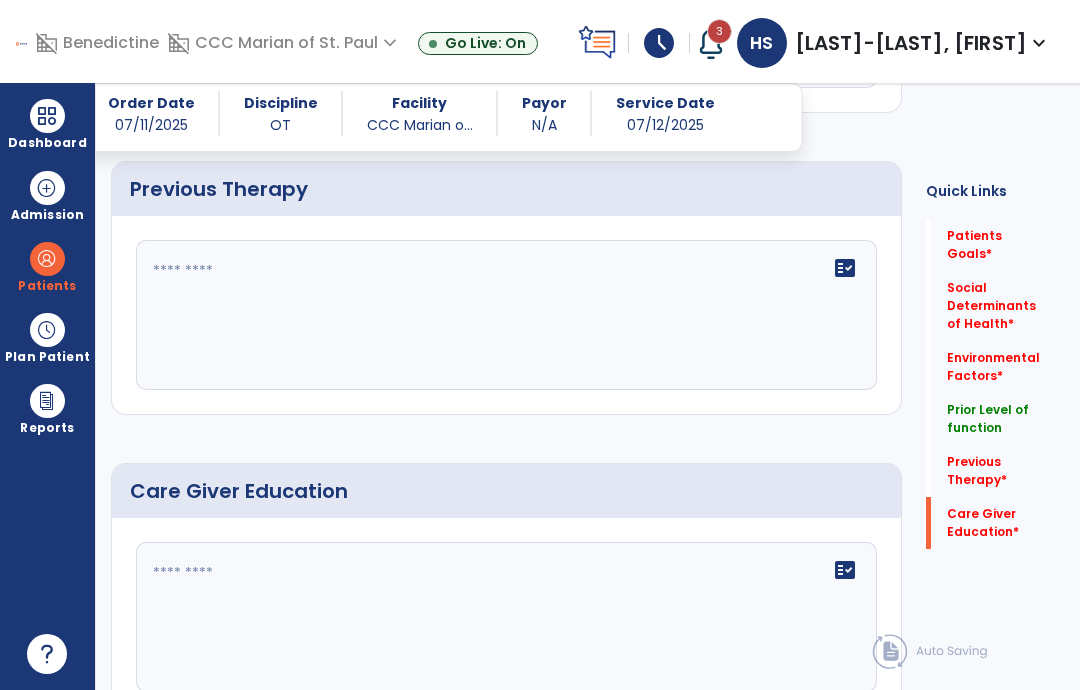 type on "**********" 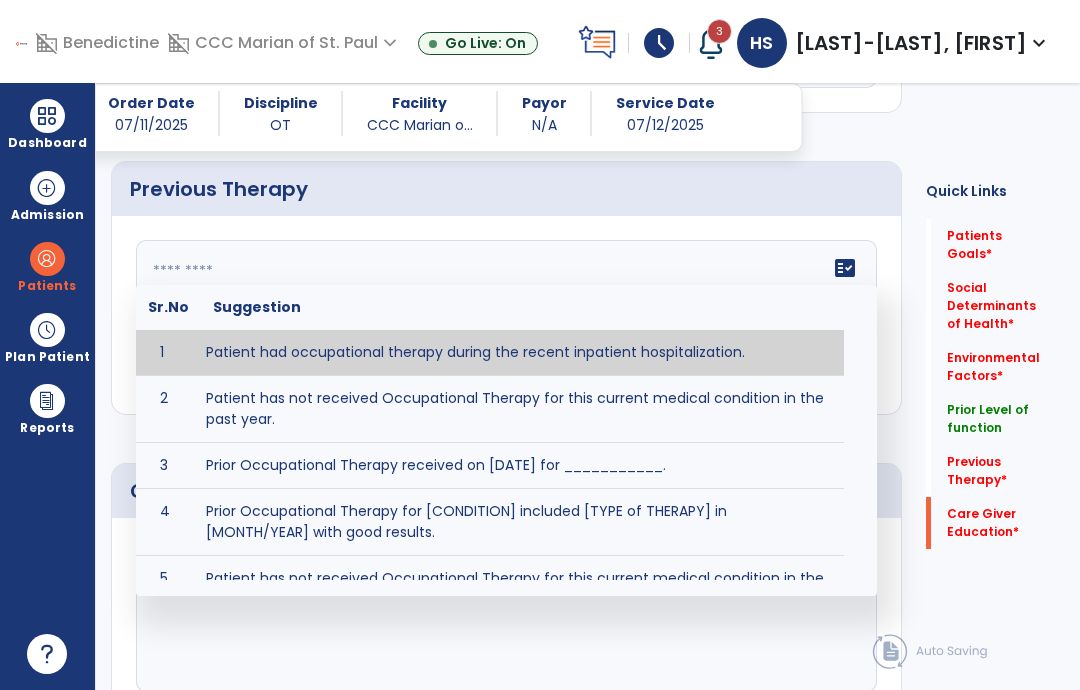 type on "**********" 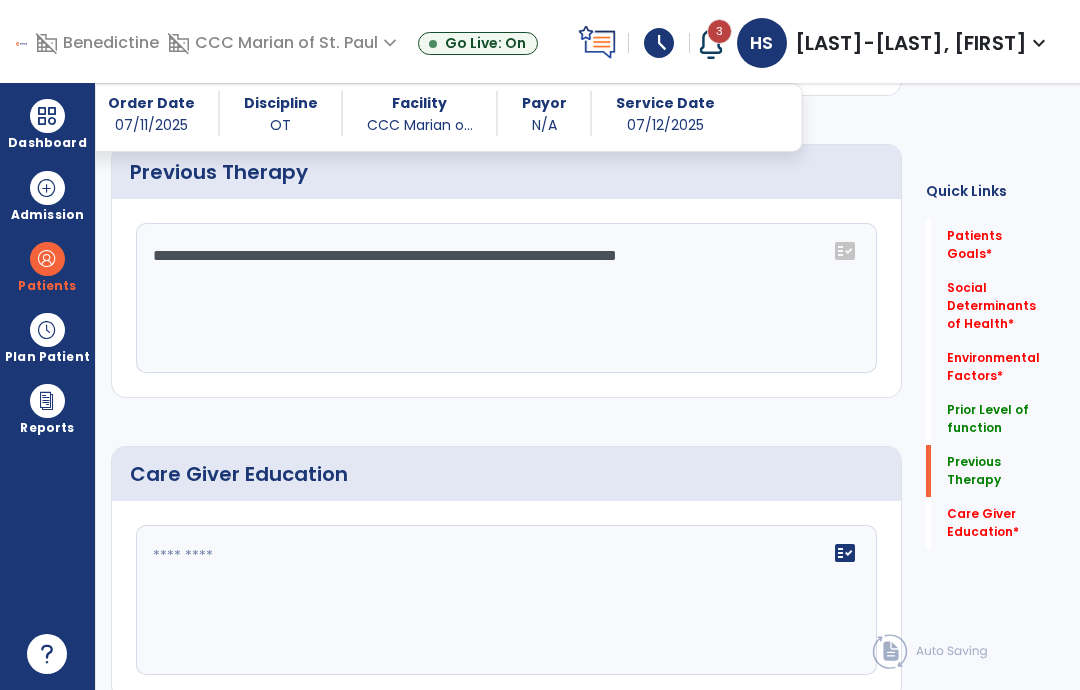 scroll, scrollTop: 1150, scrollLeft: 0, axis: vertical 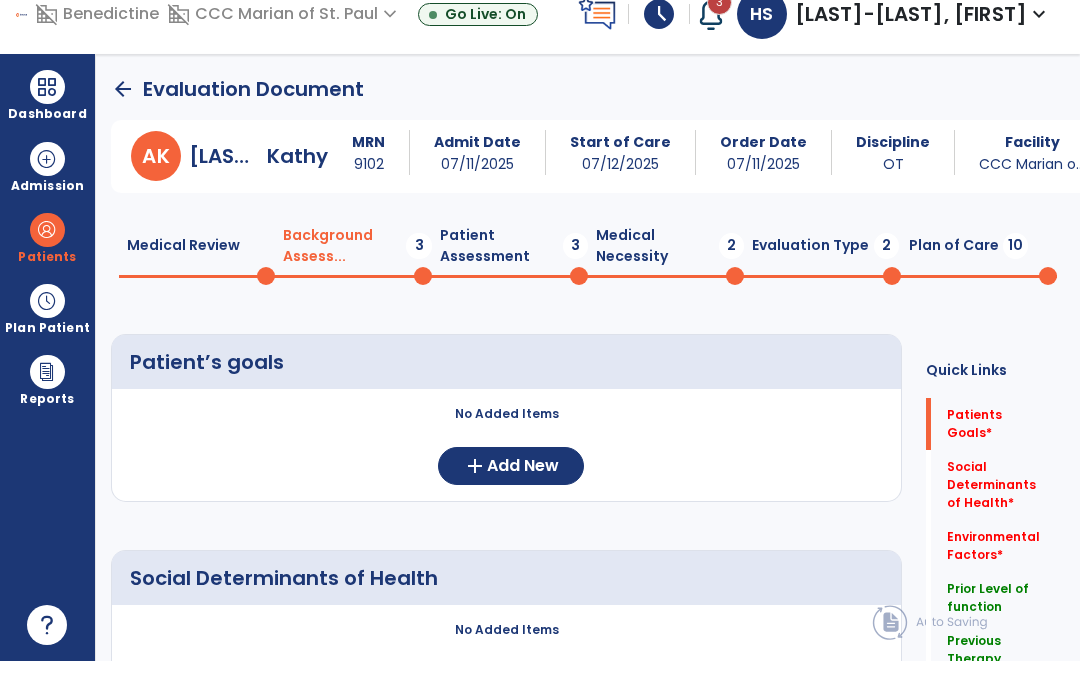 type on "**********" 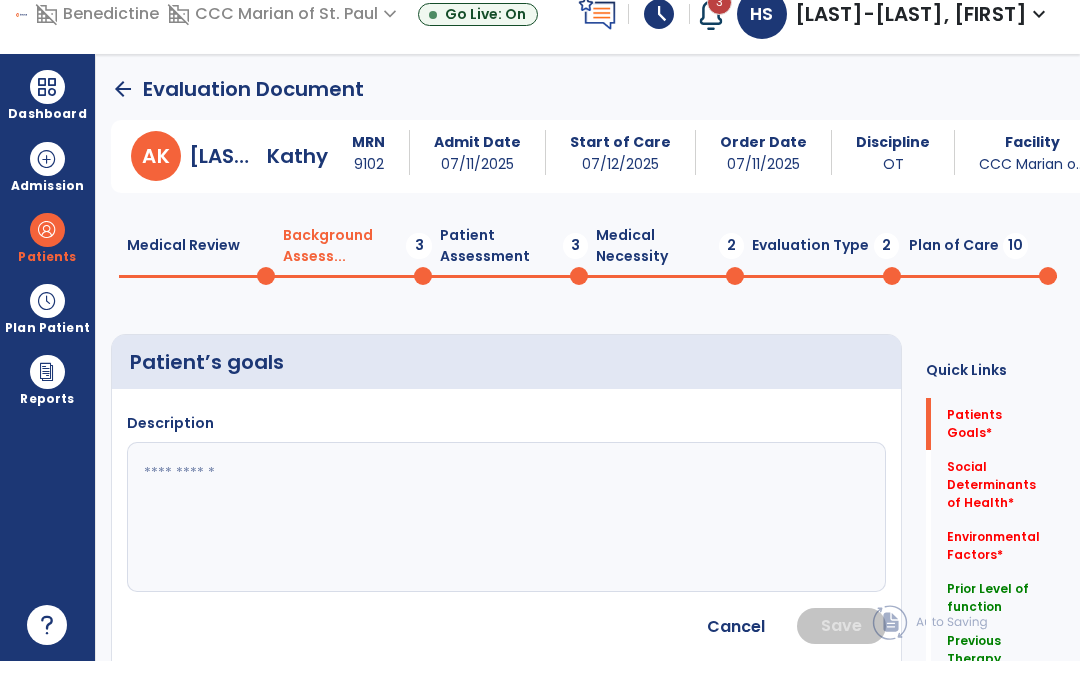 scroll, scrollTop: 29, scrollLeft: 0, axis: vertical 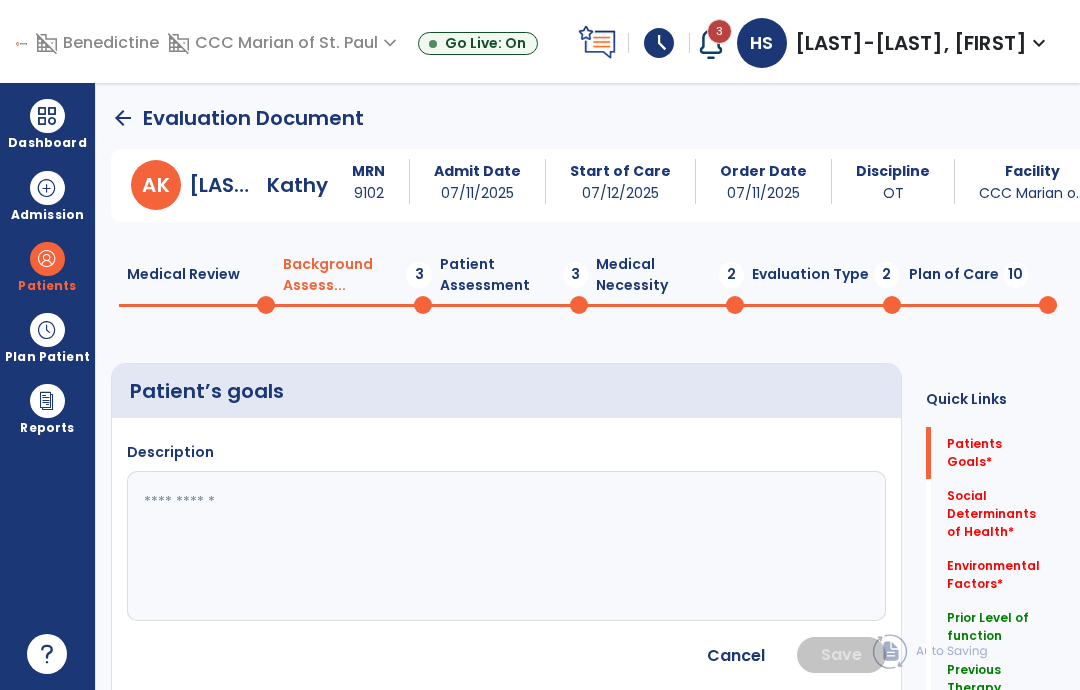 click 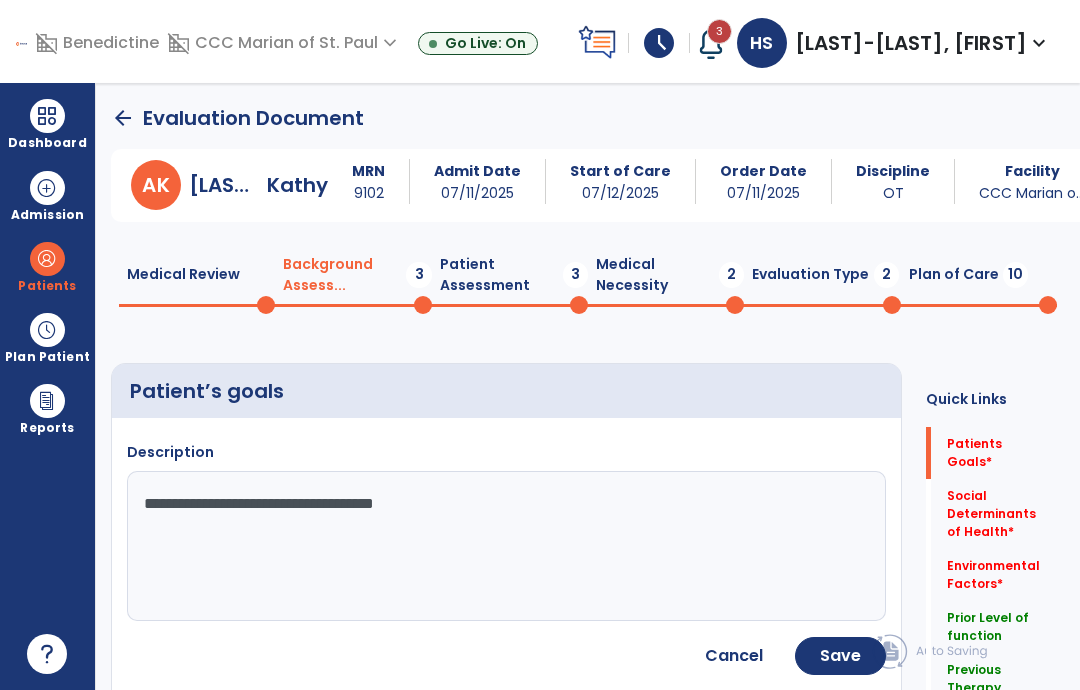 click on "**********" 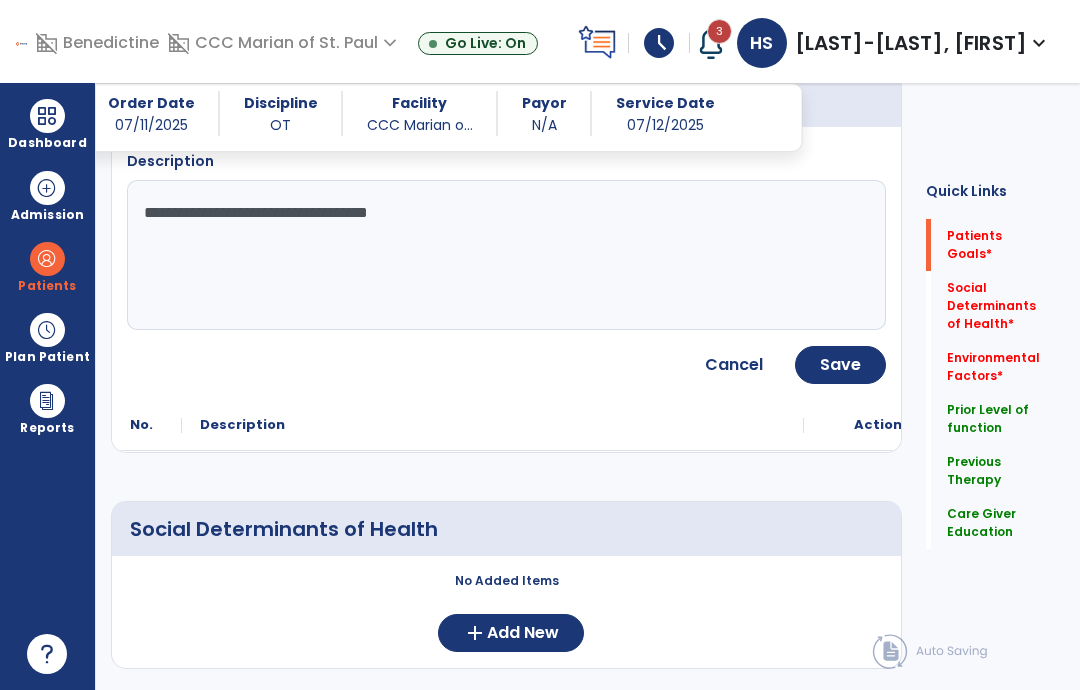 scroll, scrollTop: 275, scrollLeft: 0, axis: vertical 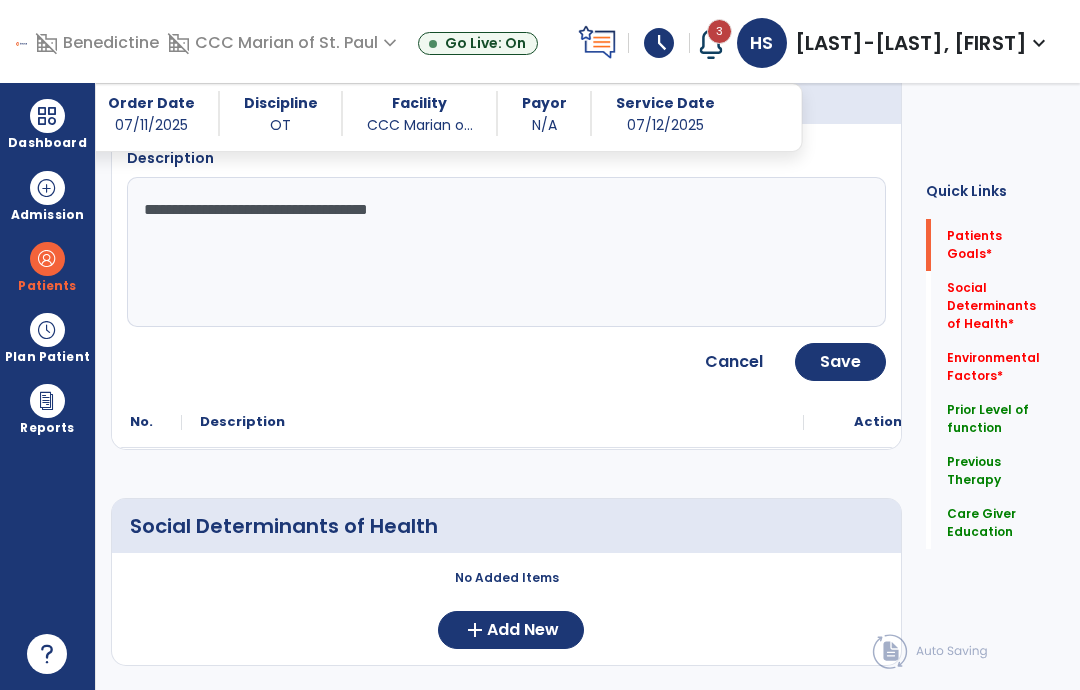 click on "Save" 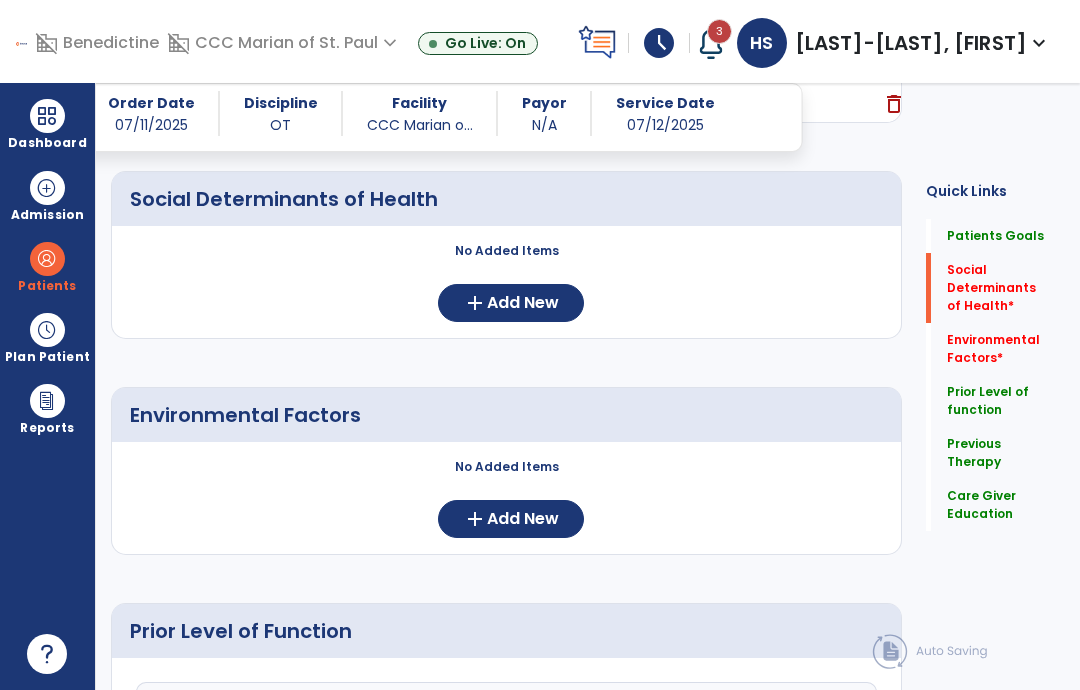 scroll, scrollTop: 393, scrollLeft: 0, axis: vertical 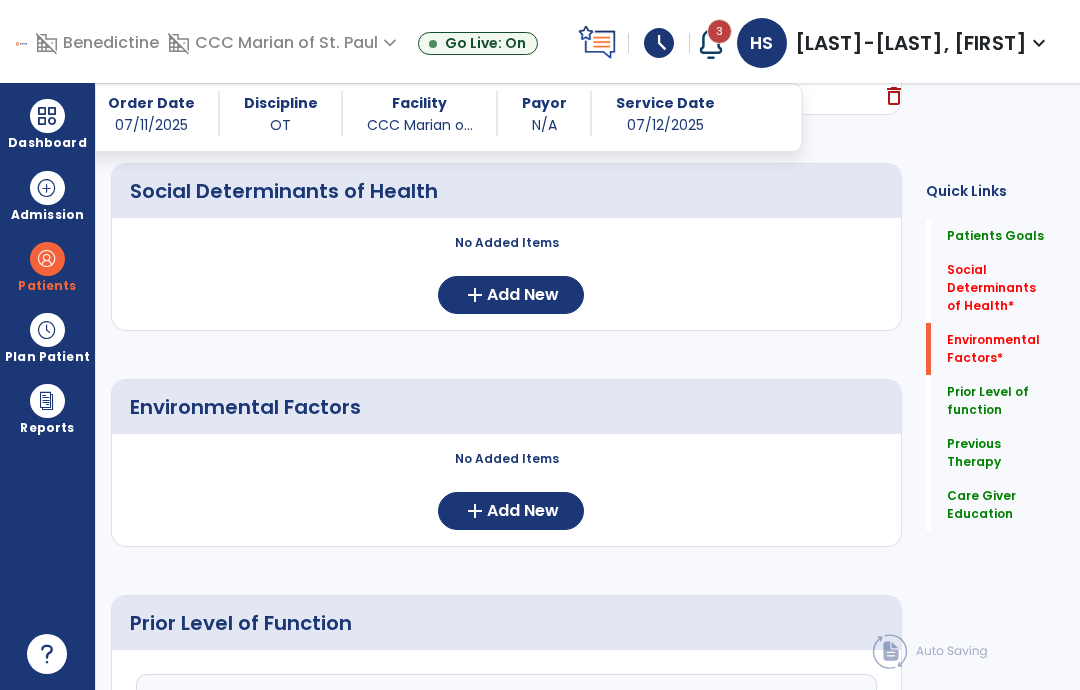 click on "Add New" 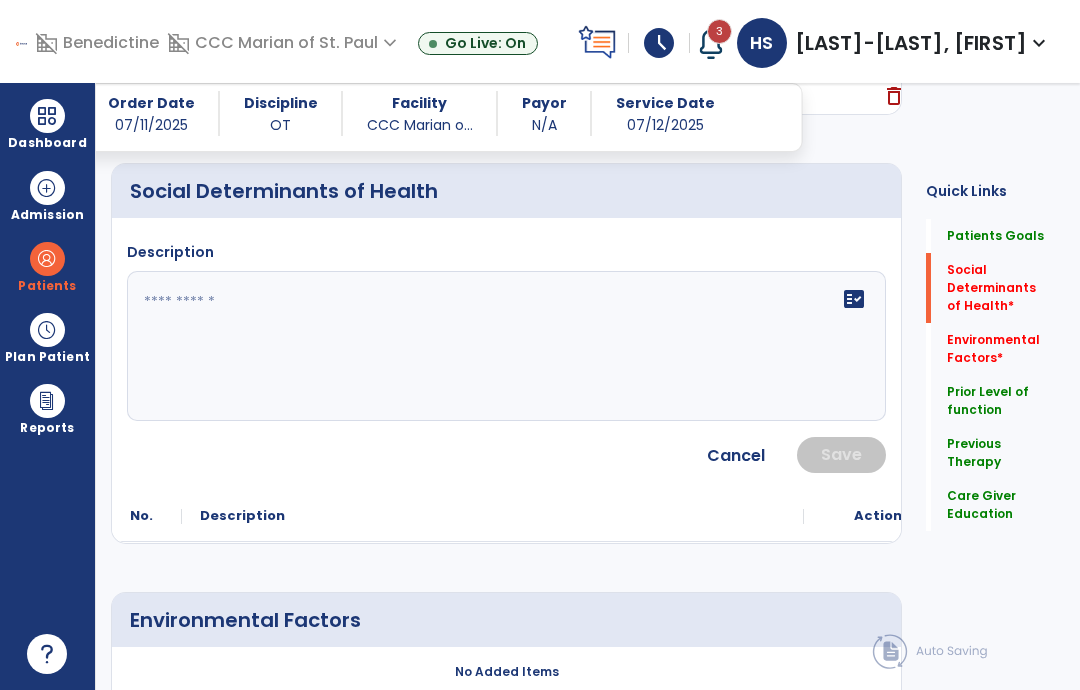 click on "fact_check" 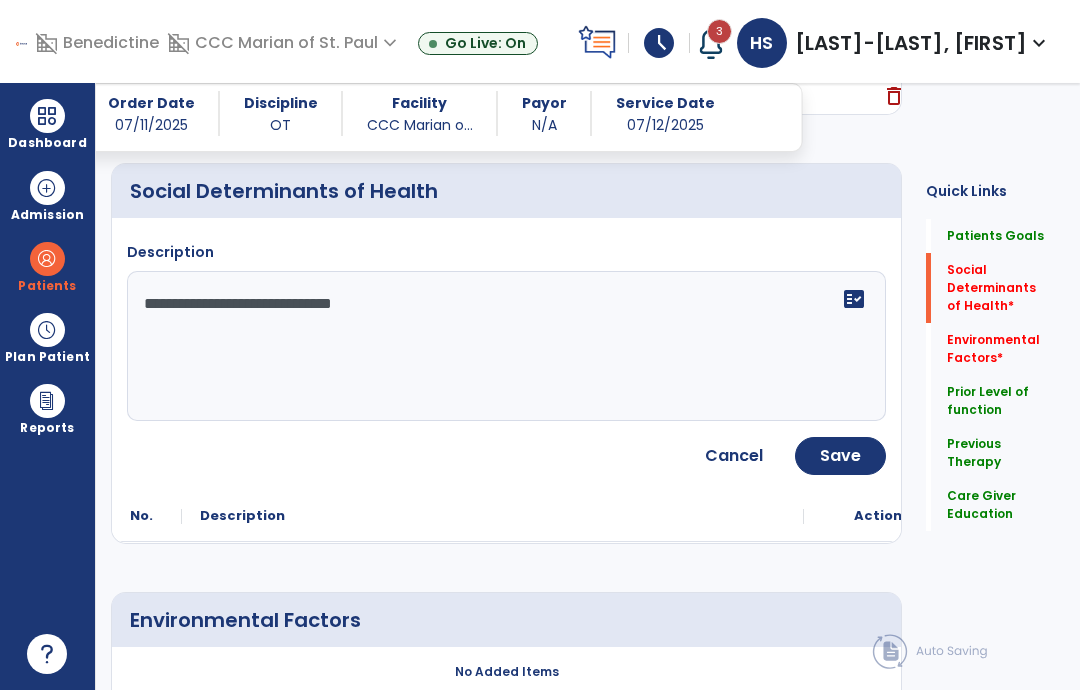type on "**********" 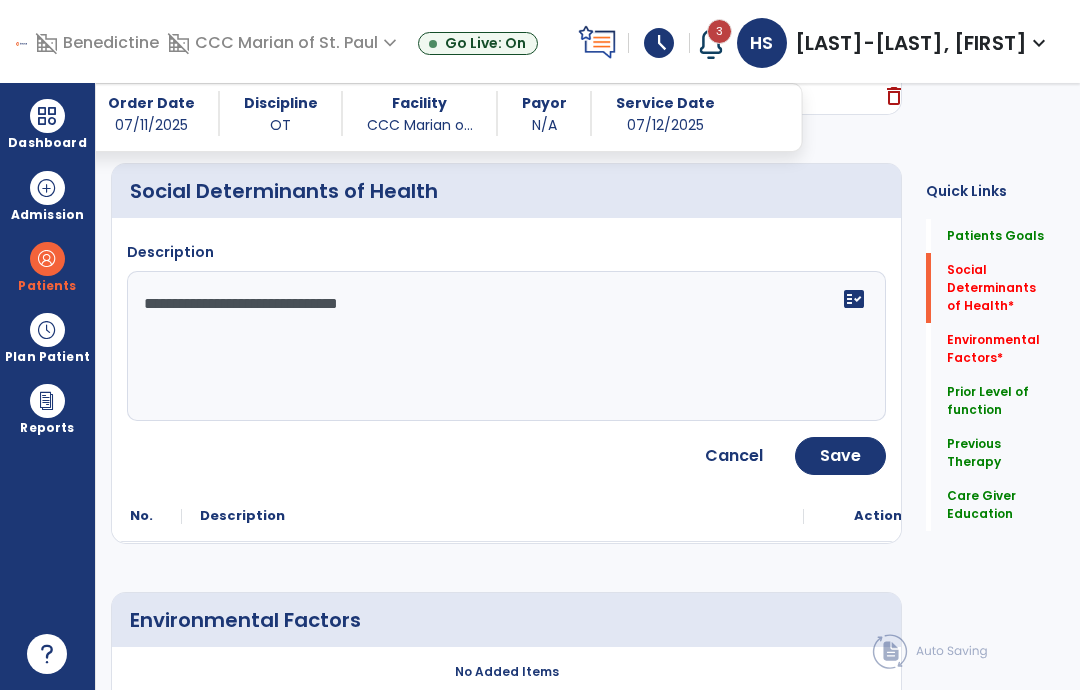 click on "Save" 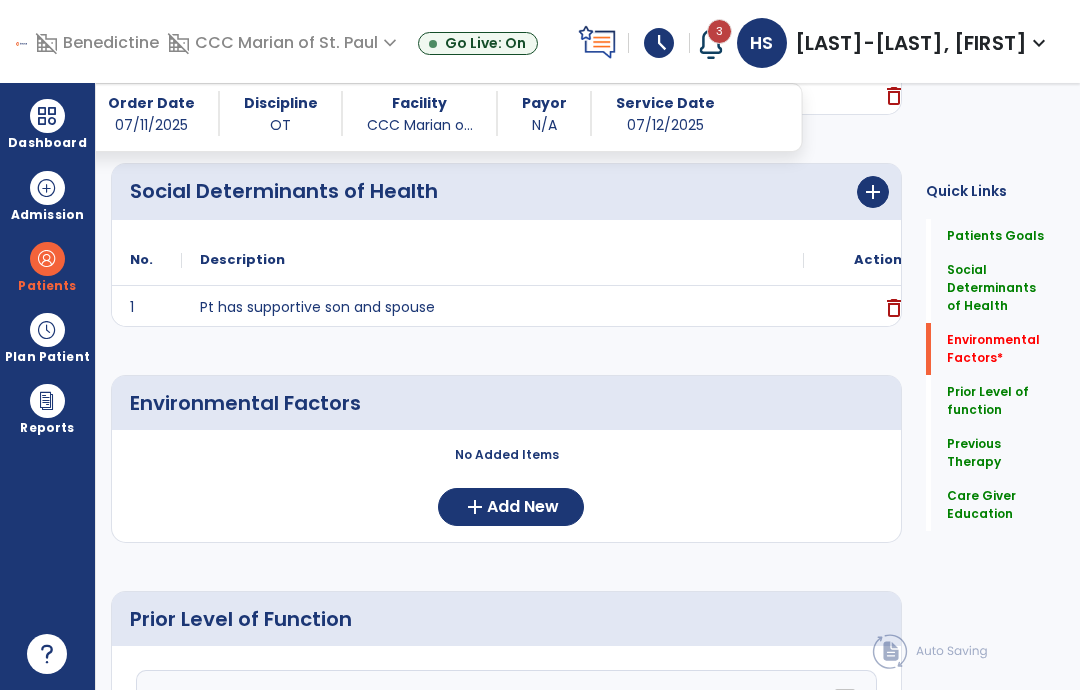click on "Add New" 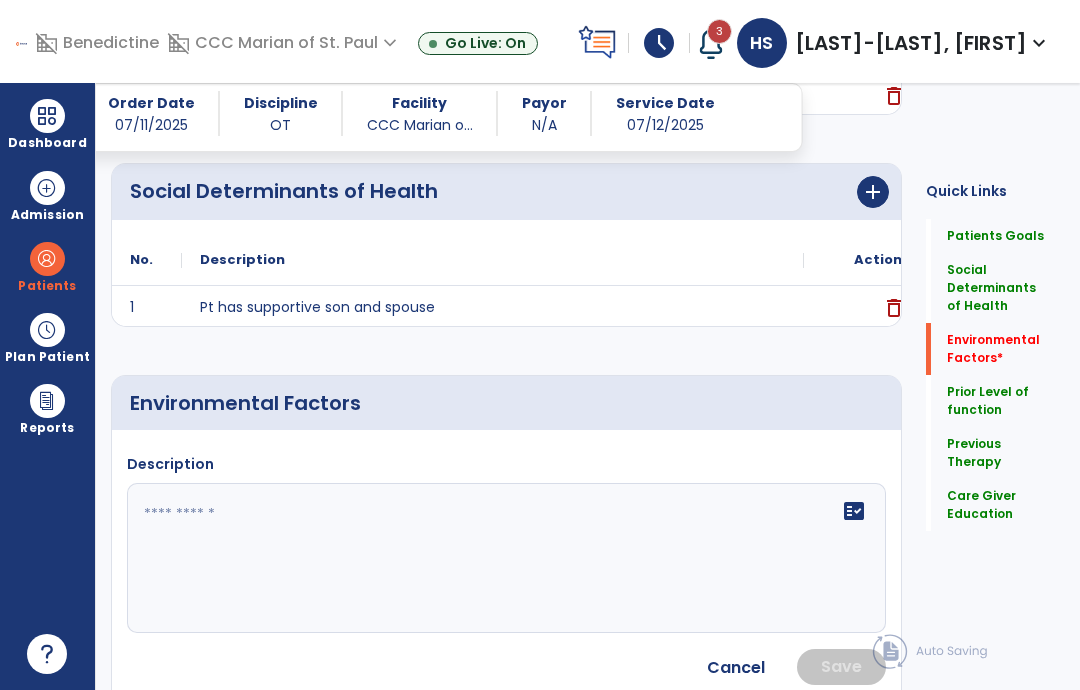 click 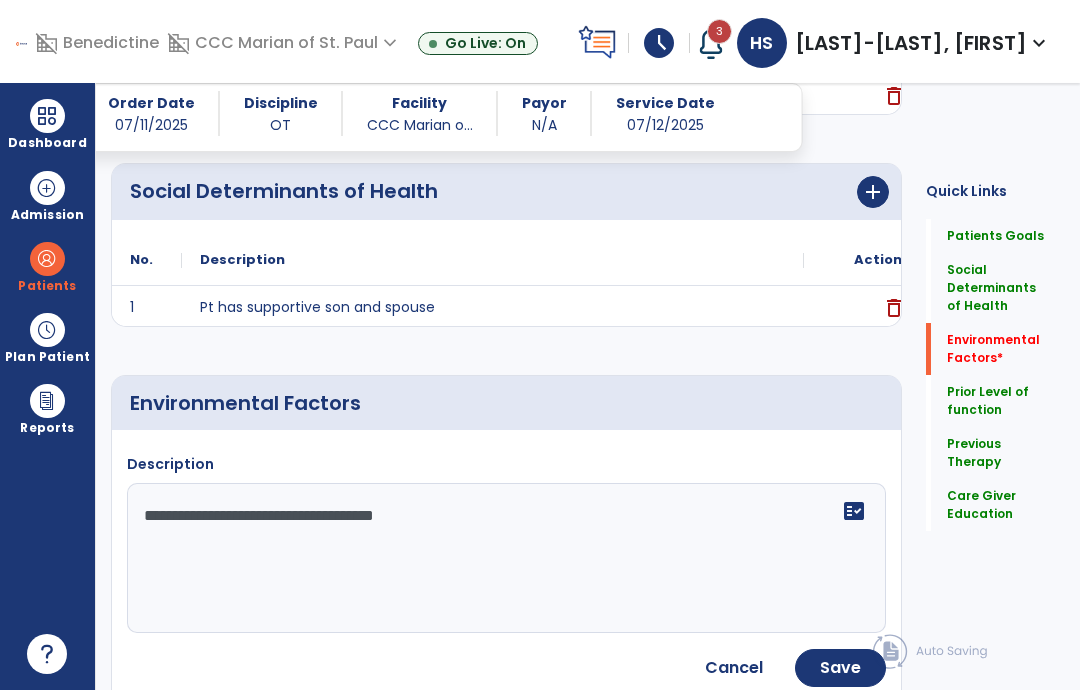 type on "**********" 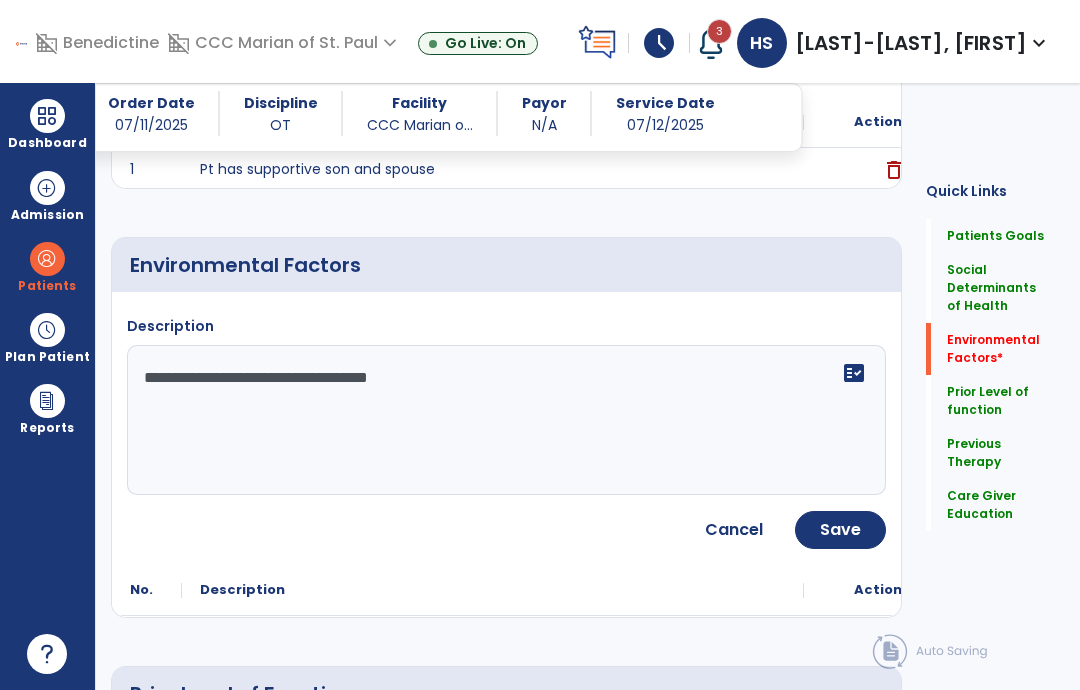 scroll, scrollTop: 571, scrollLeft: 0, axis: vertical 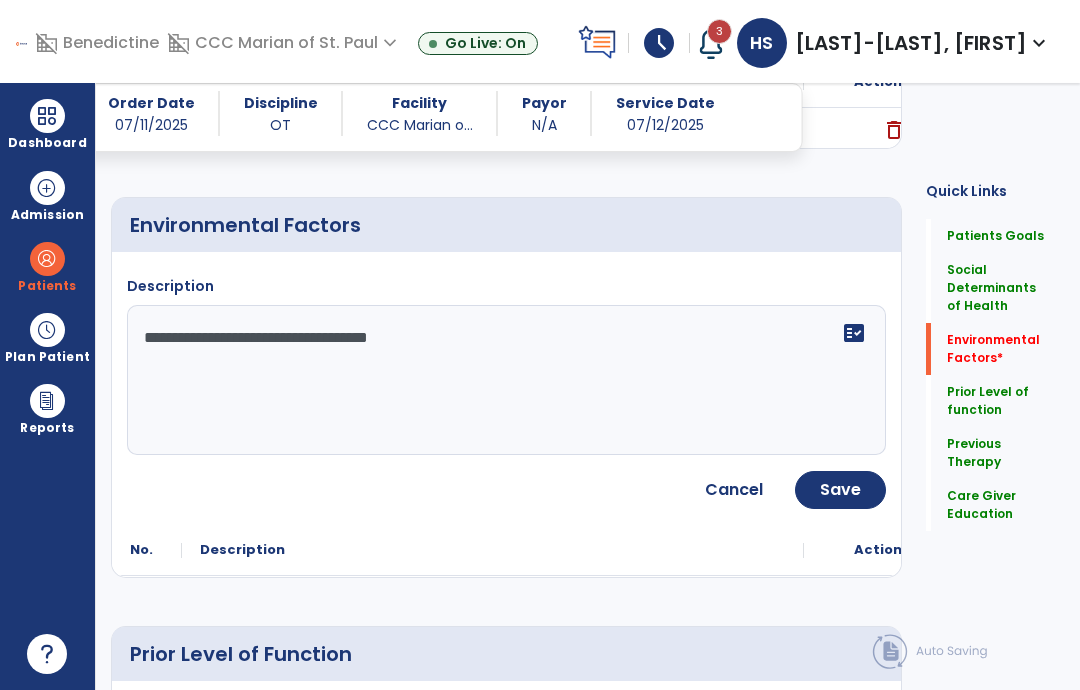 click on "Save" 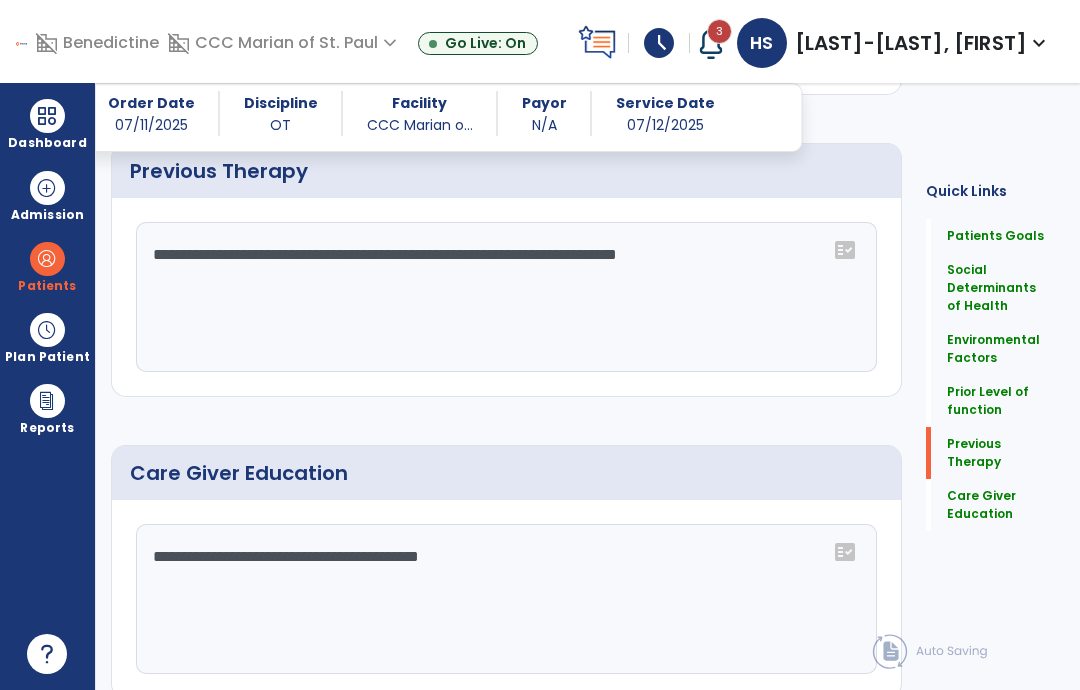 scroll, scrollTop: 1138, scrollLeft: 0, axis: vertical 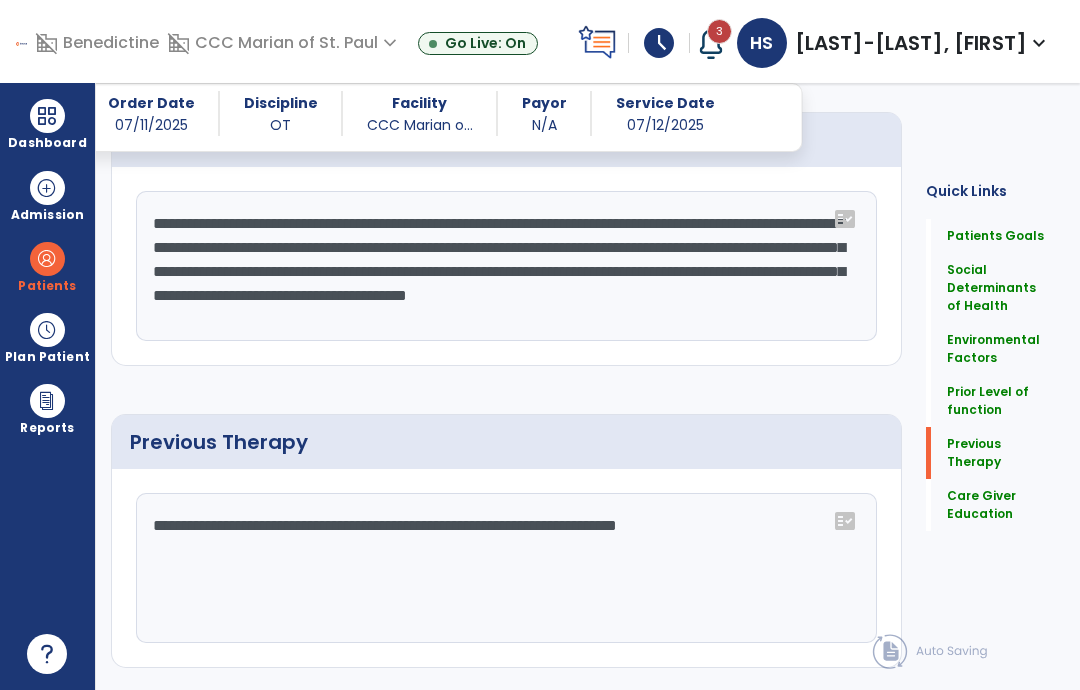 click at bounding box center [47, 116] 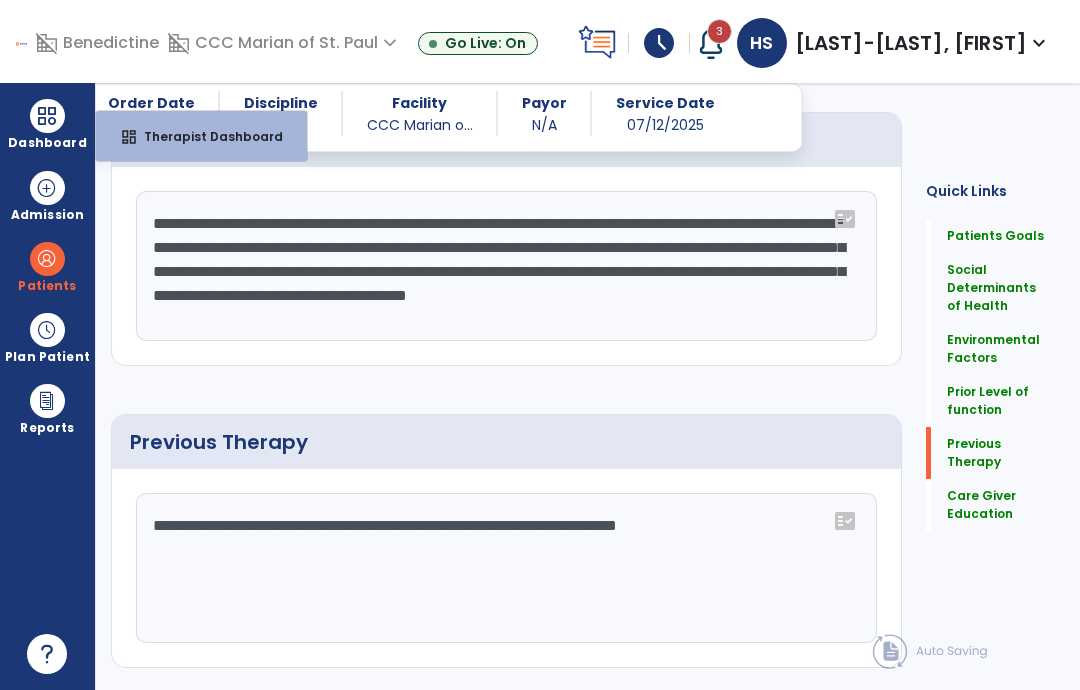click at bounding box center (47, 259) 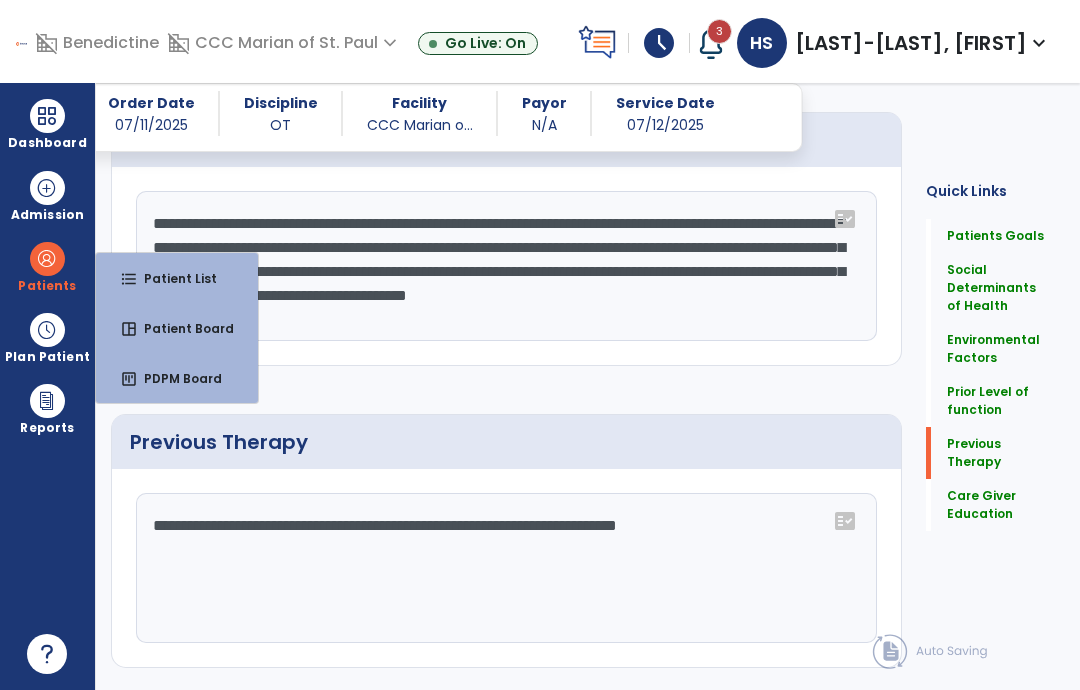 click at bounding box center (47, 259) 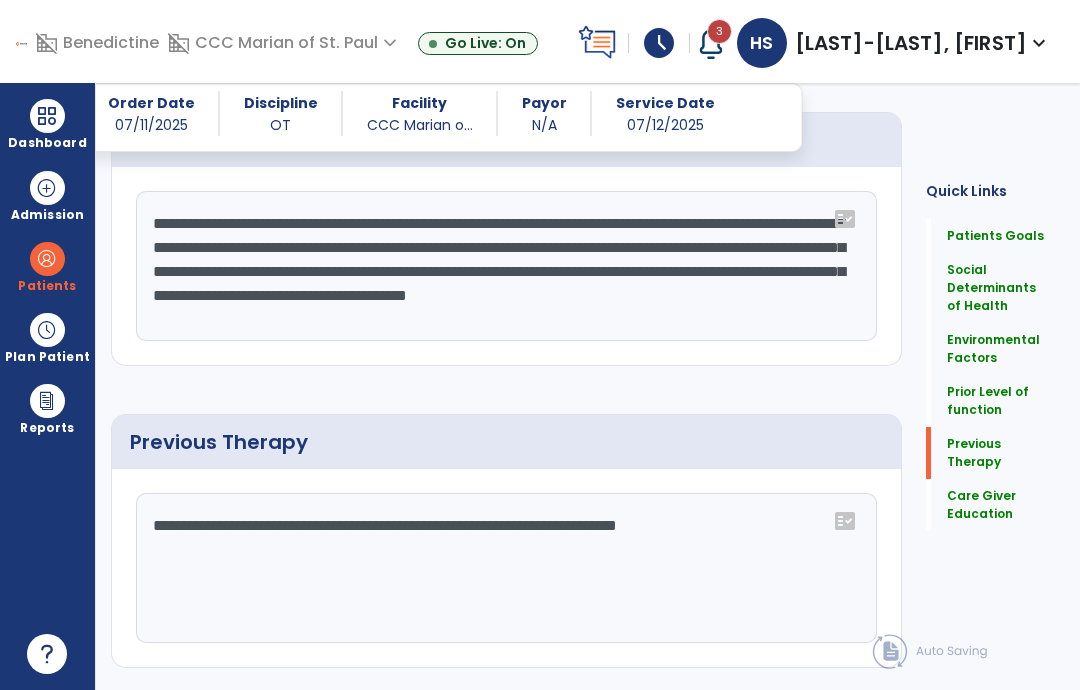 click at bounding box center (47, 259) 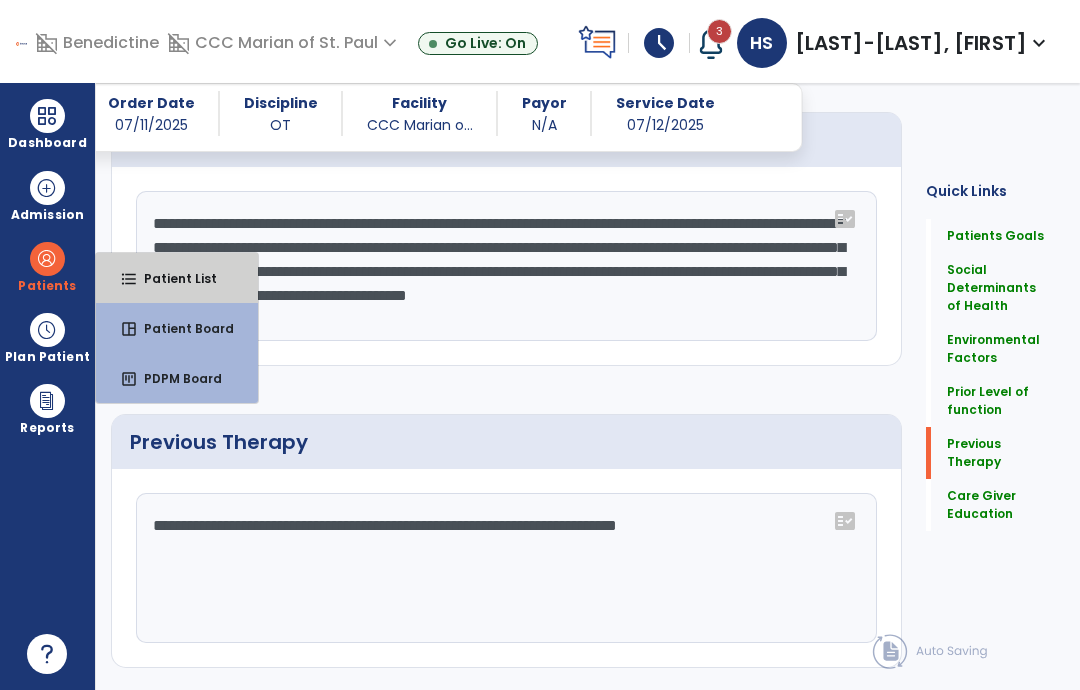 click on "Patient List" at bounding box center (172, 278) 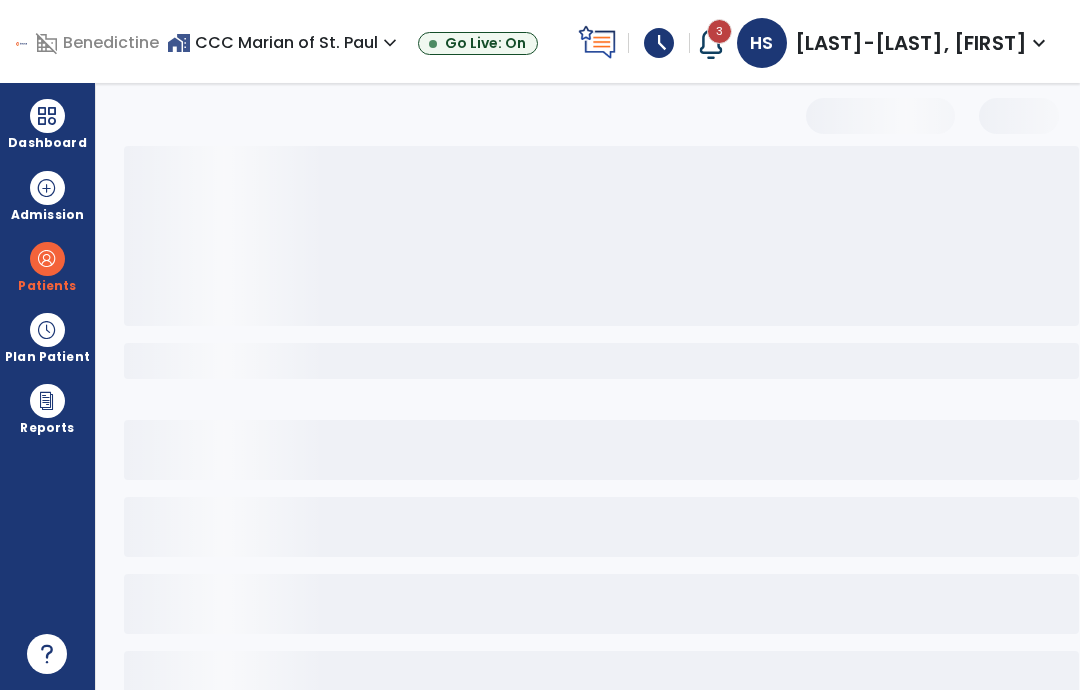 scroll, scrollTop: 0, scrollLeft: 0, axis: both 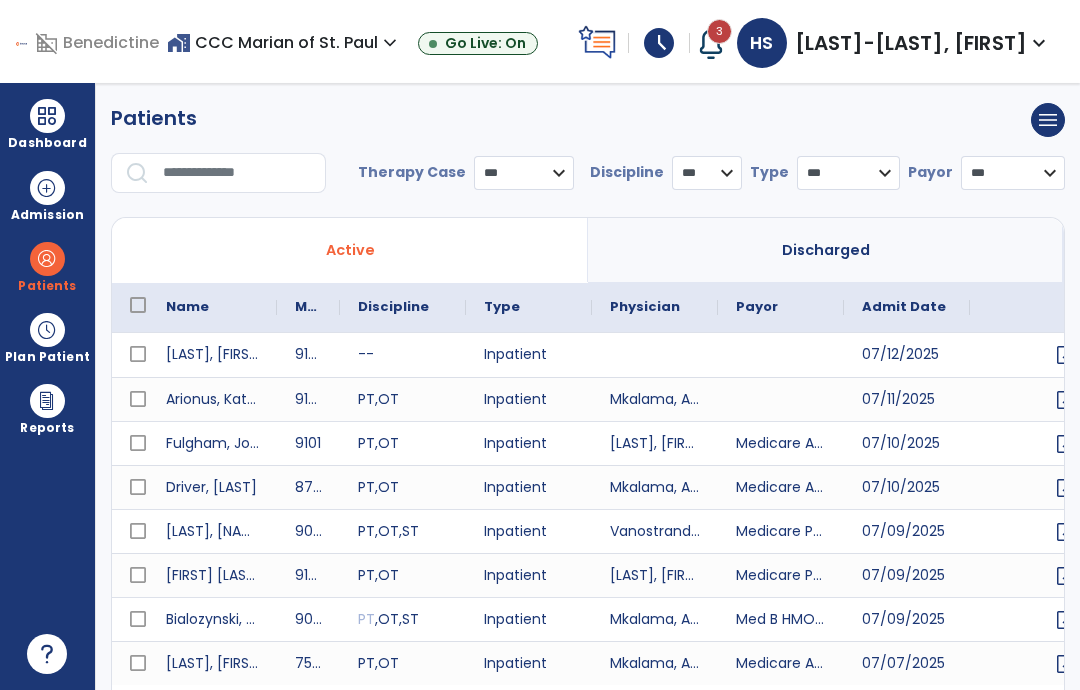 click at bounding box center (237, 173) 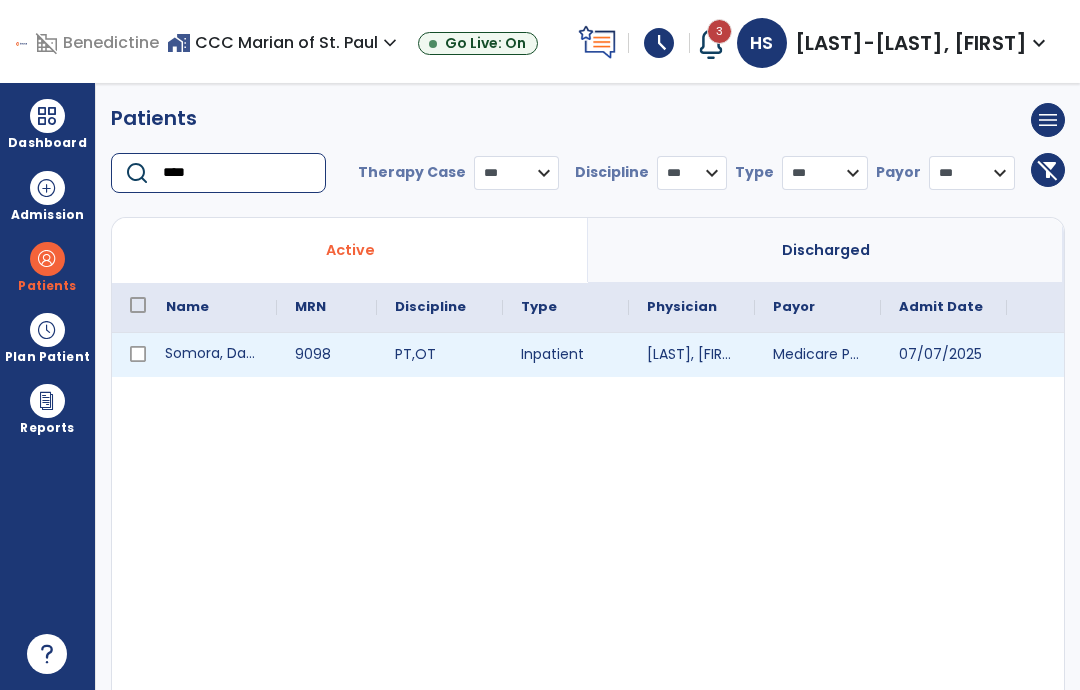 type on "****" 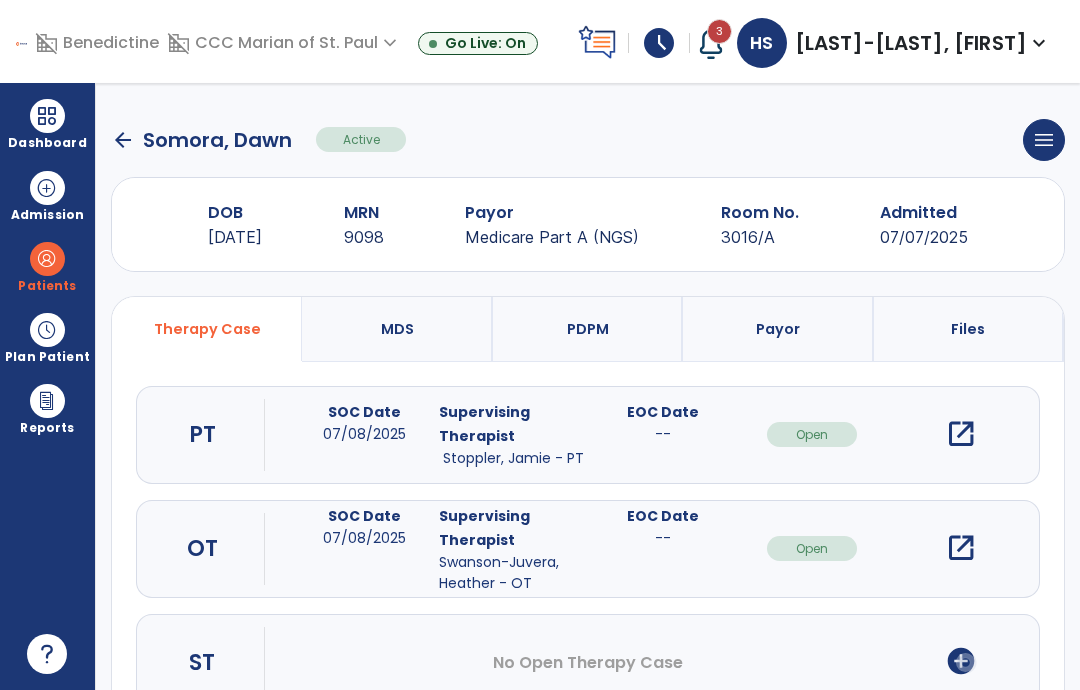 click on "open_in_new" at bounding box center (961, 548) 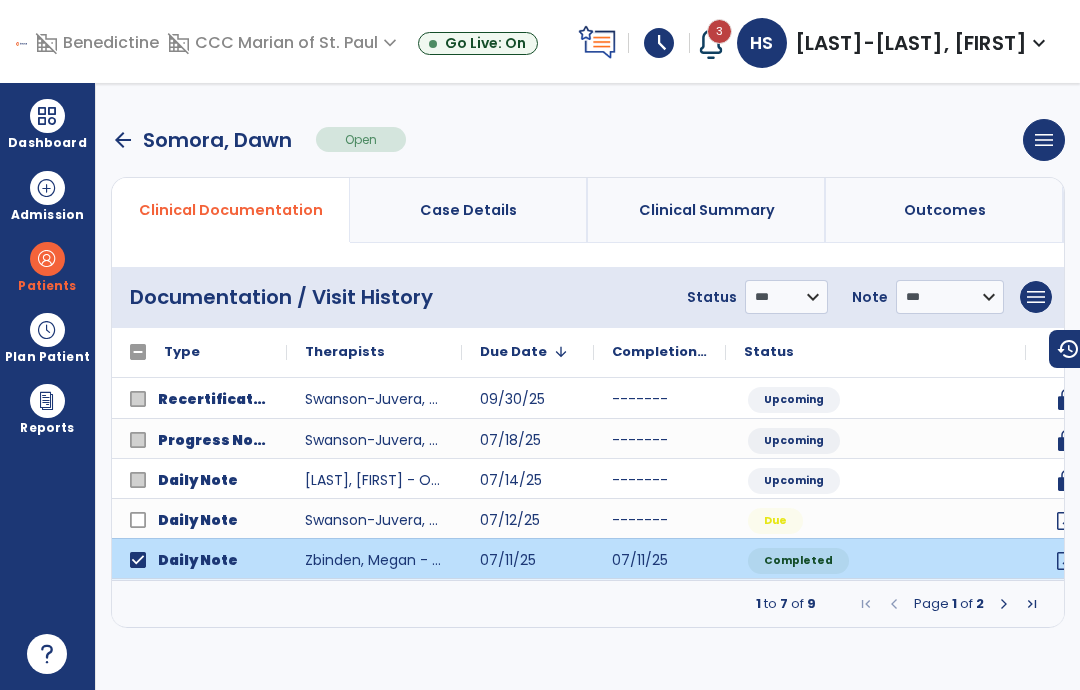 click 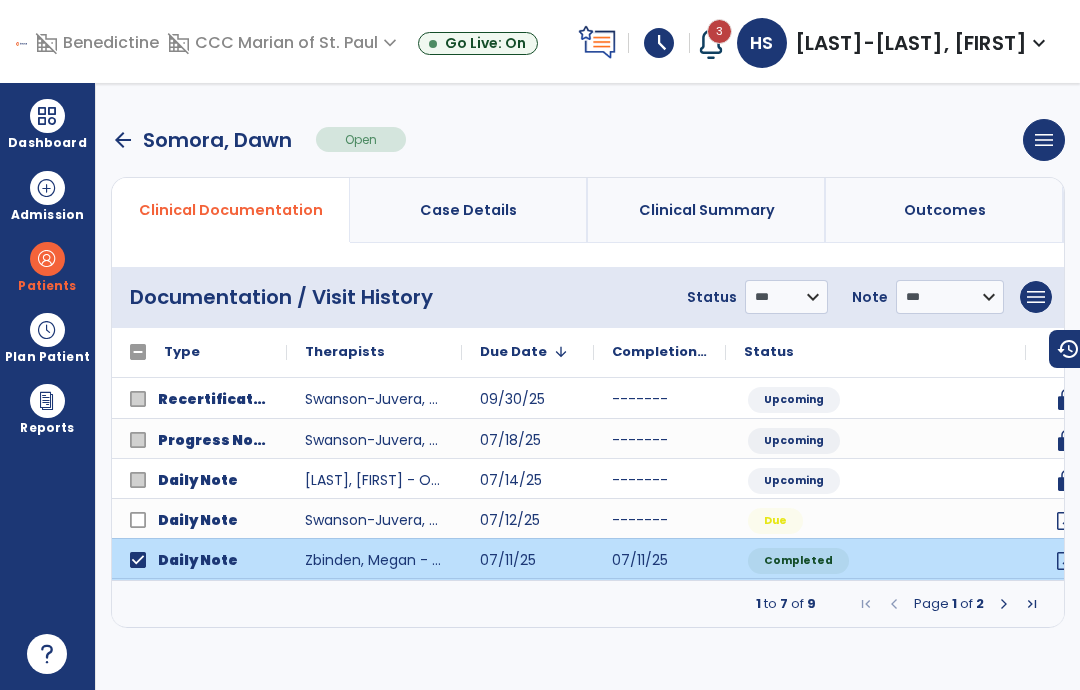 click at bounding box center [1004, 604] 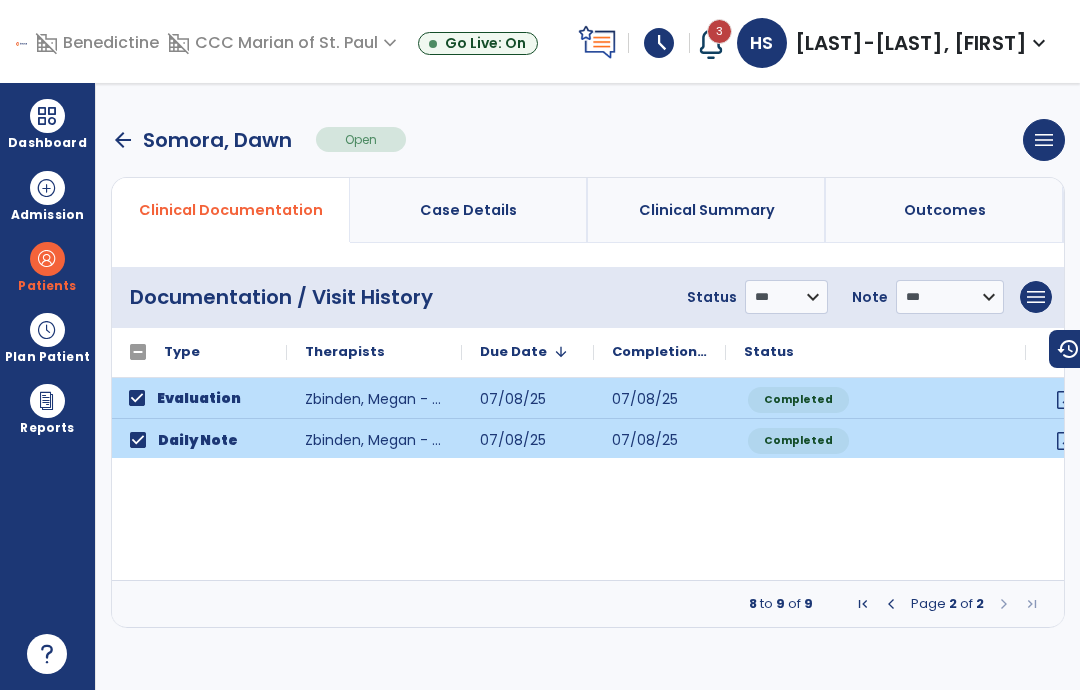 click on "menu" at bounding box center (1044, 140) 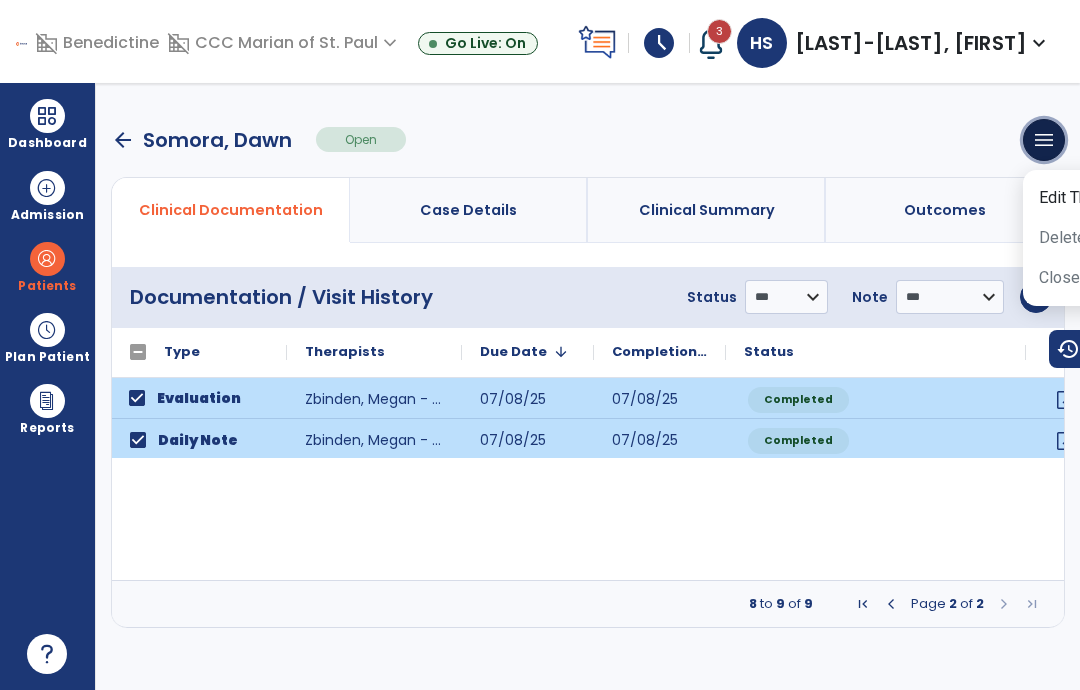 scroll, scrollTop: 0, scrollLeft: 17, axis: horizontal 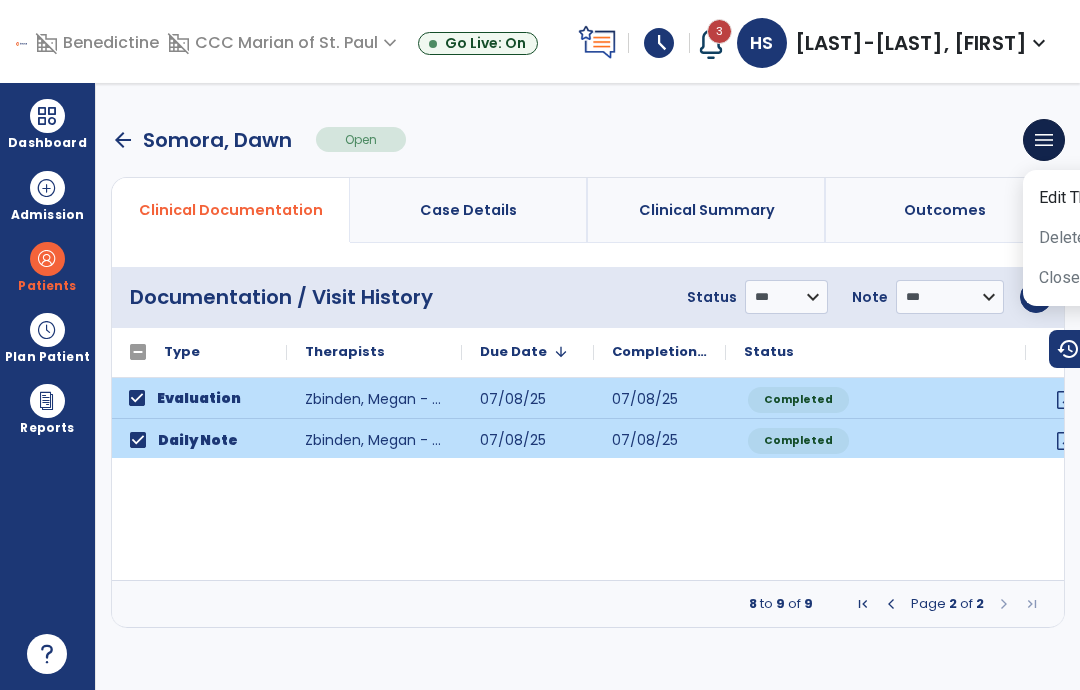 click 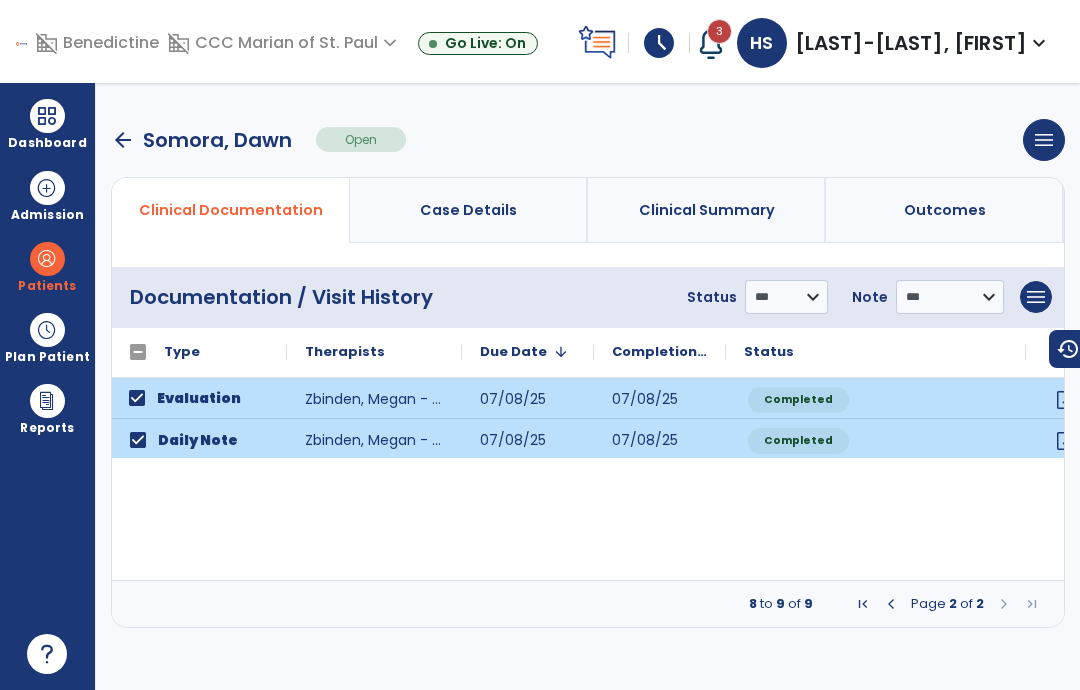 click on "menu" at bounding box center [1036, 297] 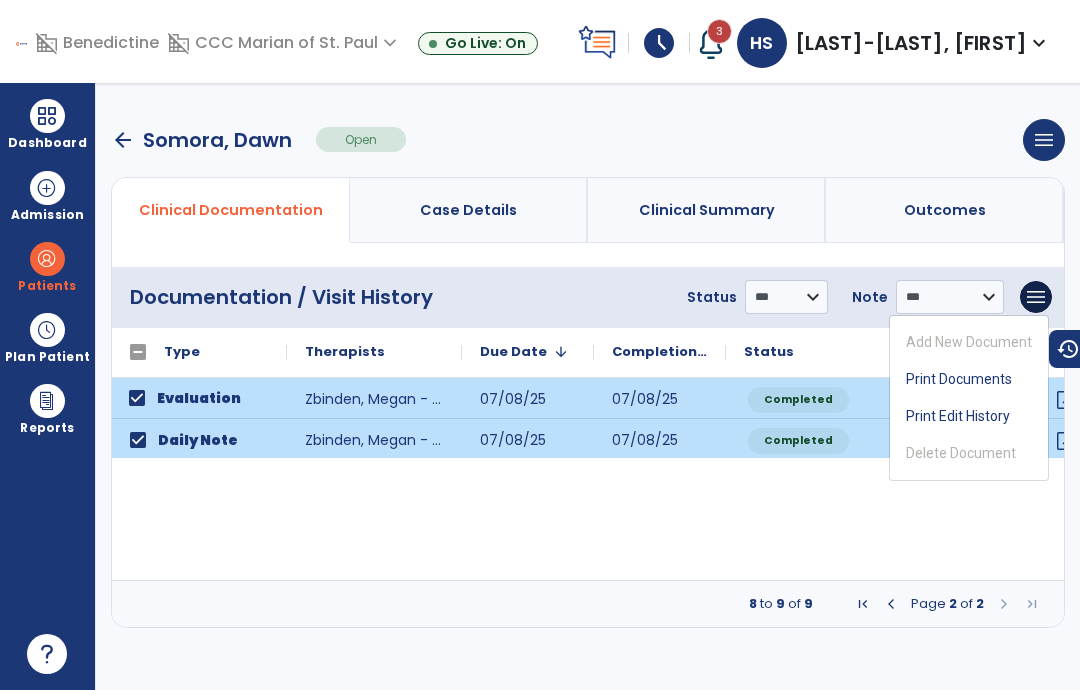 click on "Print Documents" at bounding box center (969, 379) 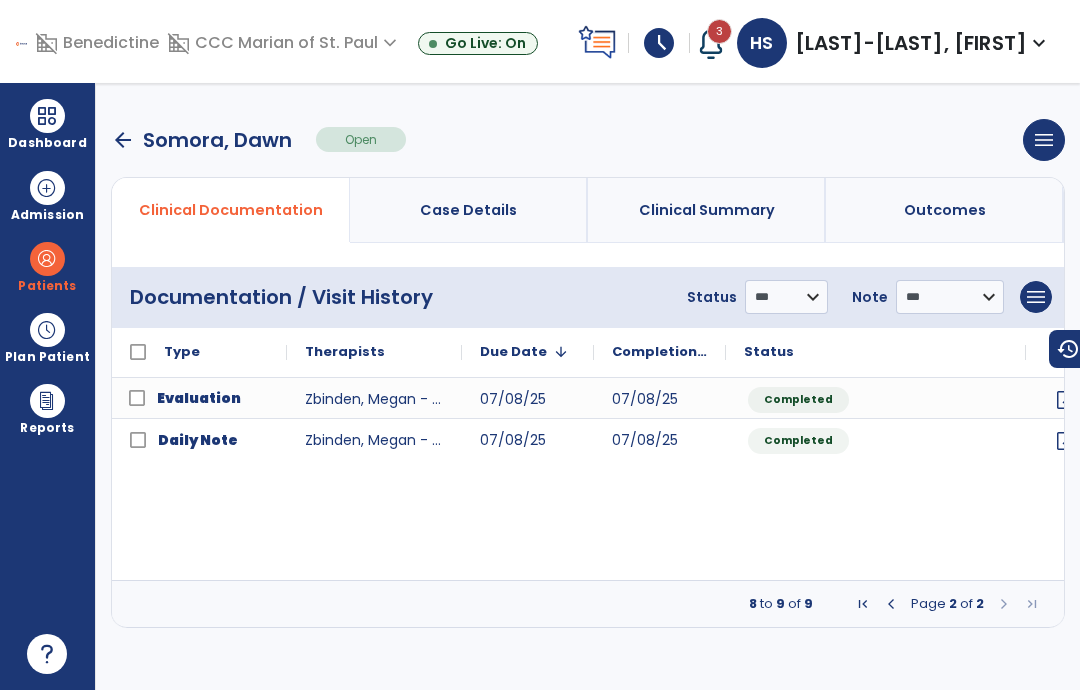 click on "Patients" at bounding box center (47, 266) 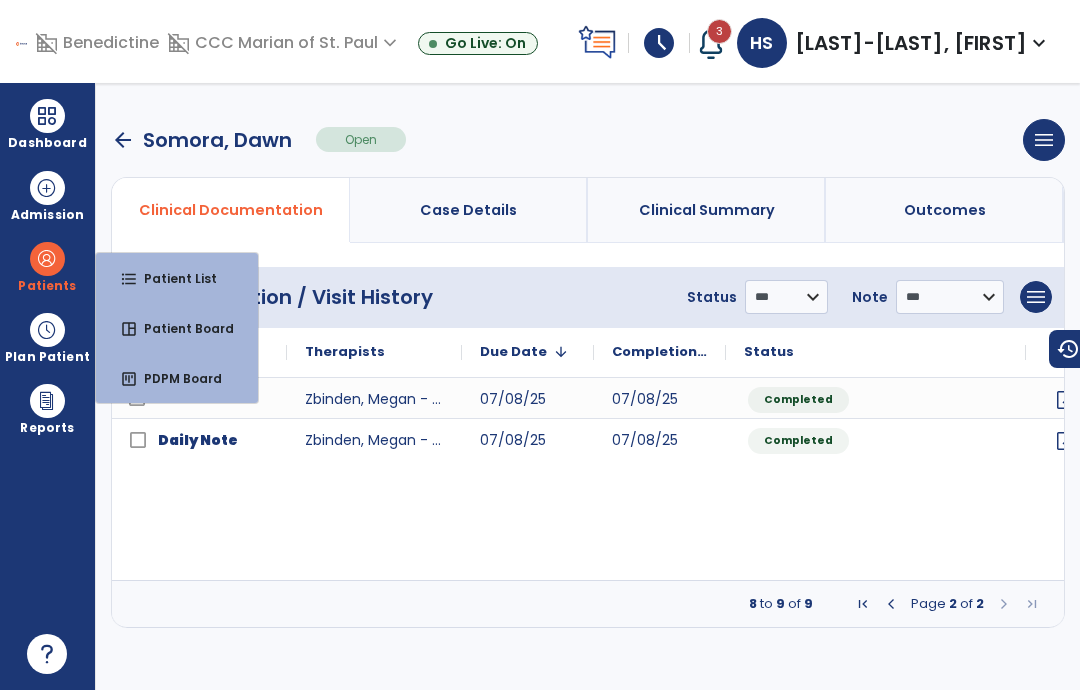 click on "Dashboard  dashboard  Therapist Dashboard Admission Patients  format_list_bulleted  Patient List  space_dashboard  Patient Board  insert_chart  PDPM Board Plan Patient  event_note  Planner  content_paste_go  Scheduler  content_paste_go  Whiteboard Reports  export_notes  Billing Exports  note_alt  EOM Report  event_note  Minutes By Payor  inbox_customize  Service Log  playlist_add_check  Triple Check Report" at bounding box center [48, 386] 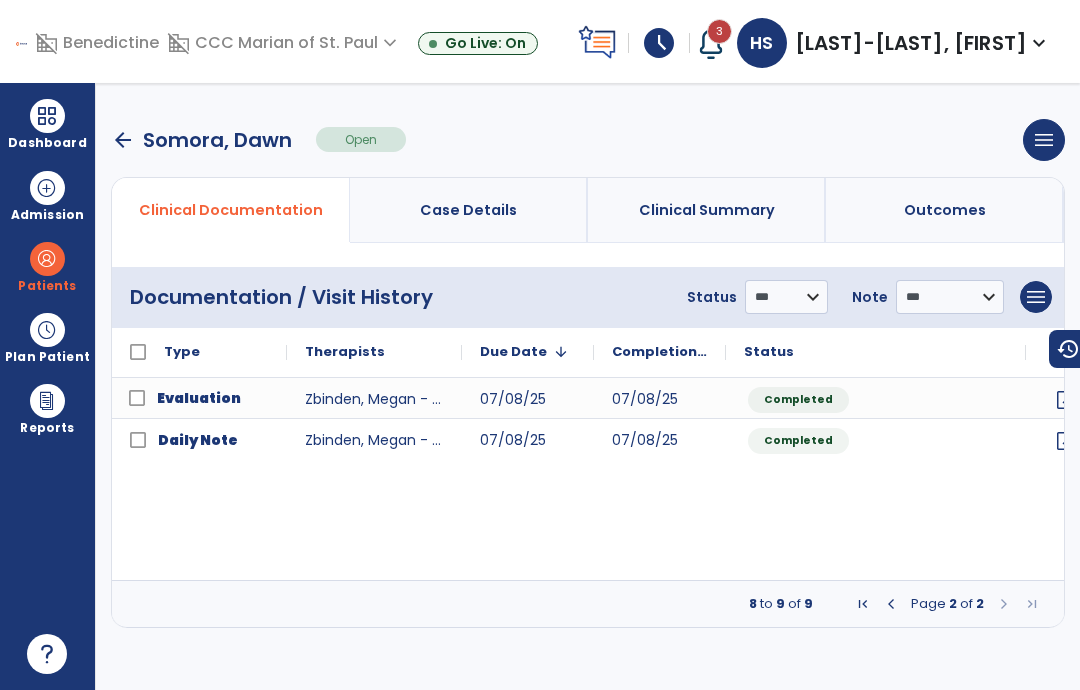 click at bounding box center [47, 330] 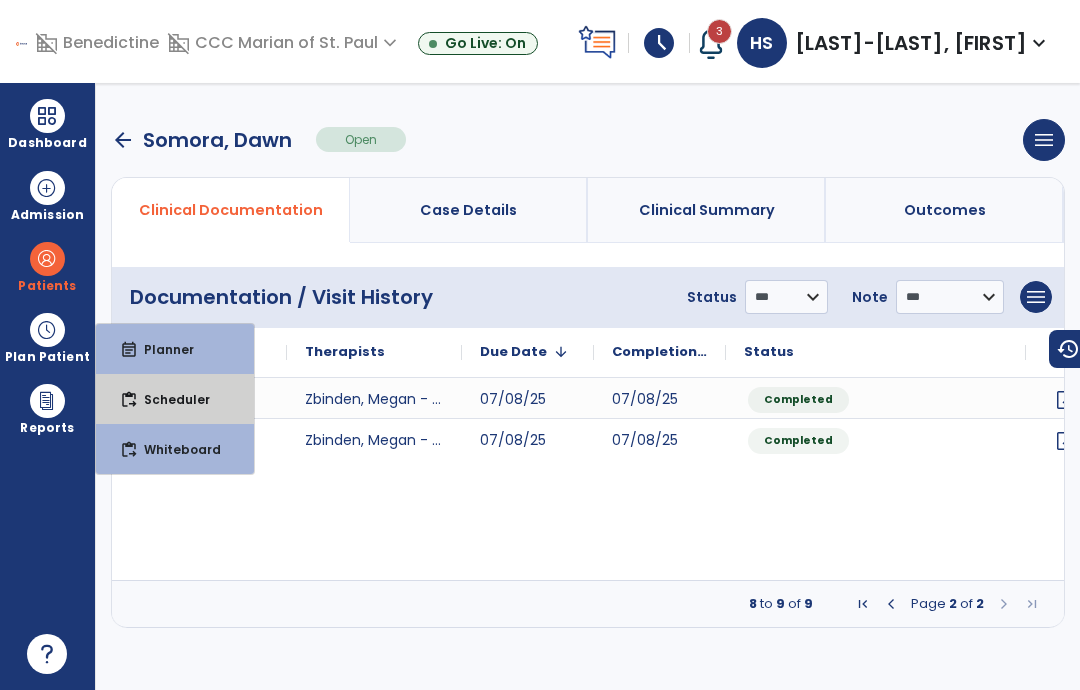 click on "Scheduler" at bounding box center [169, 399] 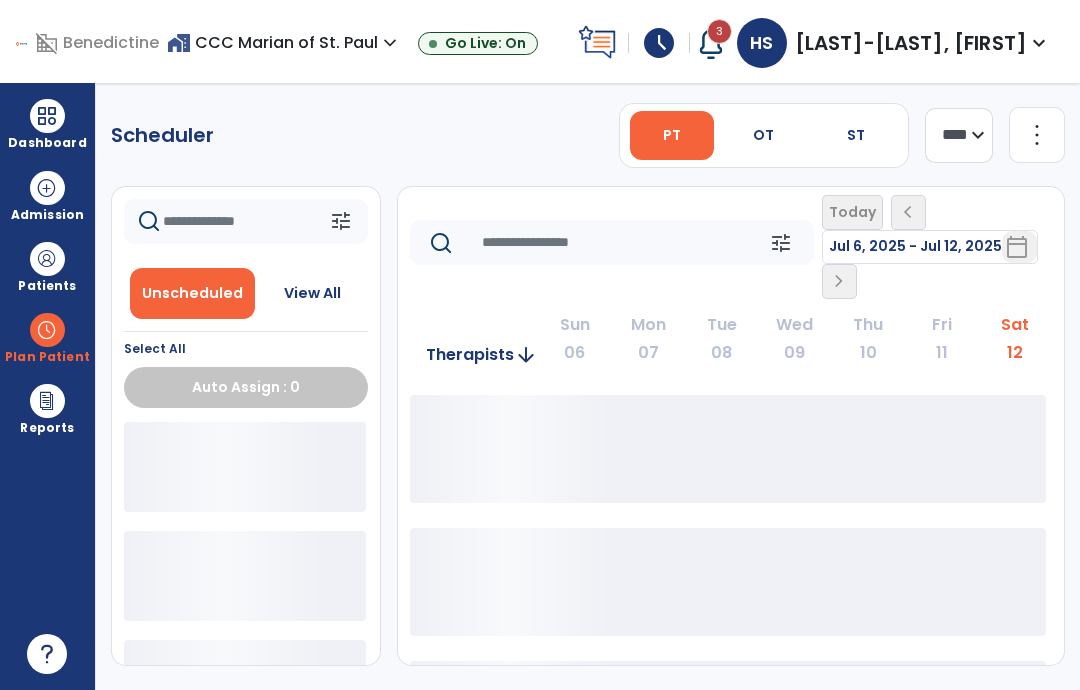 click on "**** ***" 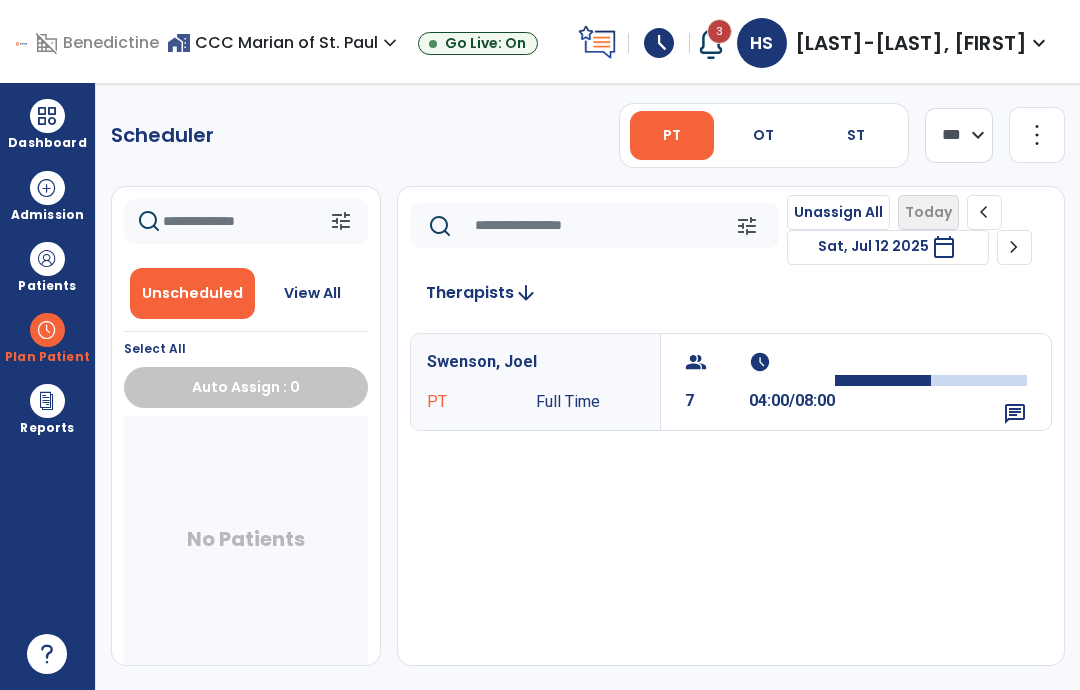 click on "Full Time" at bounding box center (590, 402) 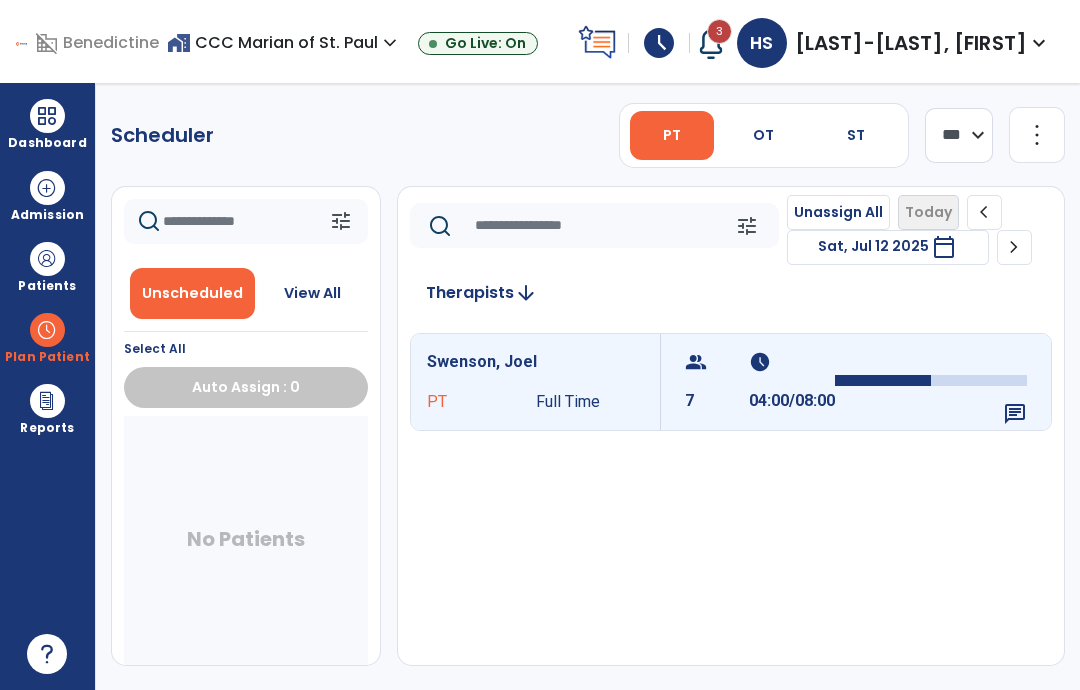 click on "[LAST], [FIRST] PT Full Time" at bounding box center [535, 382] 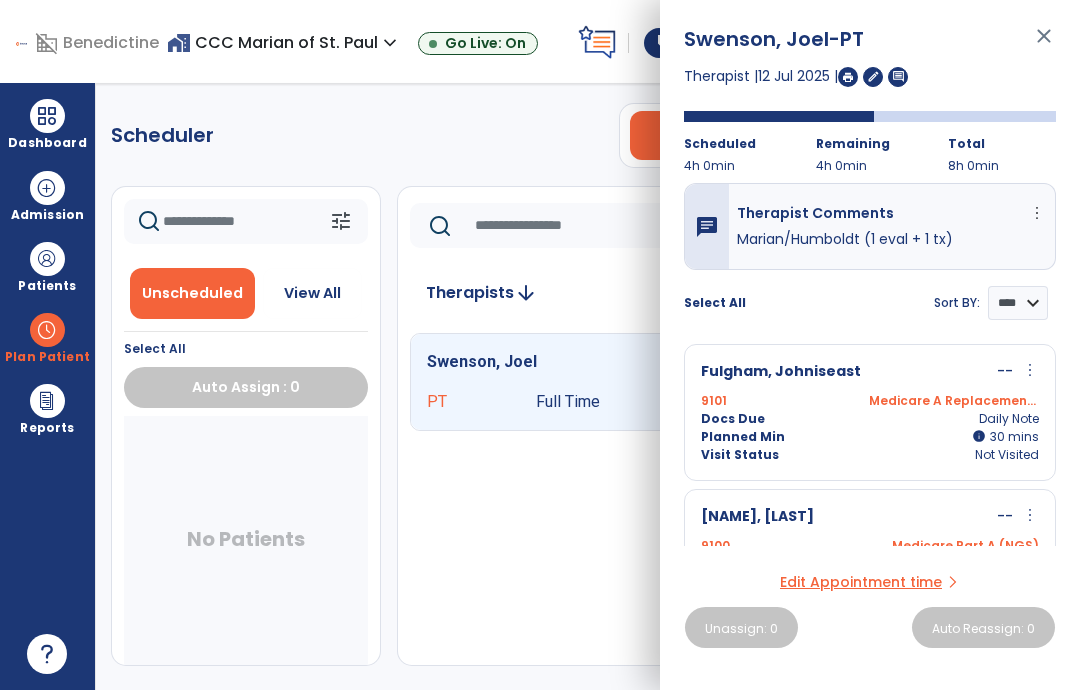 scroll, scrollTop: 149, scrollLeft: 0, axis: vertical 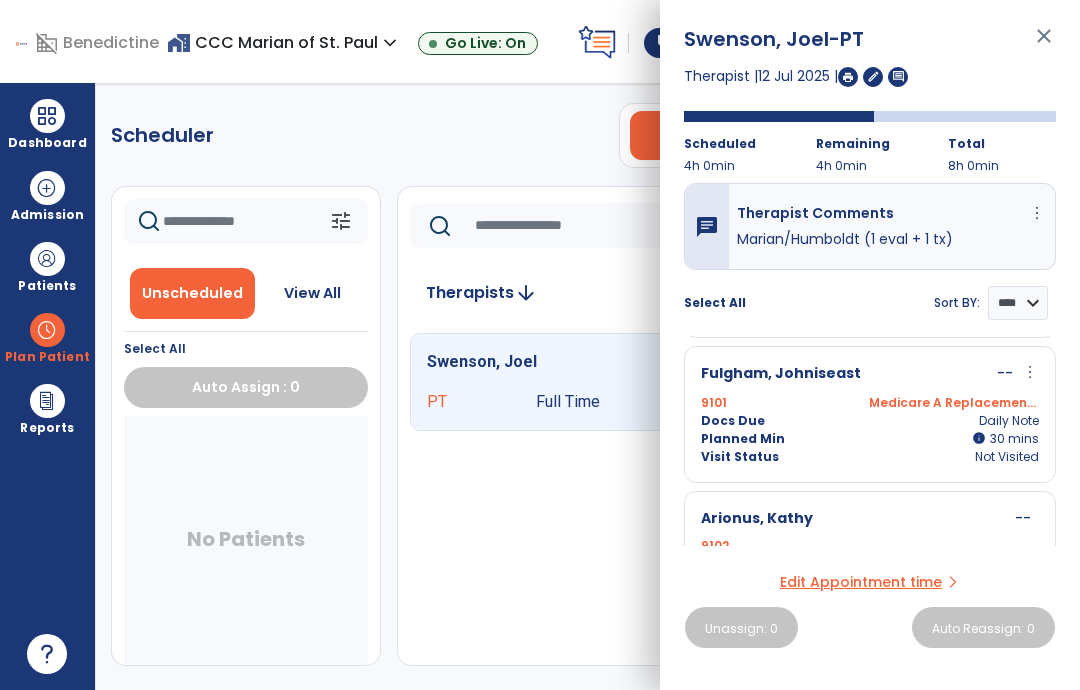 click on "No Patients" at bounding box center [246, 543] 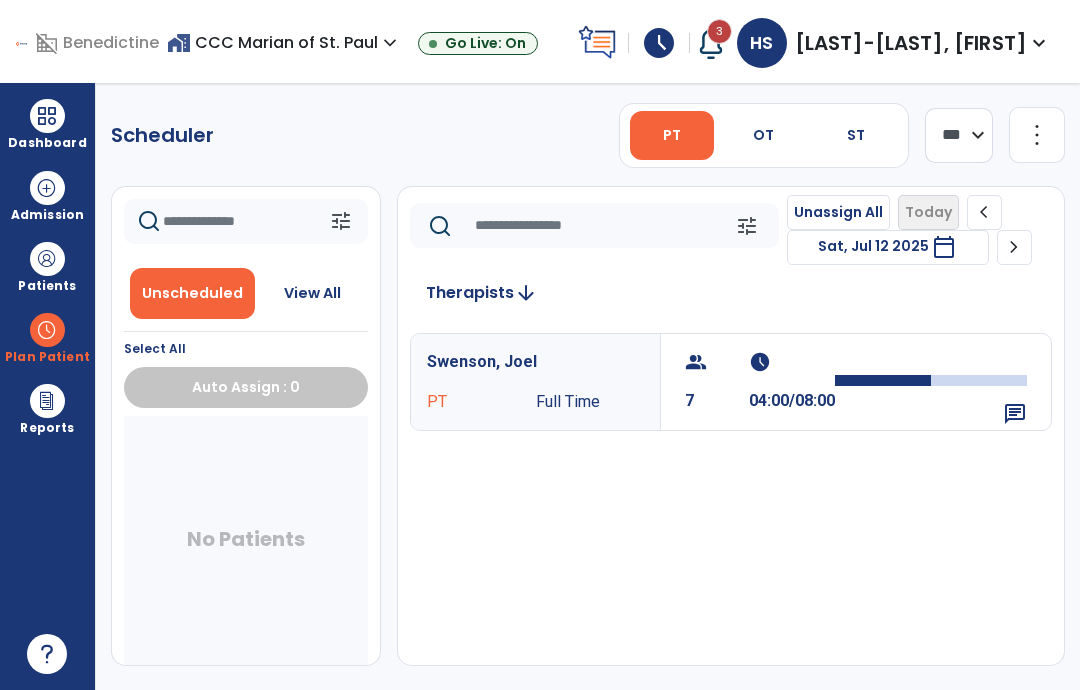 click at bounding box center (47, 116) 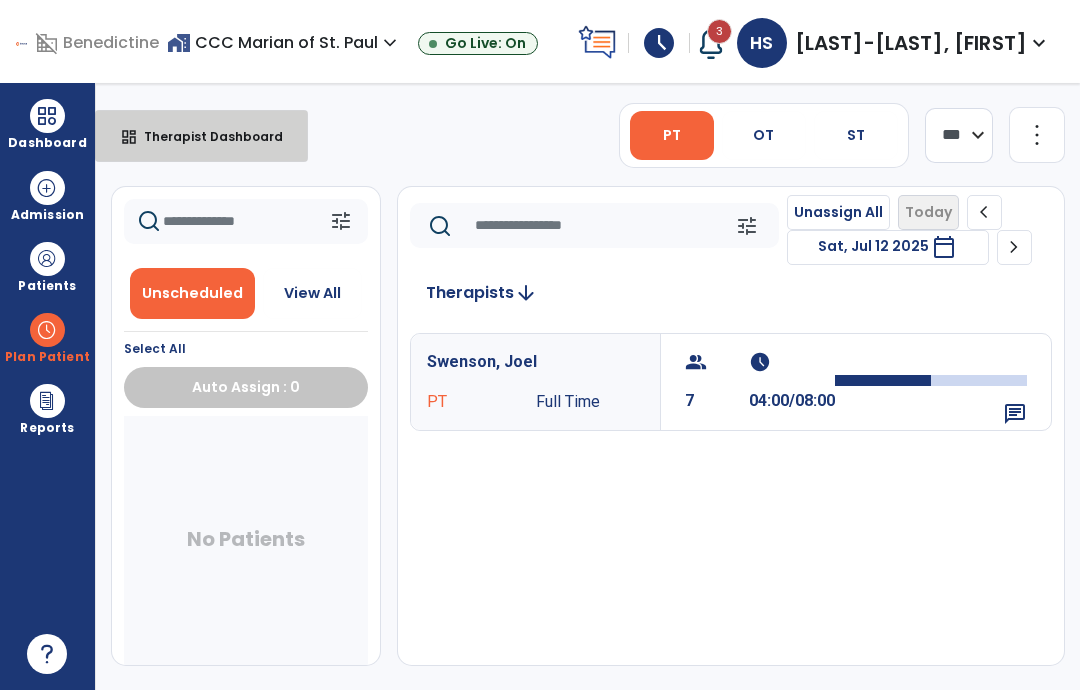 click on "Therapist Dashboard" at bounding box center (205, 136) 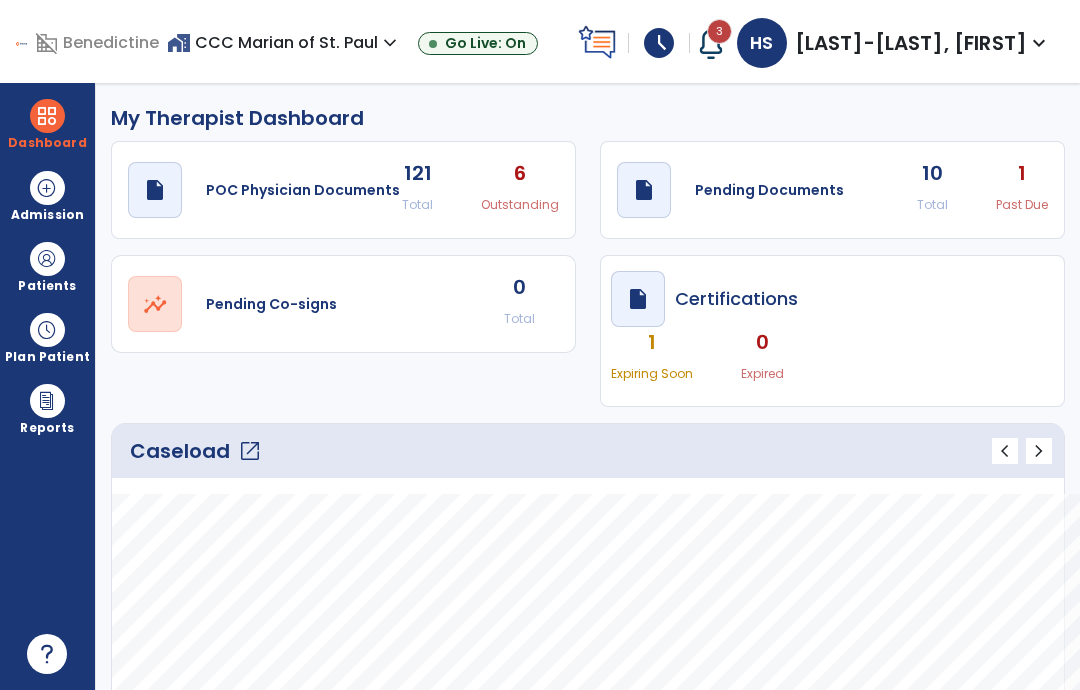 click on "Total" 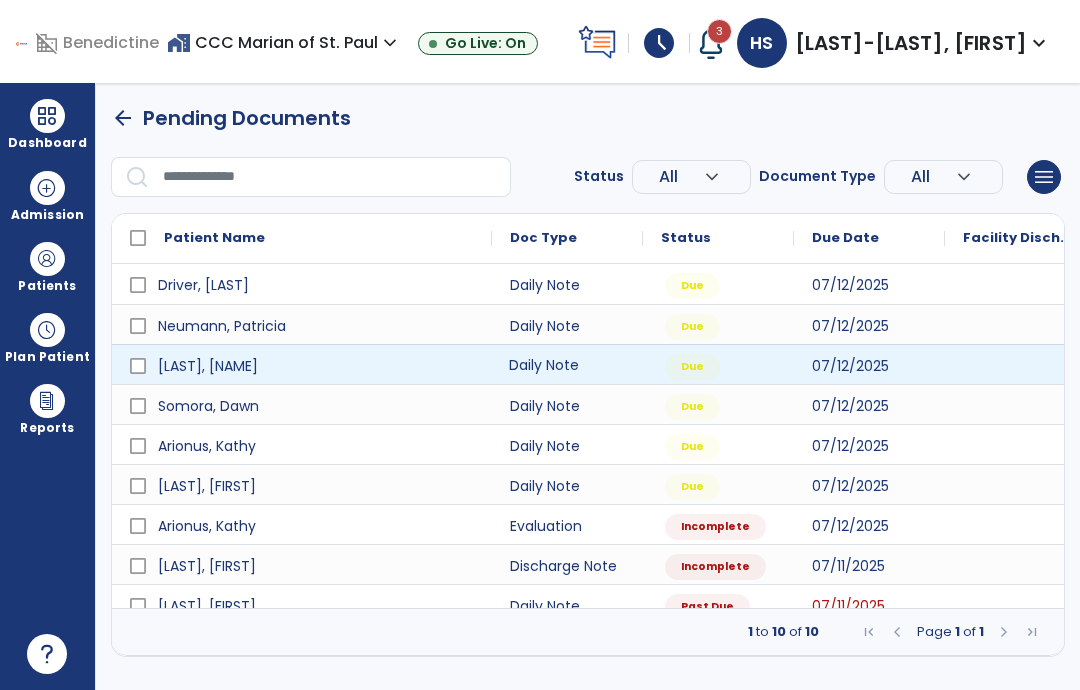 click on "Daily Note" at bounding box center (567, 364) 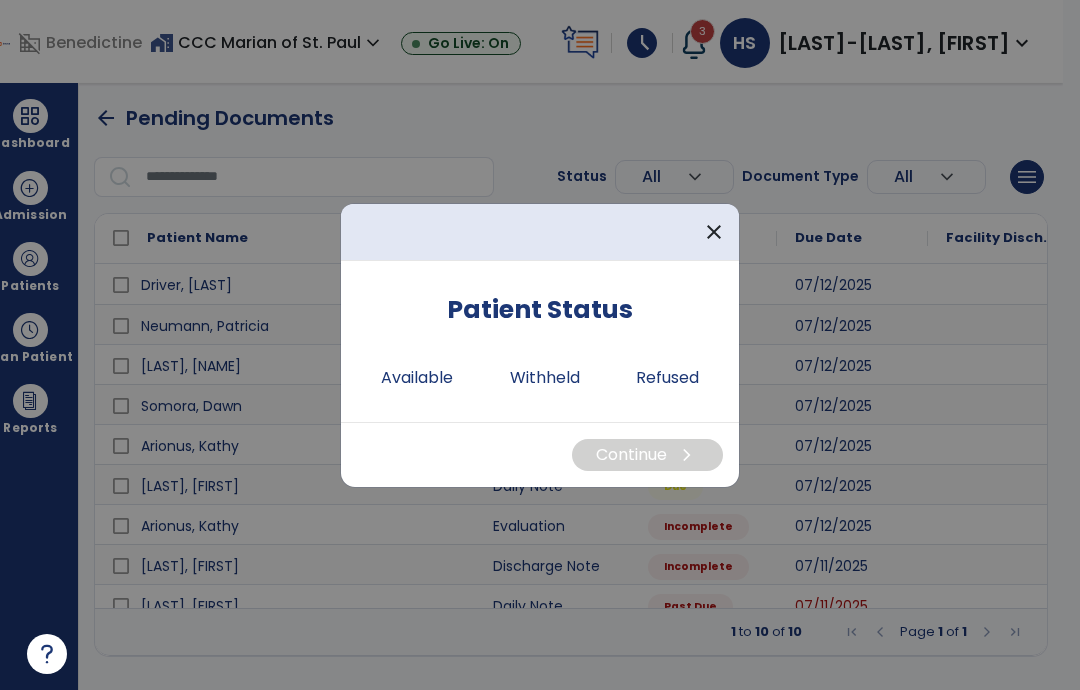click on "close" at bounding box center [714, 232] 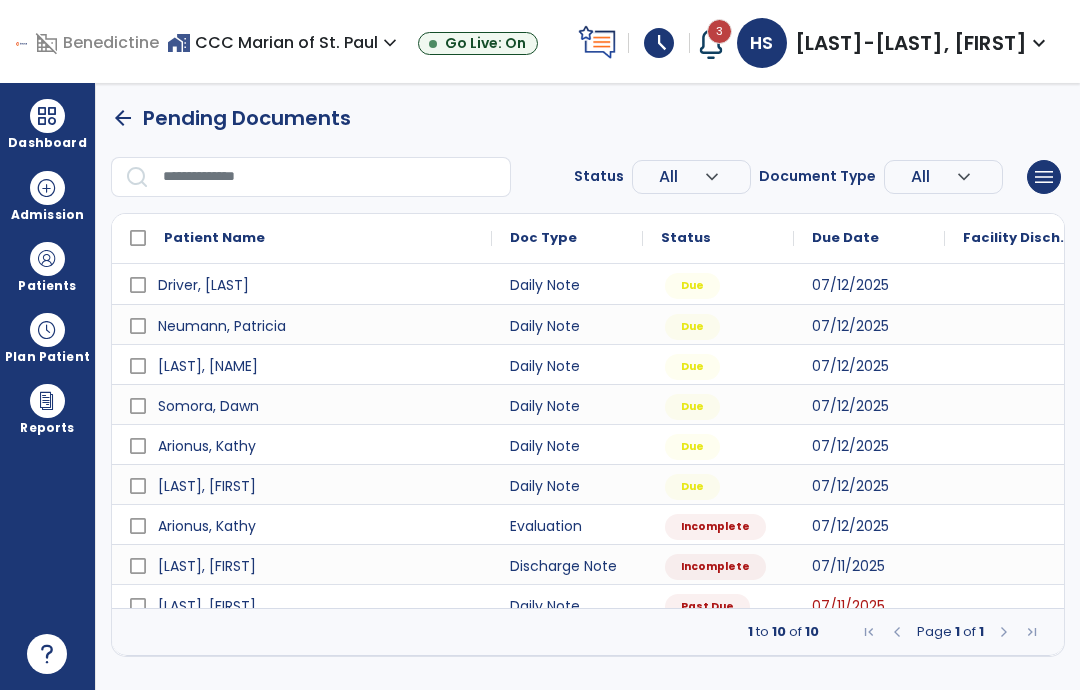 click at bounding box center (47, 259) 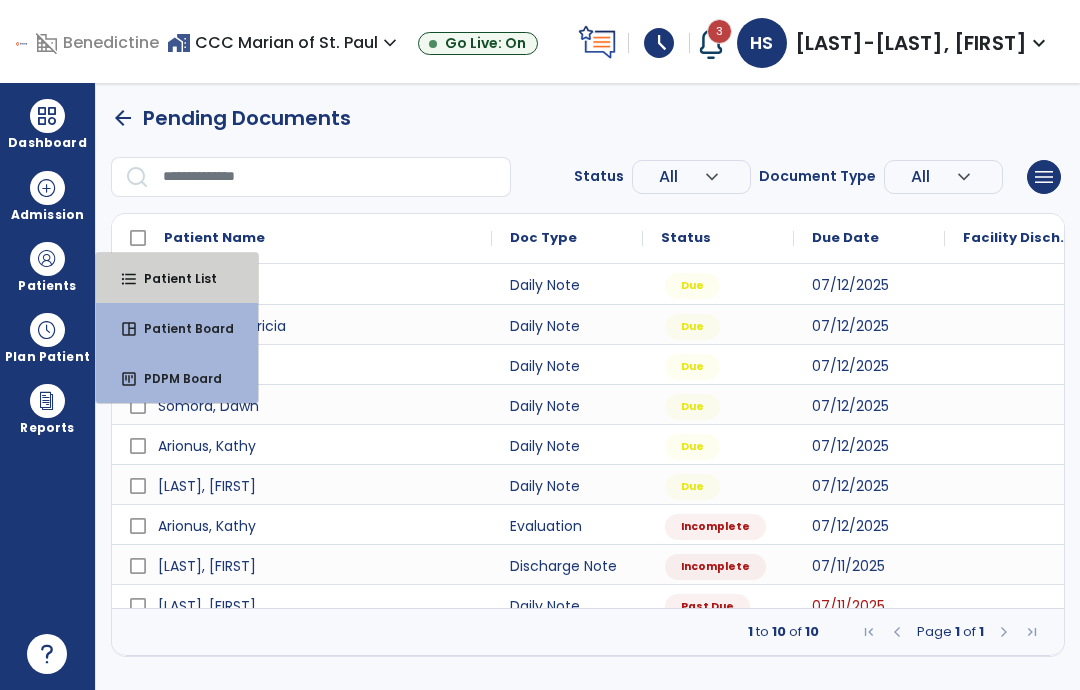 click on "Patient List" at bounding box center (172, 278) 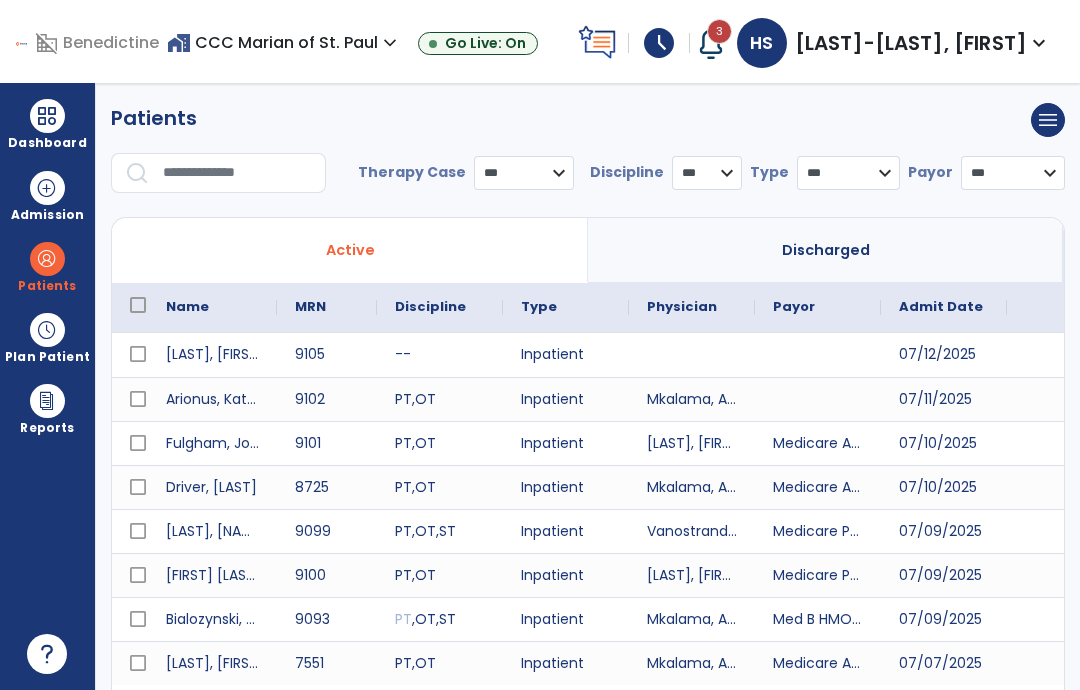 select on "***" 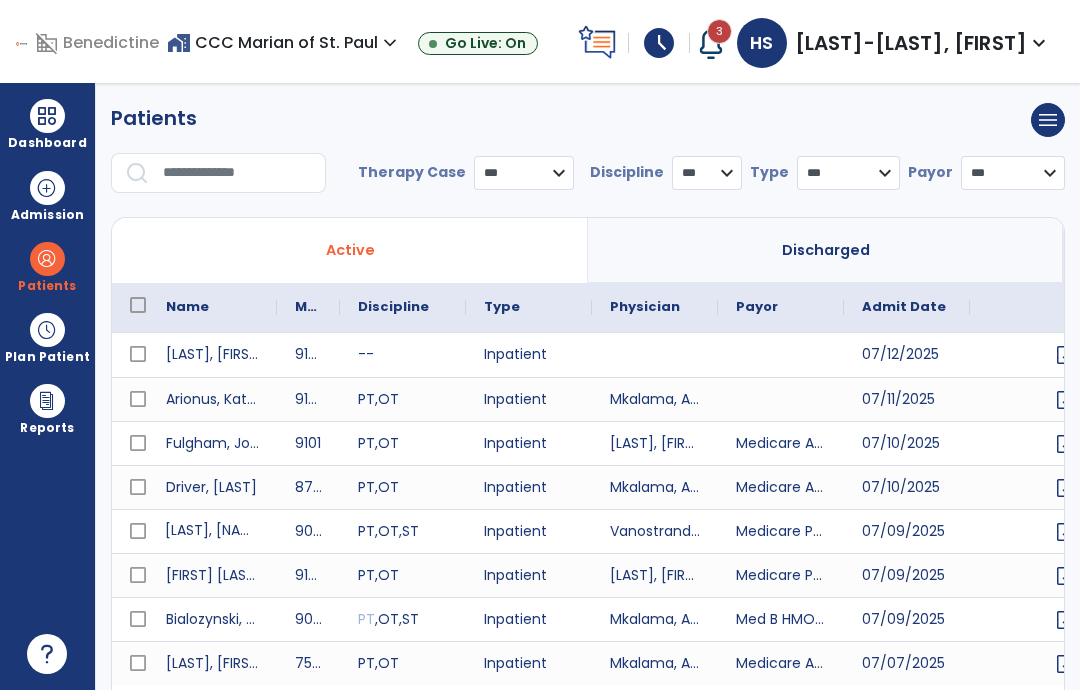 click on "[LAST], [NAME]" at bounding box center [212, 531] 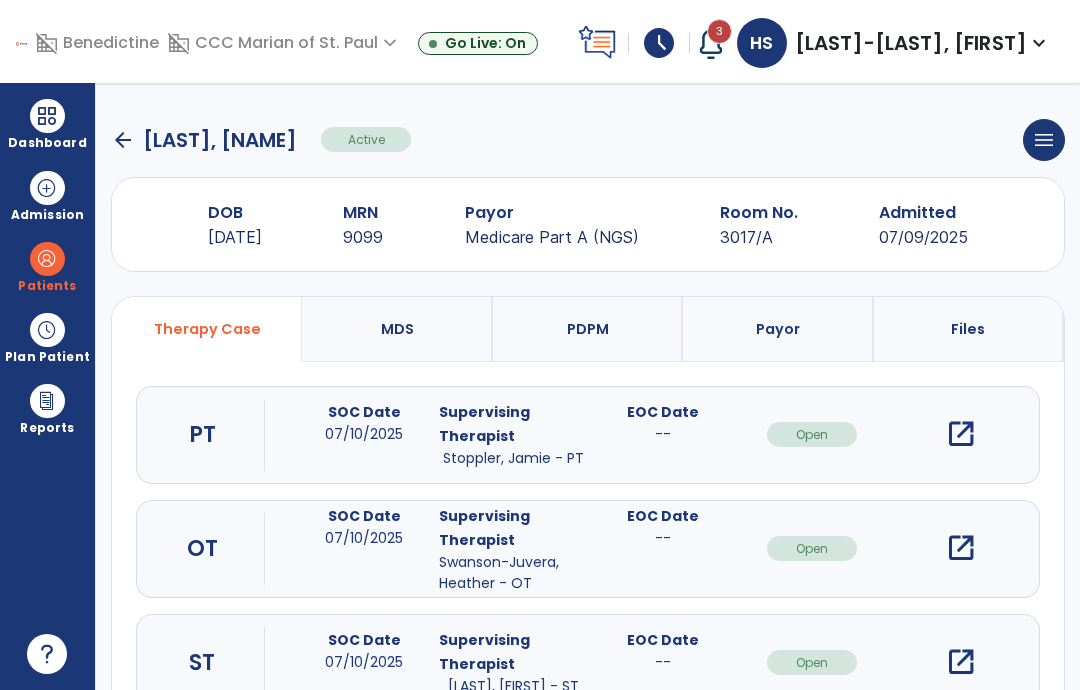 click on "open_in_new" at bounding box center (961, 548) 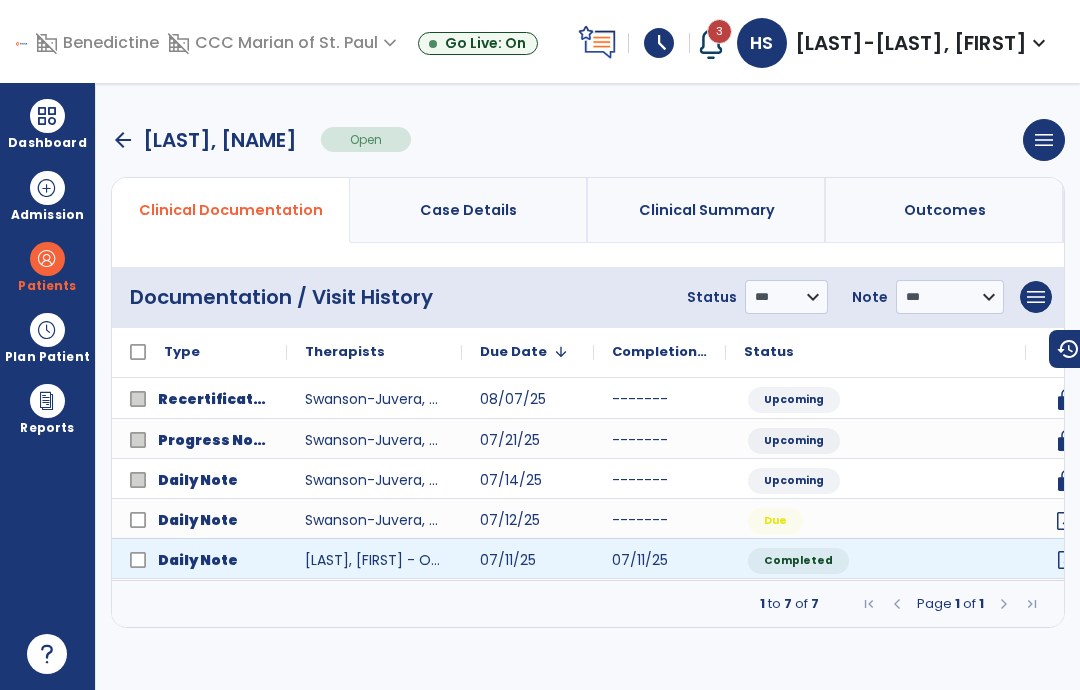 click on "open_in_new" 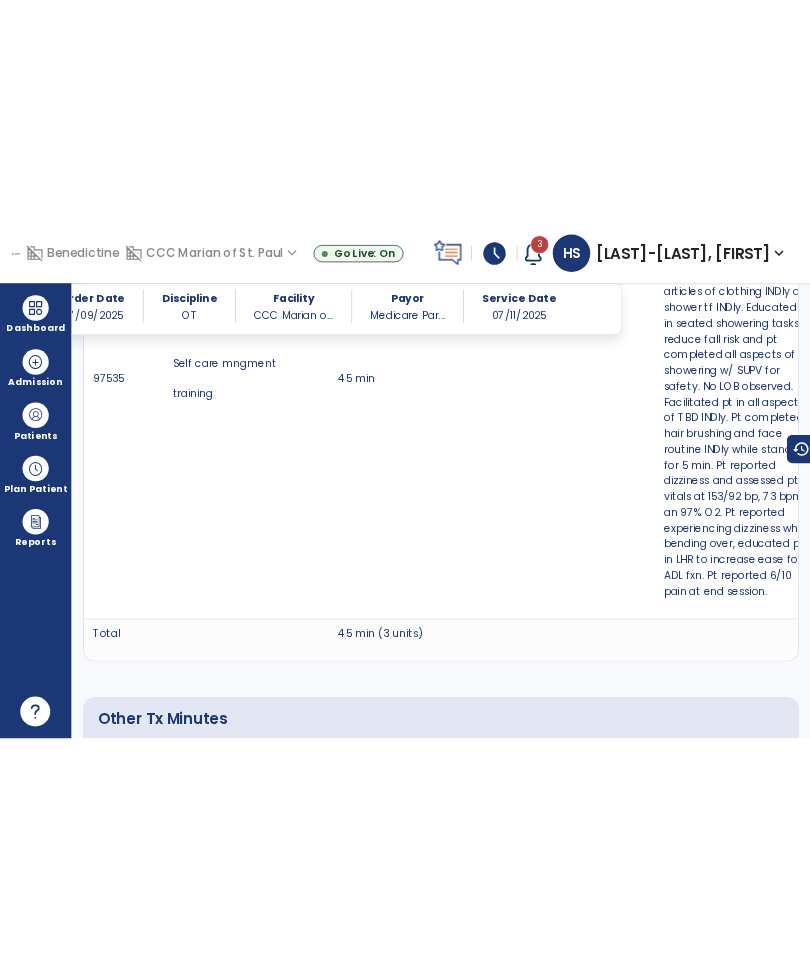 scroll, scrollTop: 2305, scrollLeft: 0, axis: vertical 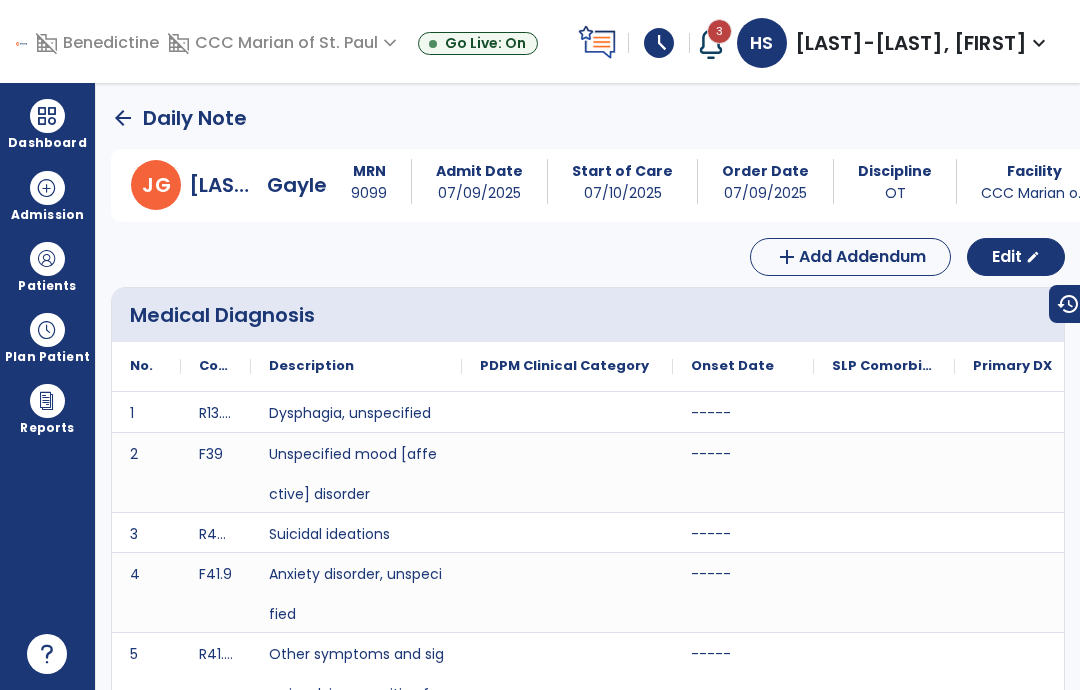 click on "arrow_back   Daily Note   J  G  [LAST],   [FIRST] MRN [NUMBER] Admit Date [DATE] Start of Care [DATE] Order Date [DATE] Discipline OT Facility CCC Marian o... Payor Medicare Par... Service Date [DATE]  add  Add Addendum Edit  edit  Medical Diagnosis
No.
Code
1 R13.10" at bounding box center [588, 386] 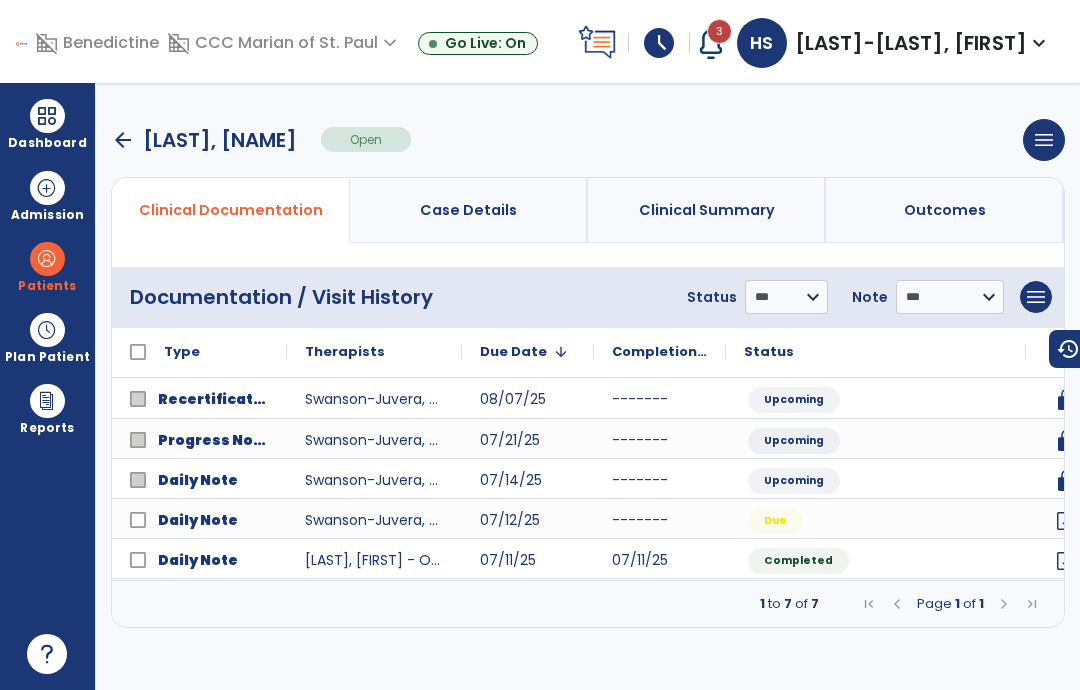 click on "arrow_back" at bounding box center (123, 140) 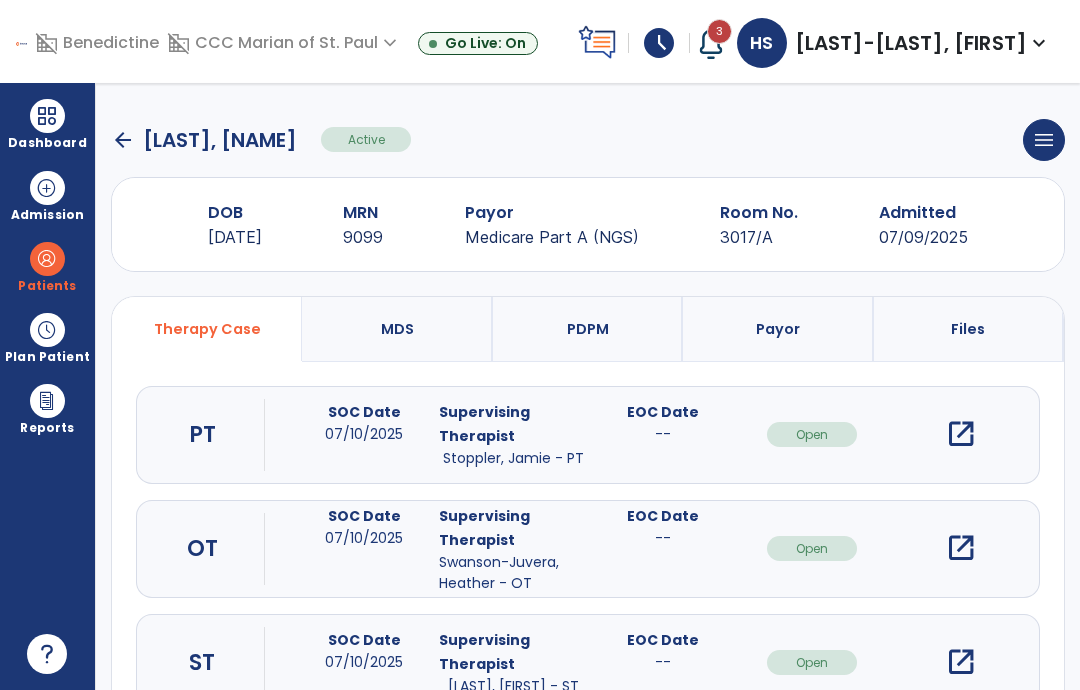 click at bounding box center (47, 116) 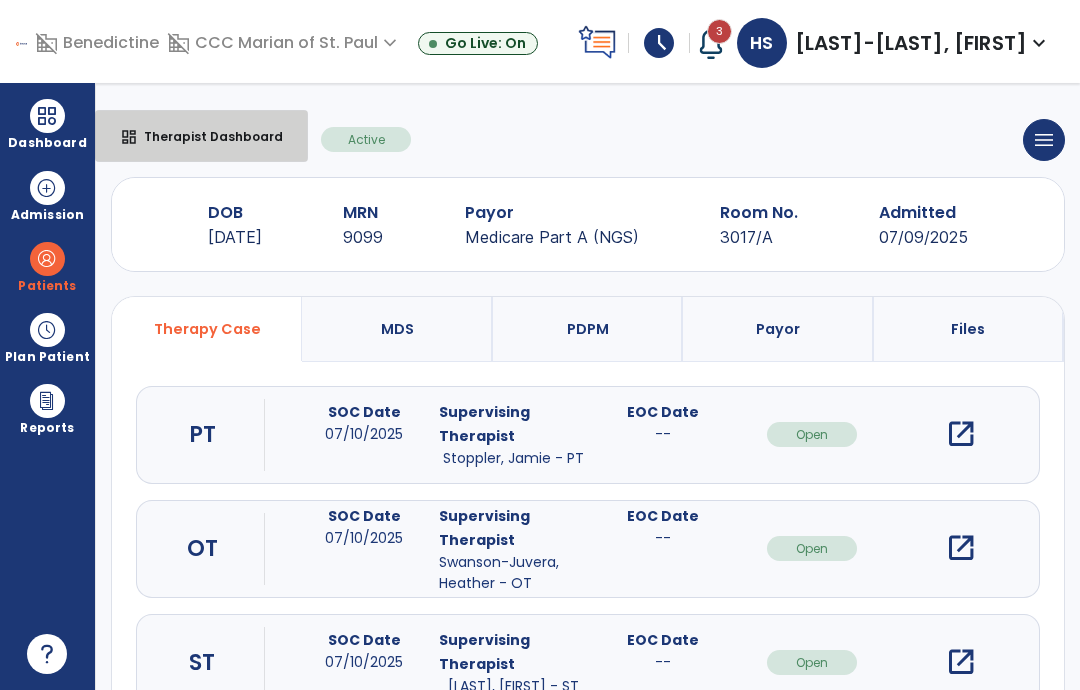 click on "Therapist Dashboard" at bounding box center [205, 136] 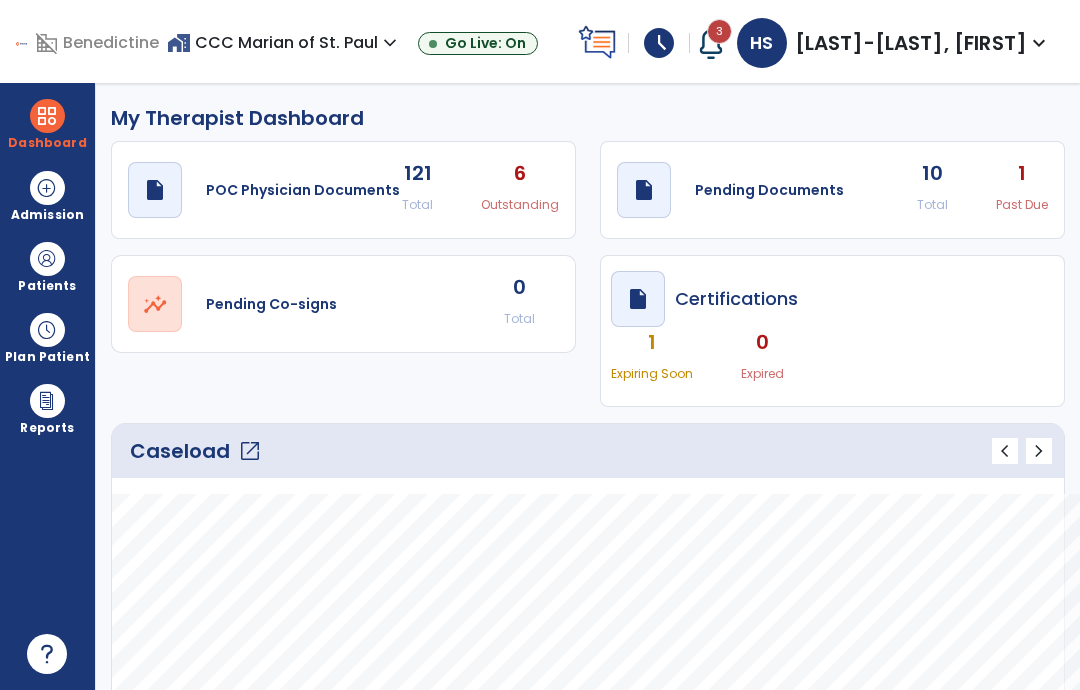 click on "10" 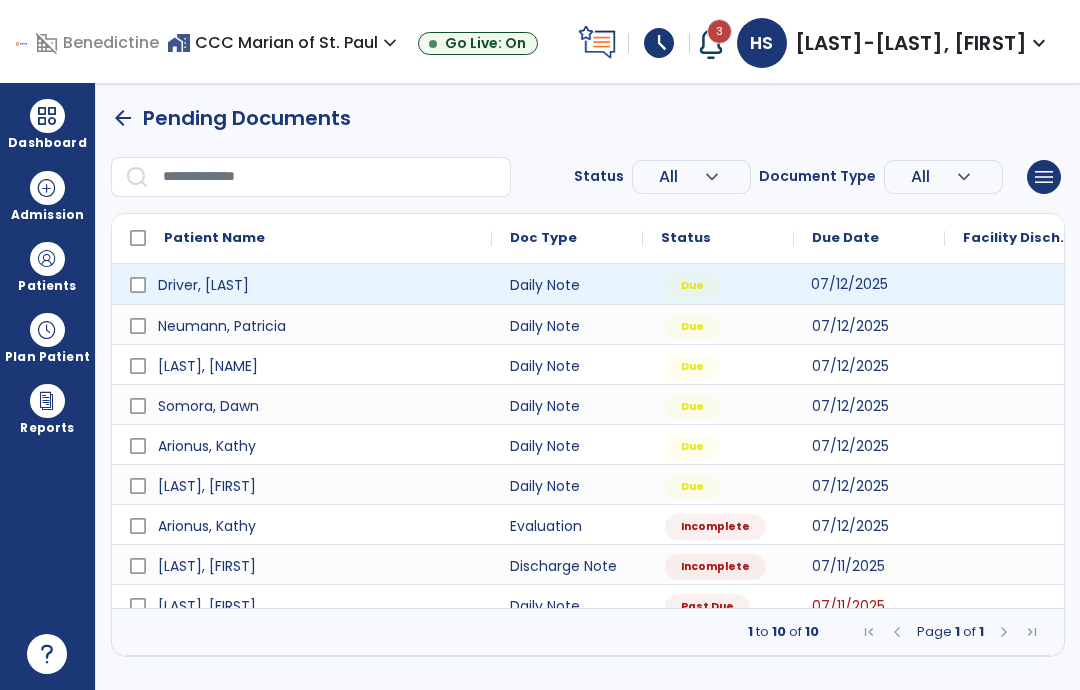 click on "07/12/2025" at bounding box center (849, 284) 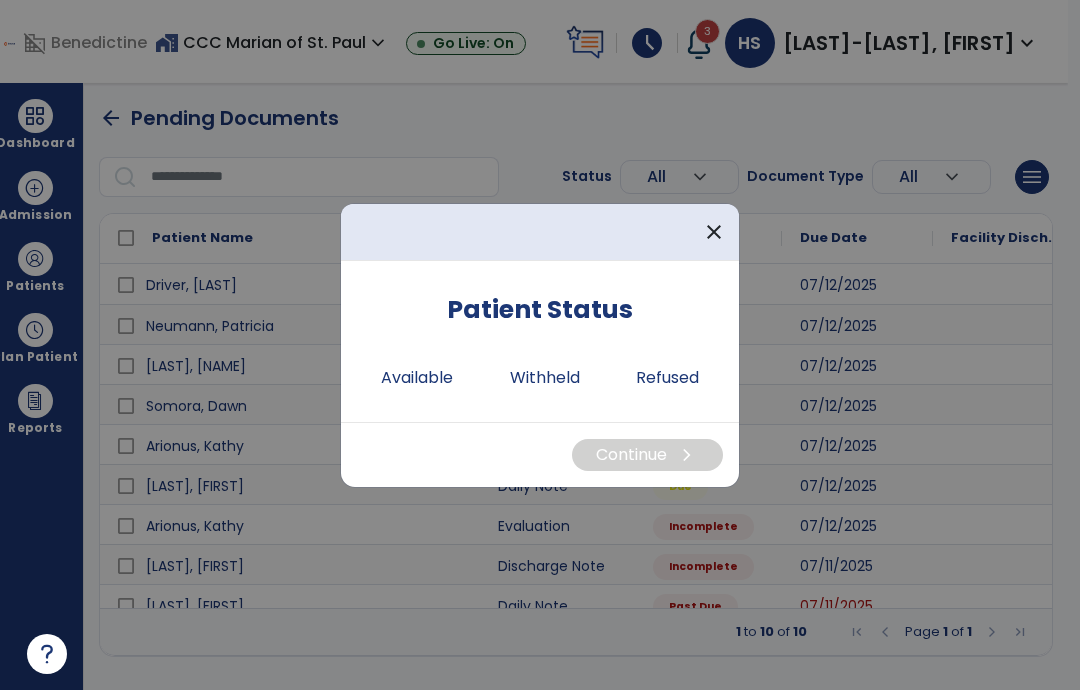click on "Available" at bounding box center (417, 378) 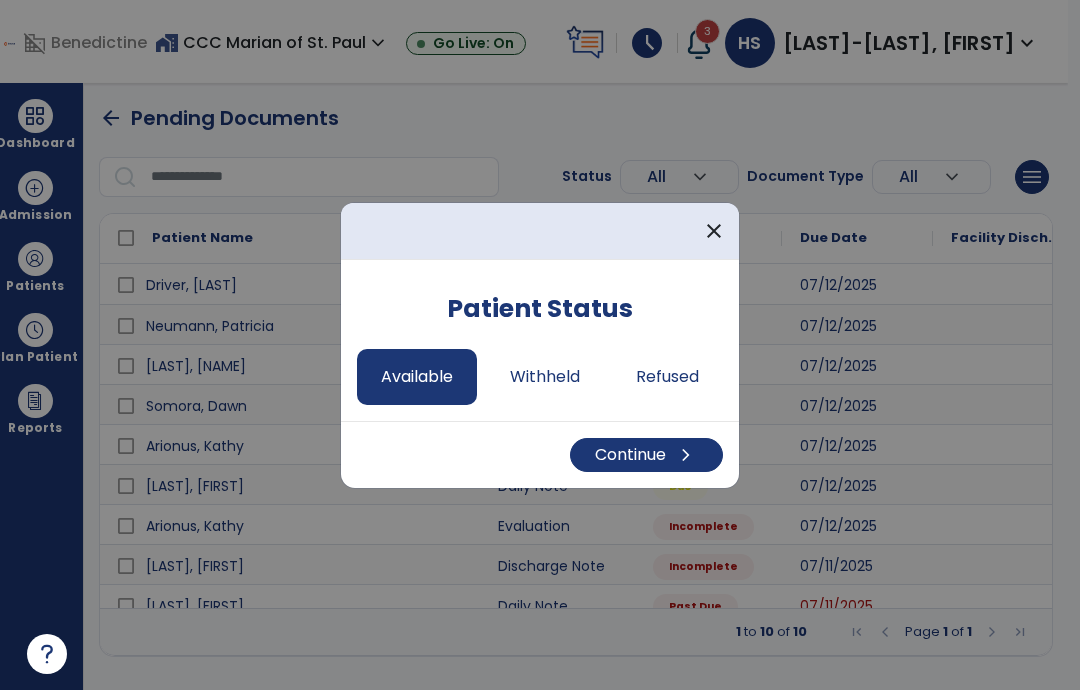 click on "Continue   chevron_right" at bounding box center (646, 455) 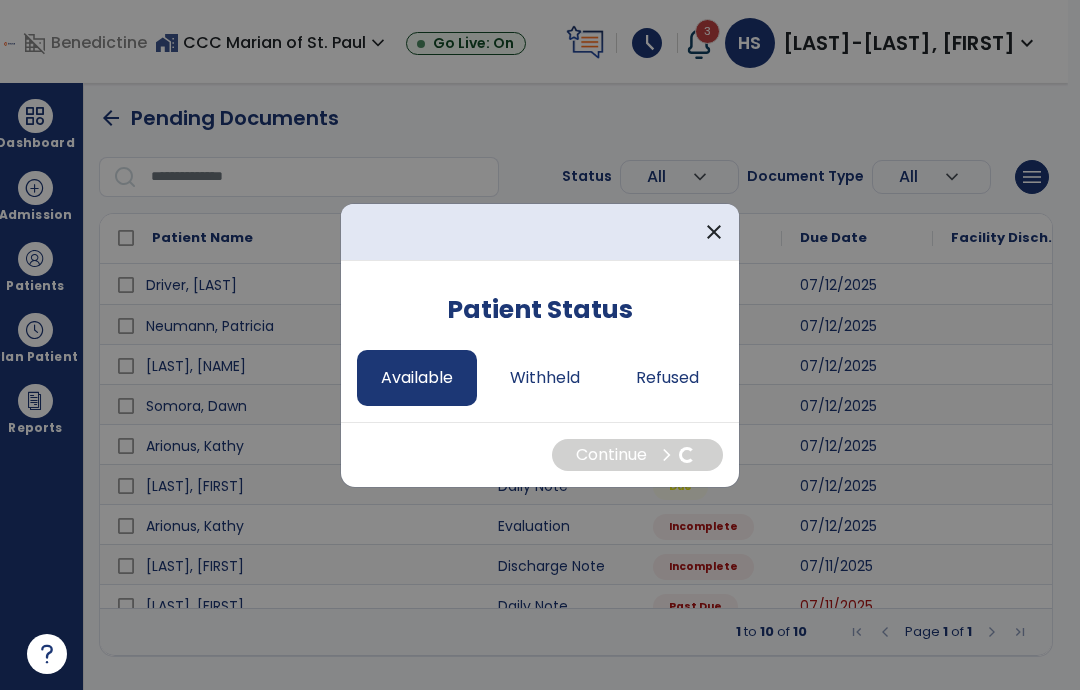 select on "*" 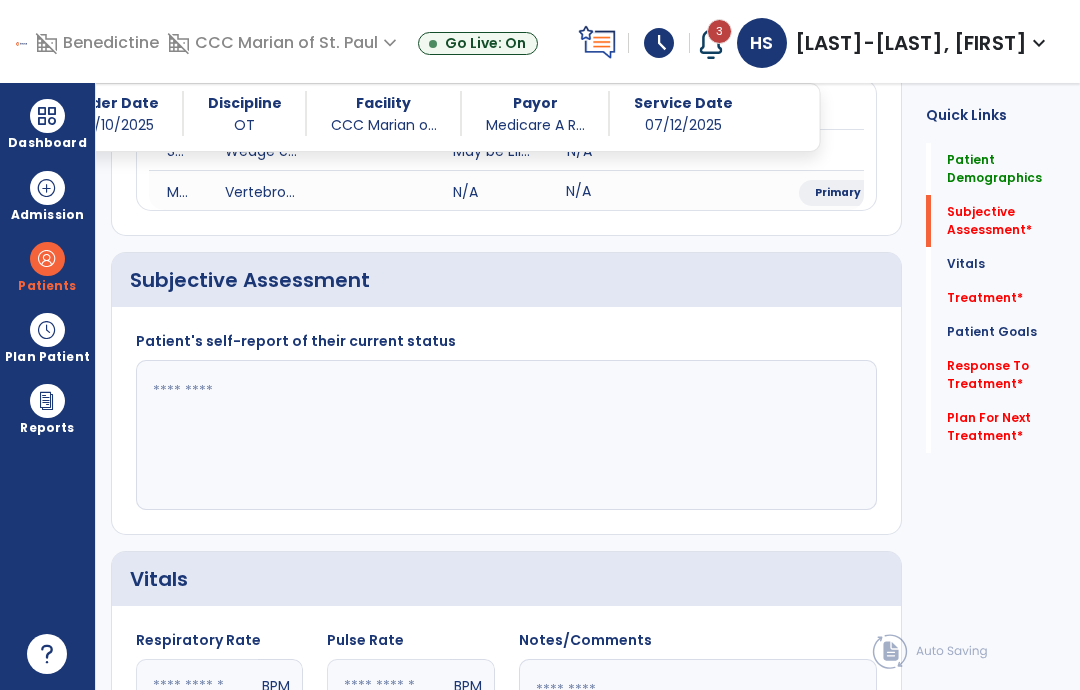 scroll, scrollTop: 316, scrollLeft: 0, axis: vertical 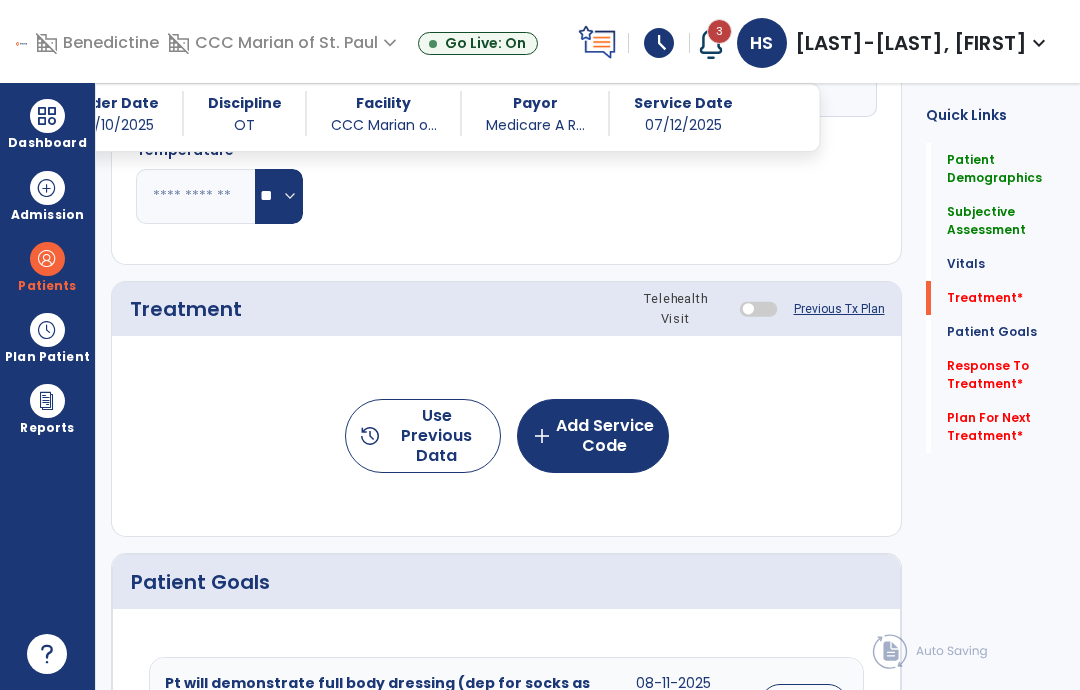 type on "**********" 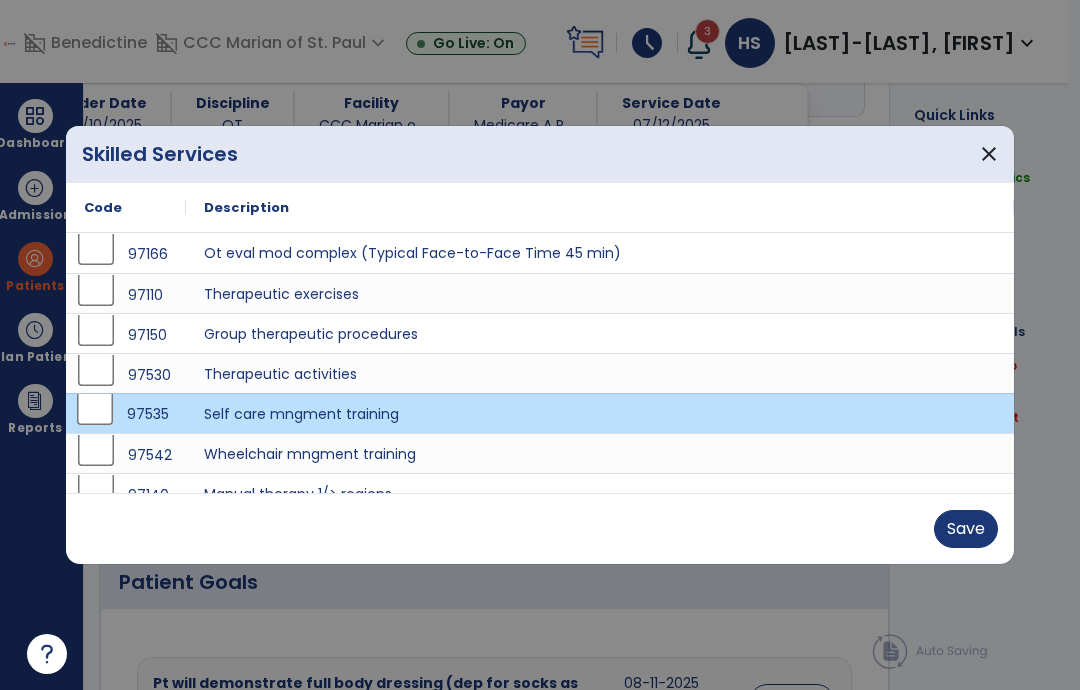 click on "Save" at bounding box center (966, 529) 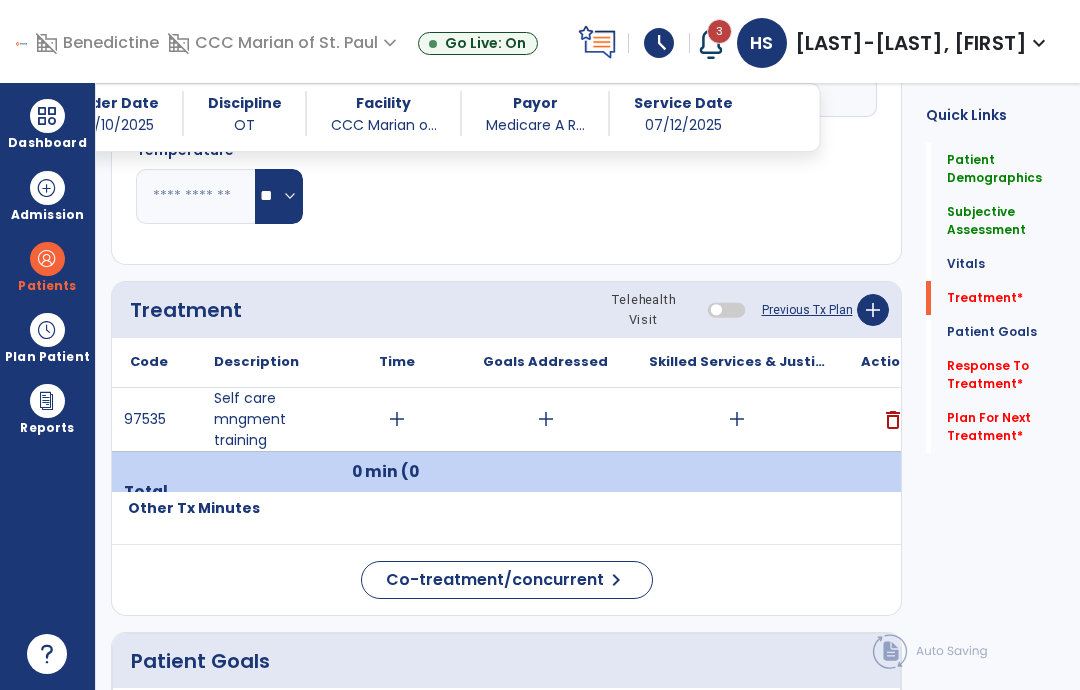 click on "add" at bounding box center [397, 419] 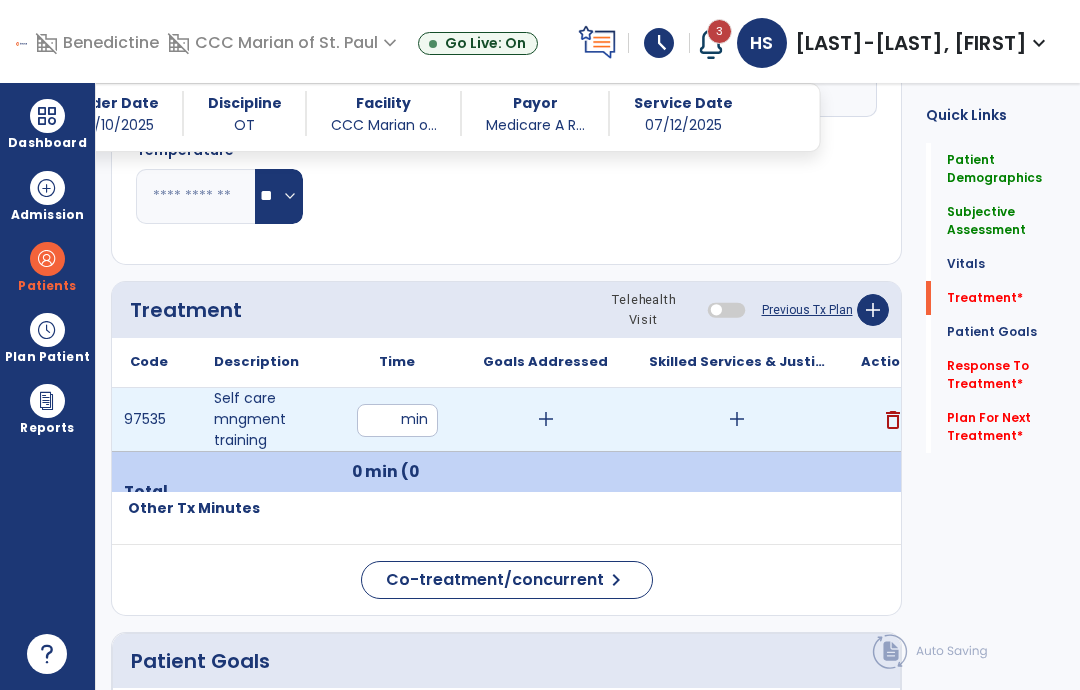 type on "*" 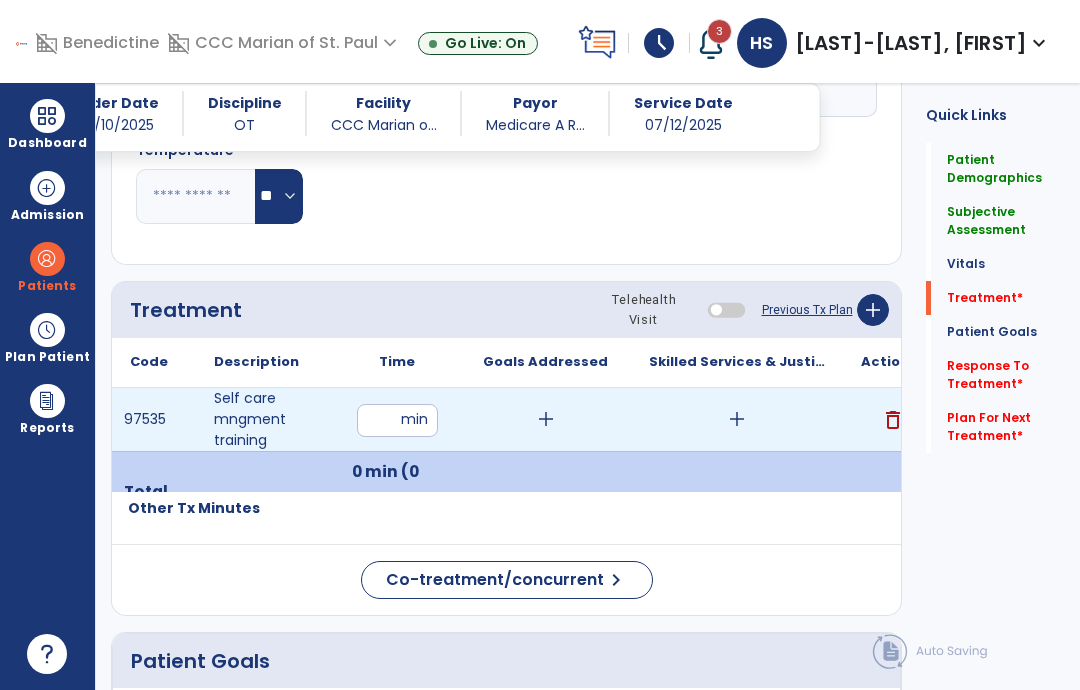 type on "**" 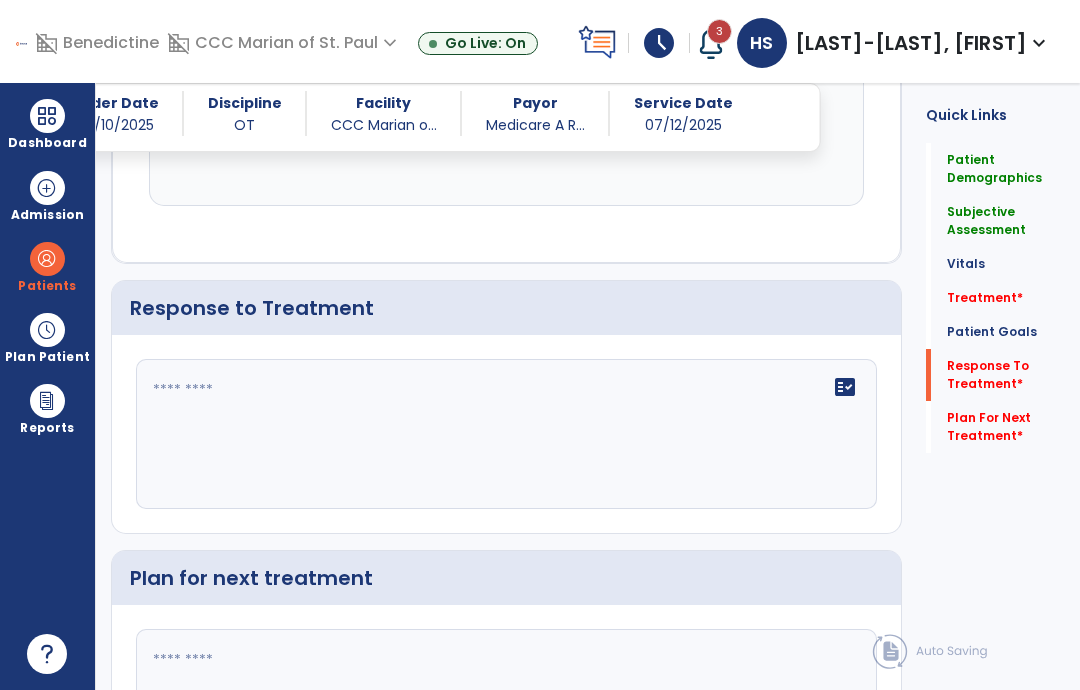 scroll, scrollTop: 2540, scrollLeft: 0, axis: vertical 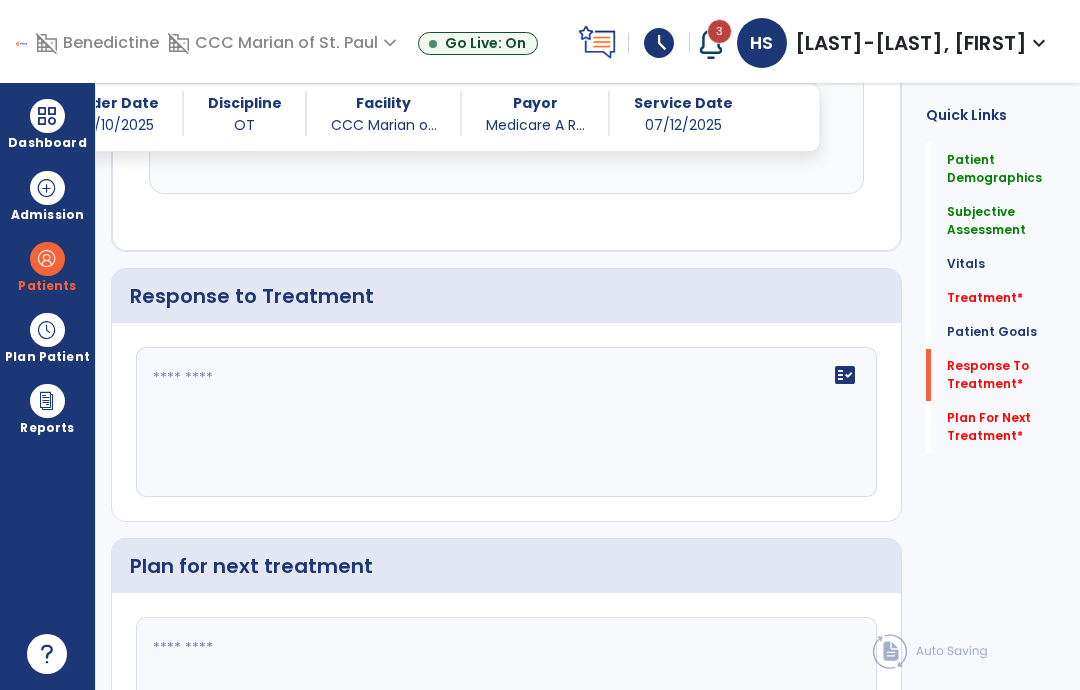 click on "fact_check" 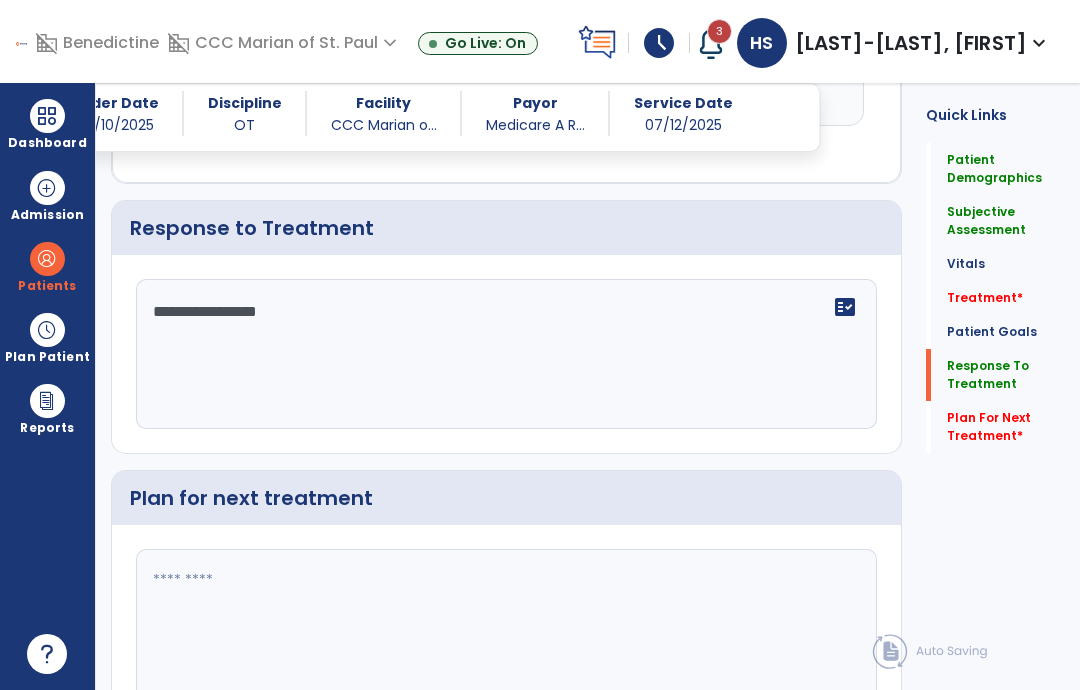 scroll, scrollTop: 2608, scrollLeft: 0, axis: vertical 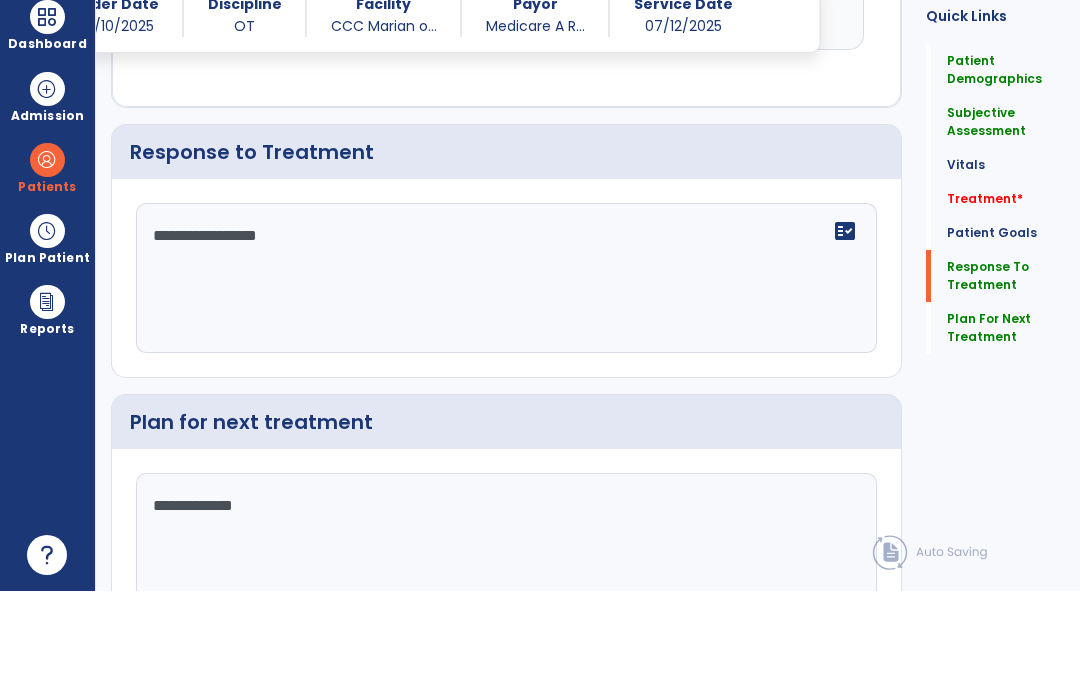 type on "**********" 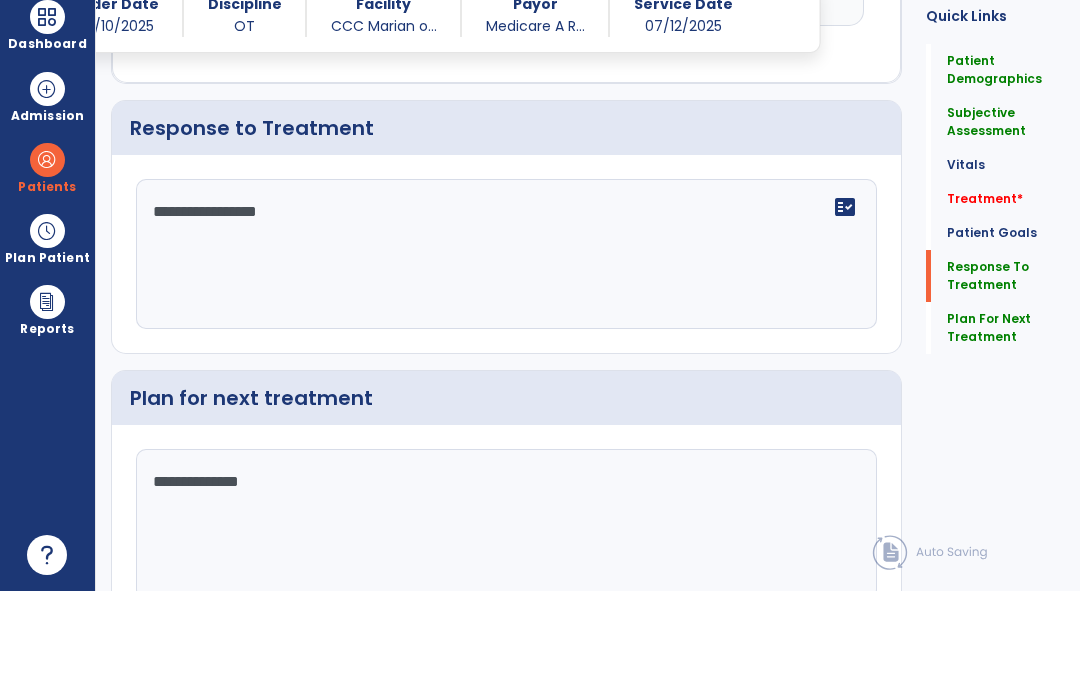 scroll, scrollTop: 2608, scrollLeft: 0, axis: vertical 